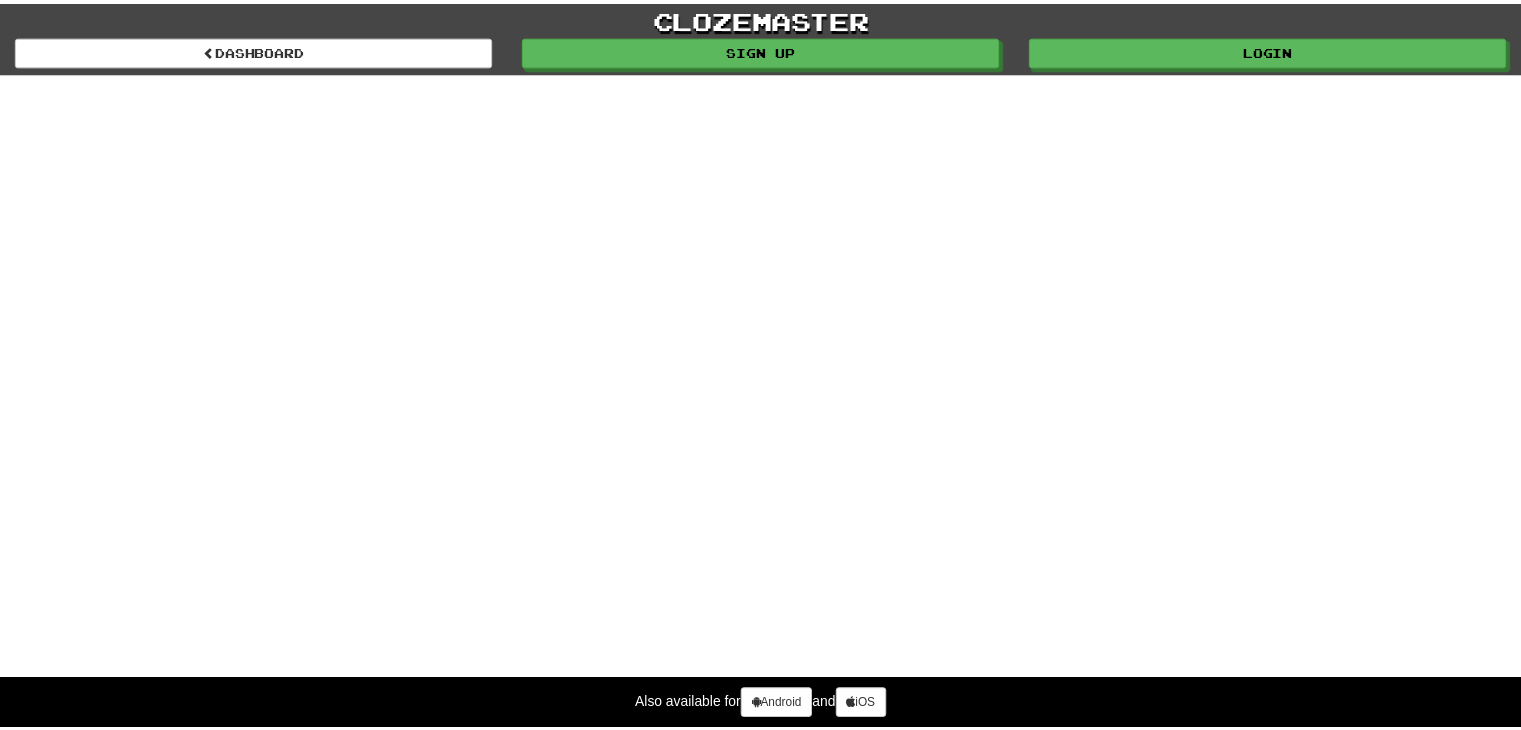 scroll, scrollTop: 0, scrollLeft: 0, axis: both 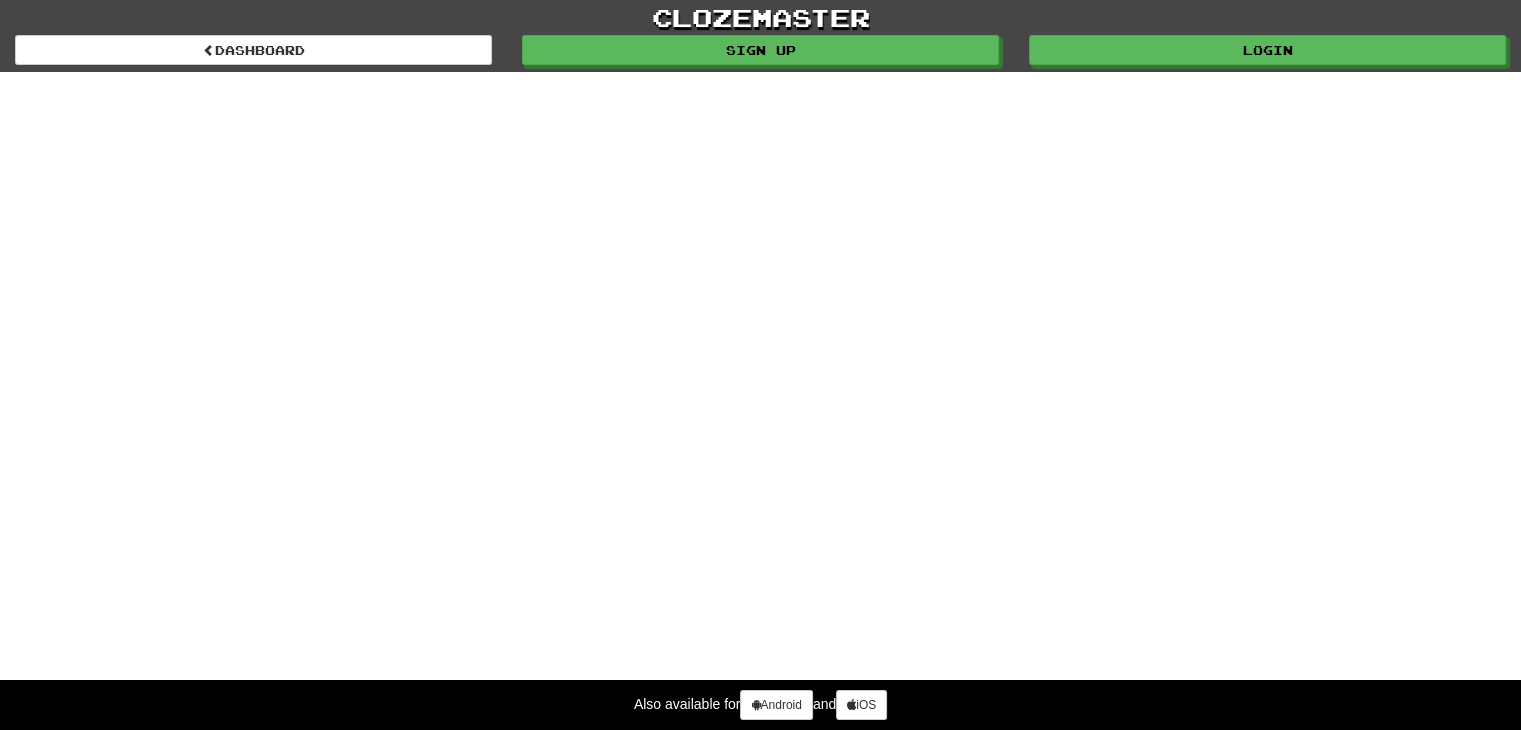 select on "*******" 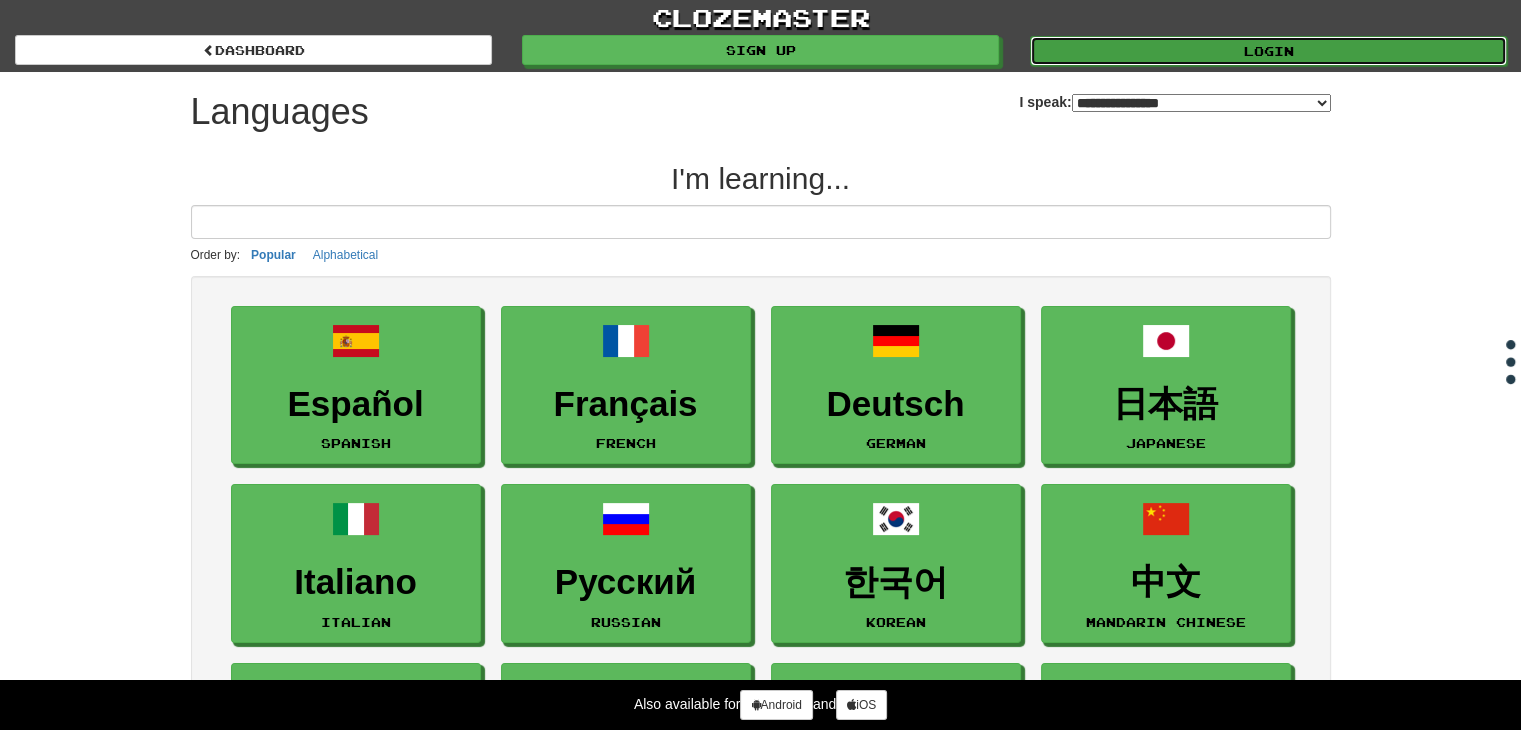 click on "Login" at bounding box center [1268, 51] 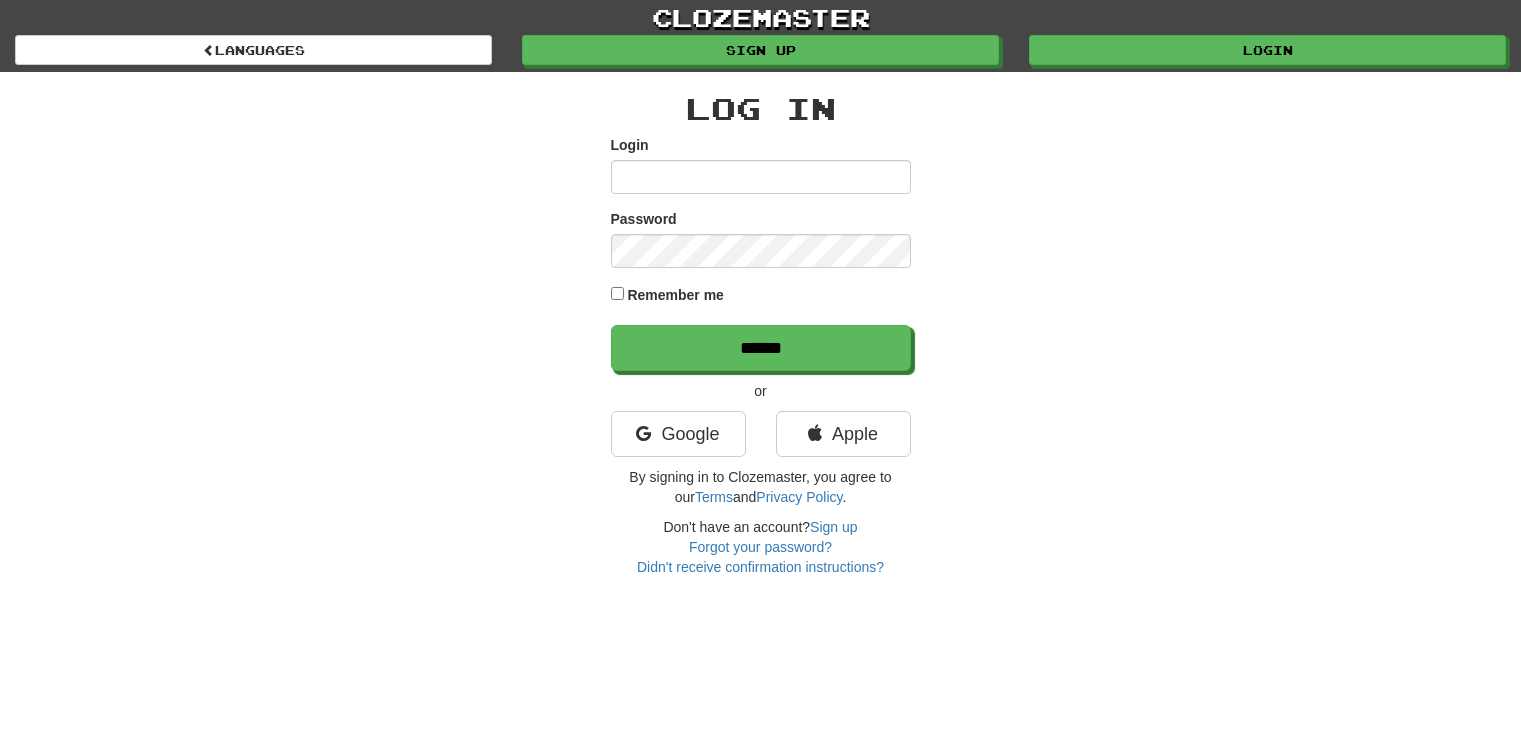 scroll, scrollTop: 0, scrollLeft: 0, axis: both 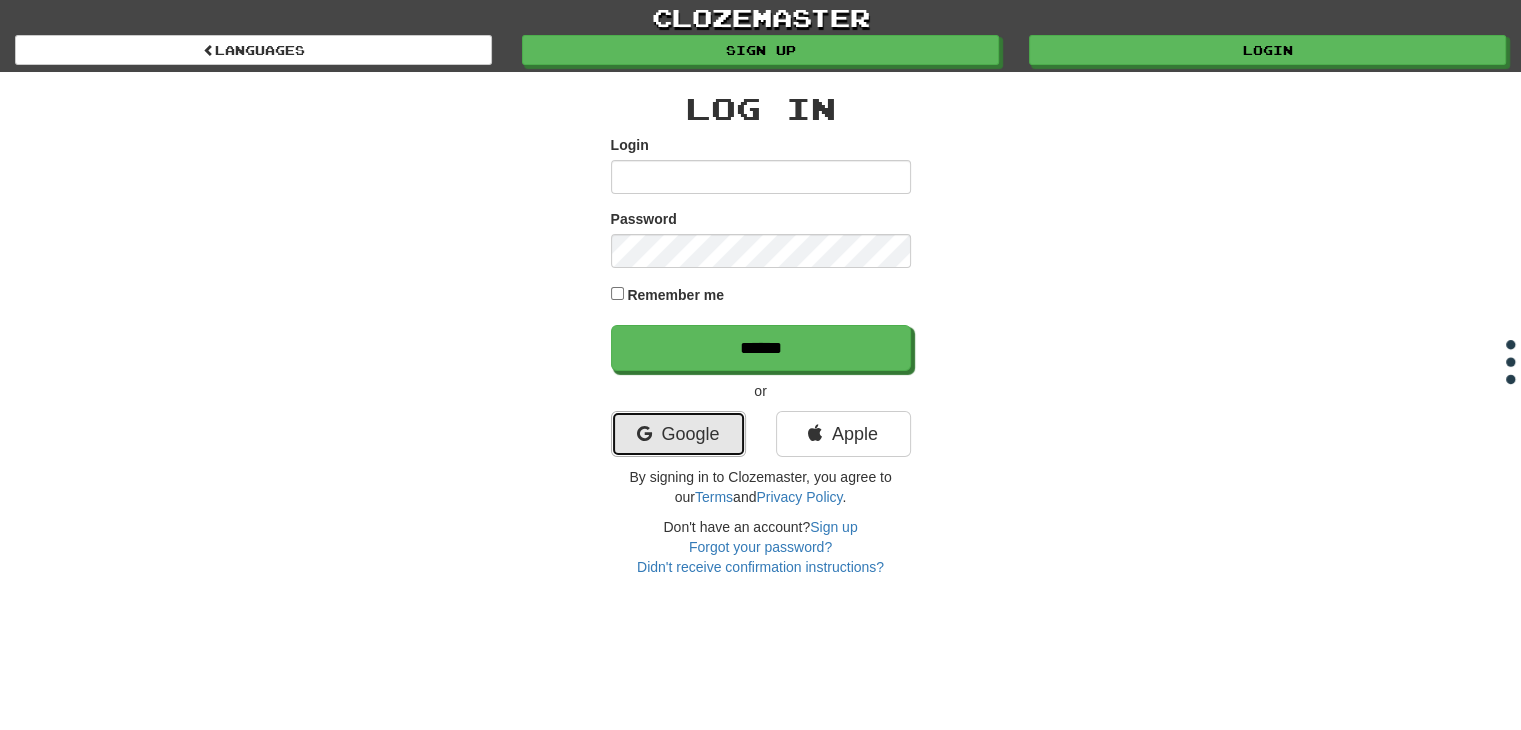 click on "Google" at bounding box center (678, 434) 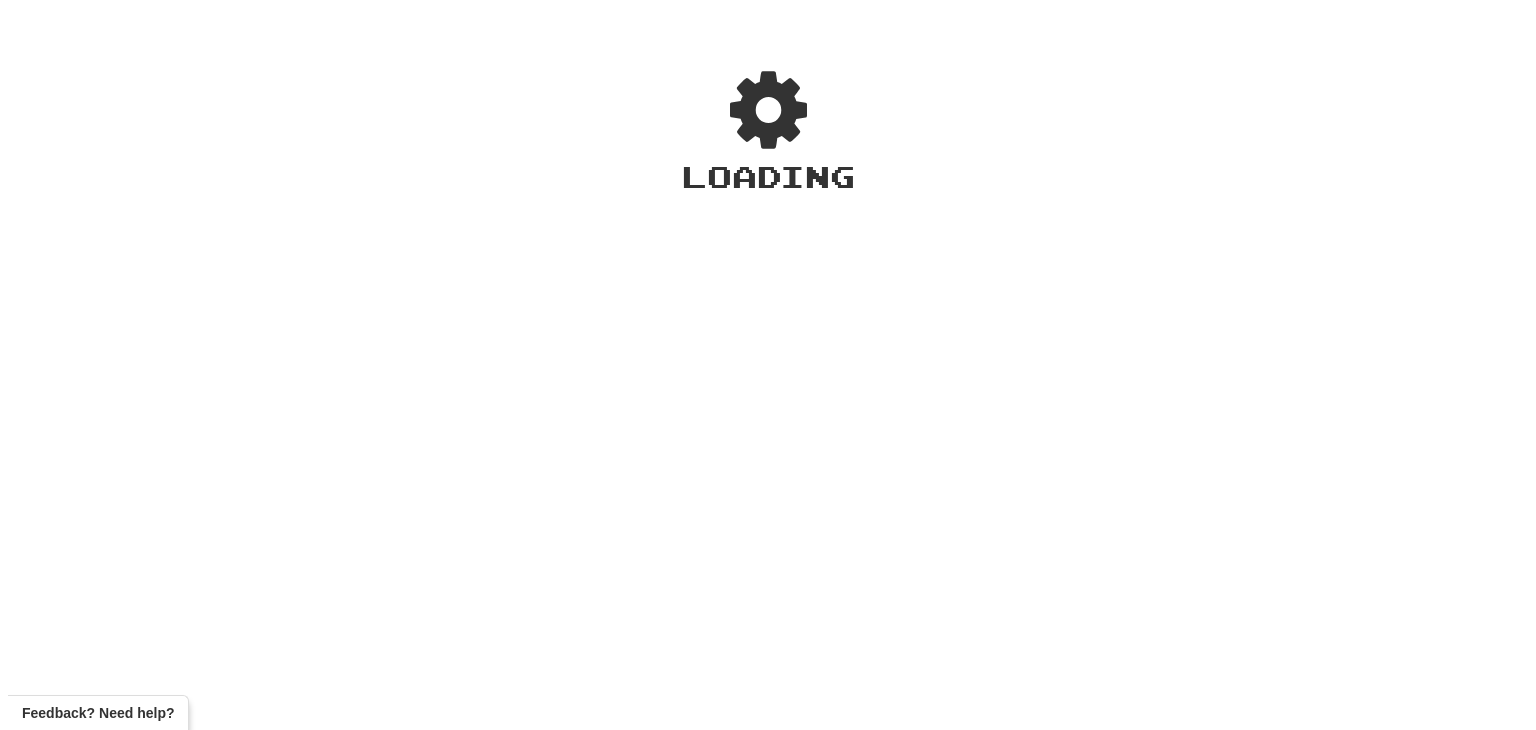 scroll, scrollTop: 0, scrollLeft: 0, axis: both 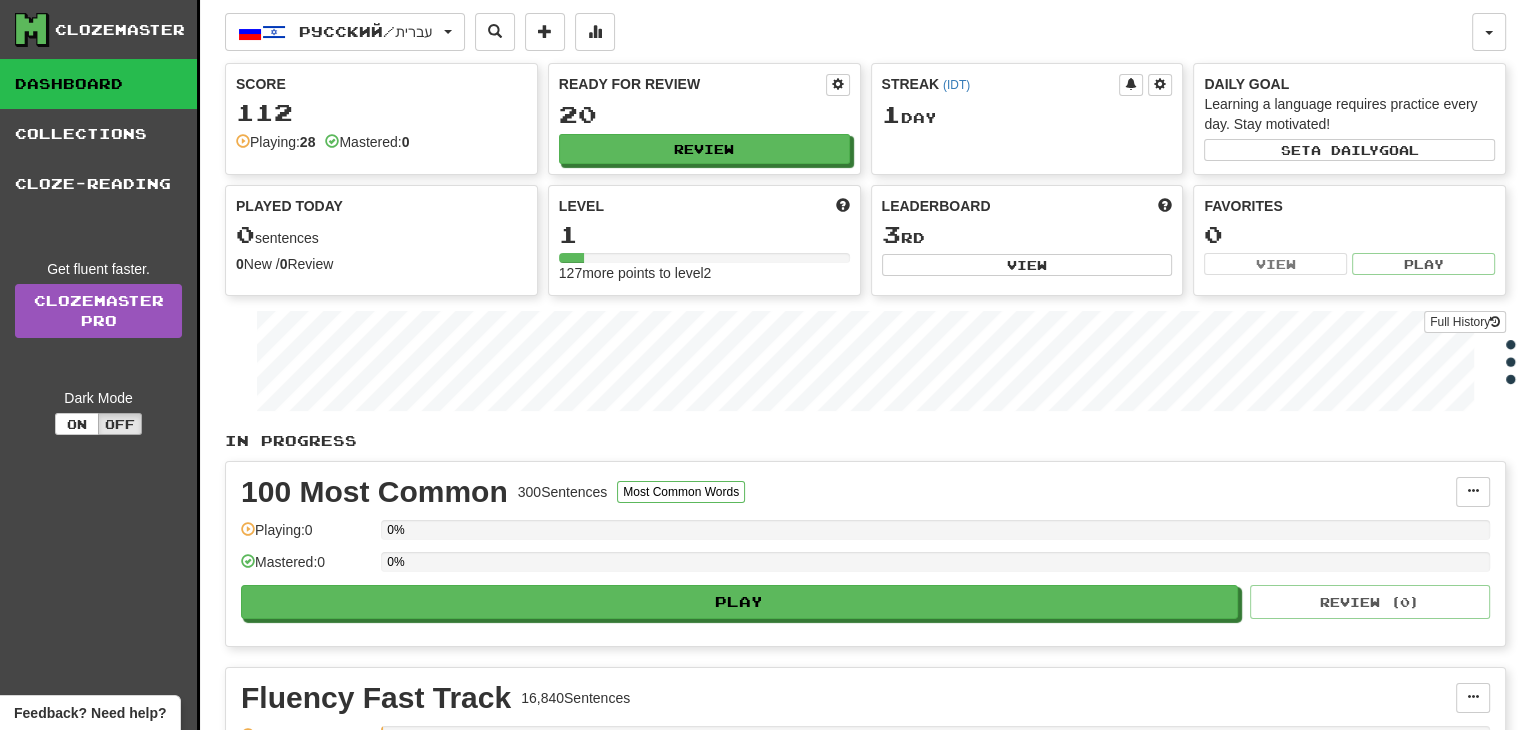 click on "Get fluent faster. Clozemaster Pro Dark Mode On Off" at bounding box center [106, 347] 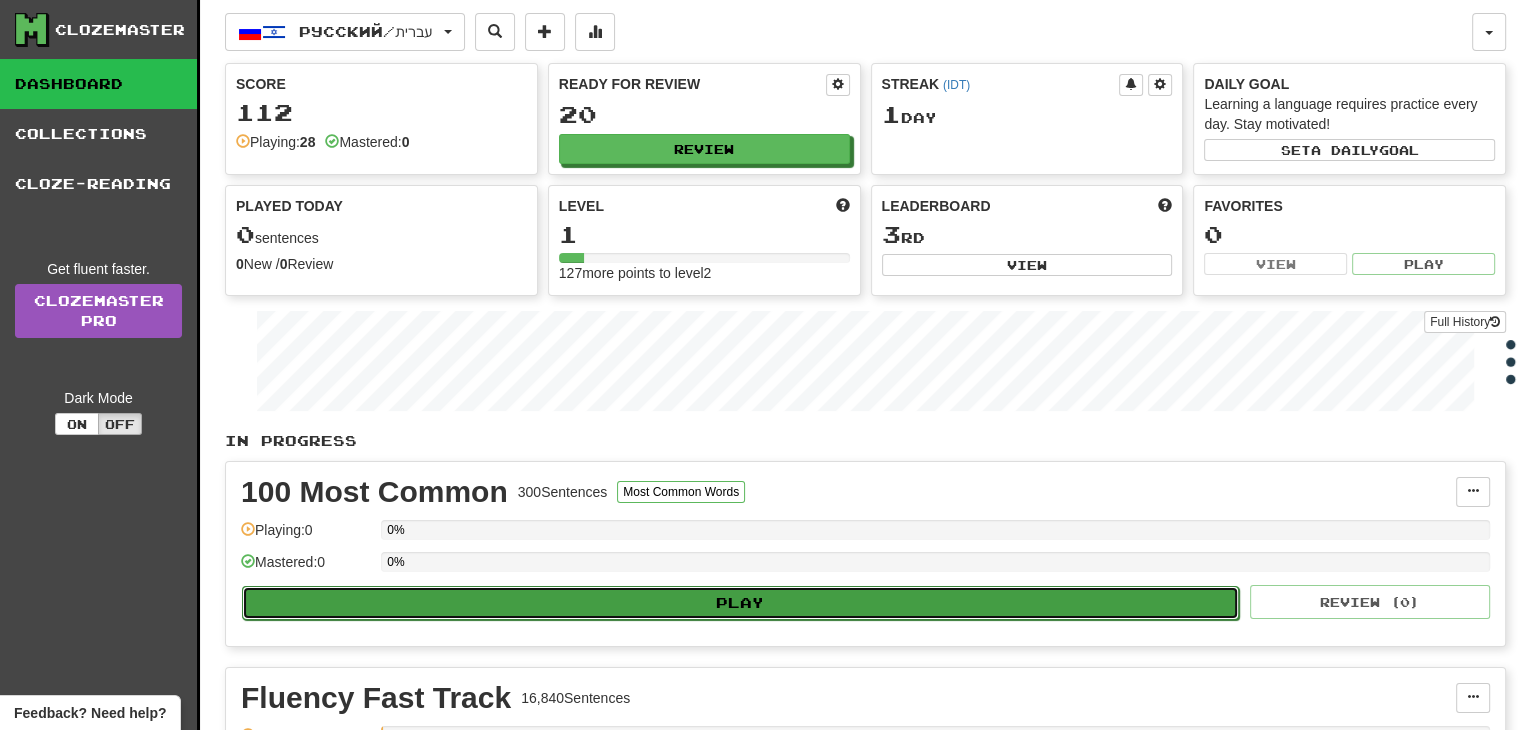 click on "Play" at bounding box center (740, 603) 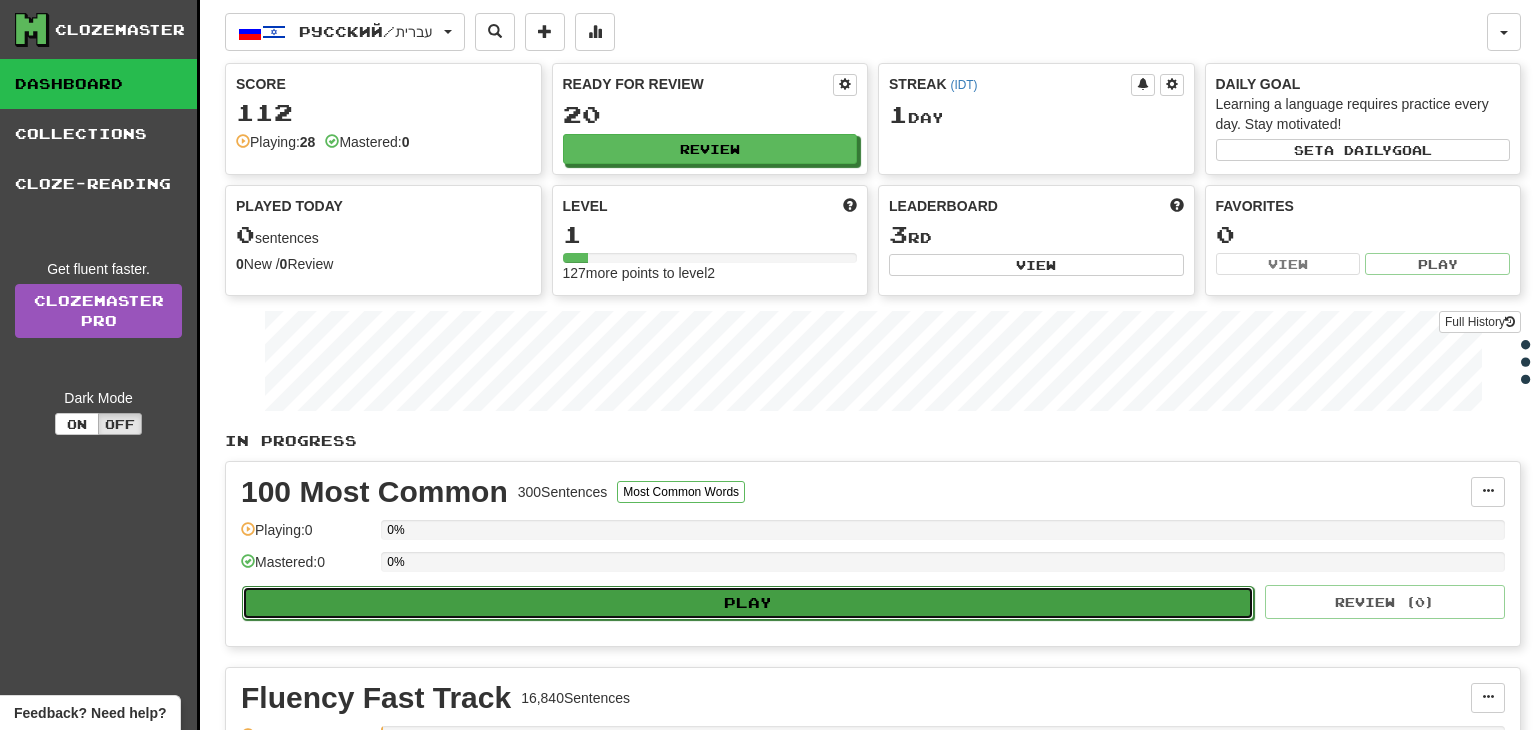 select on "**" 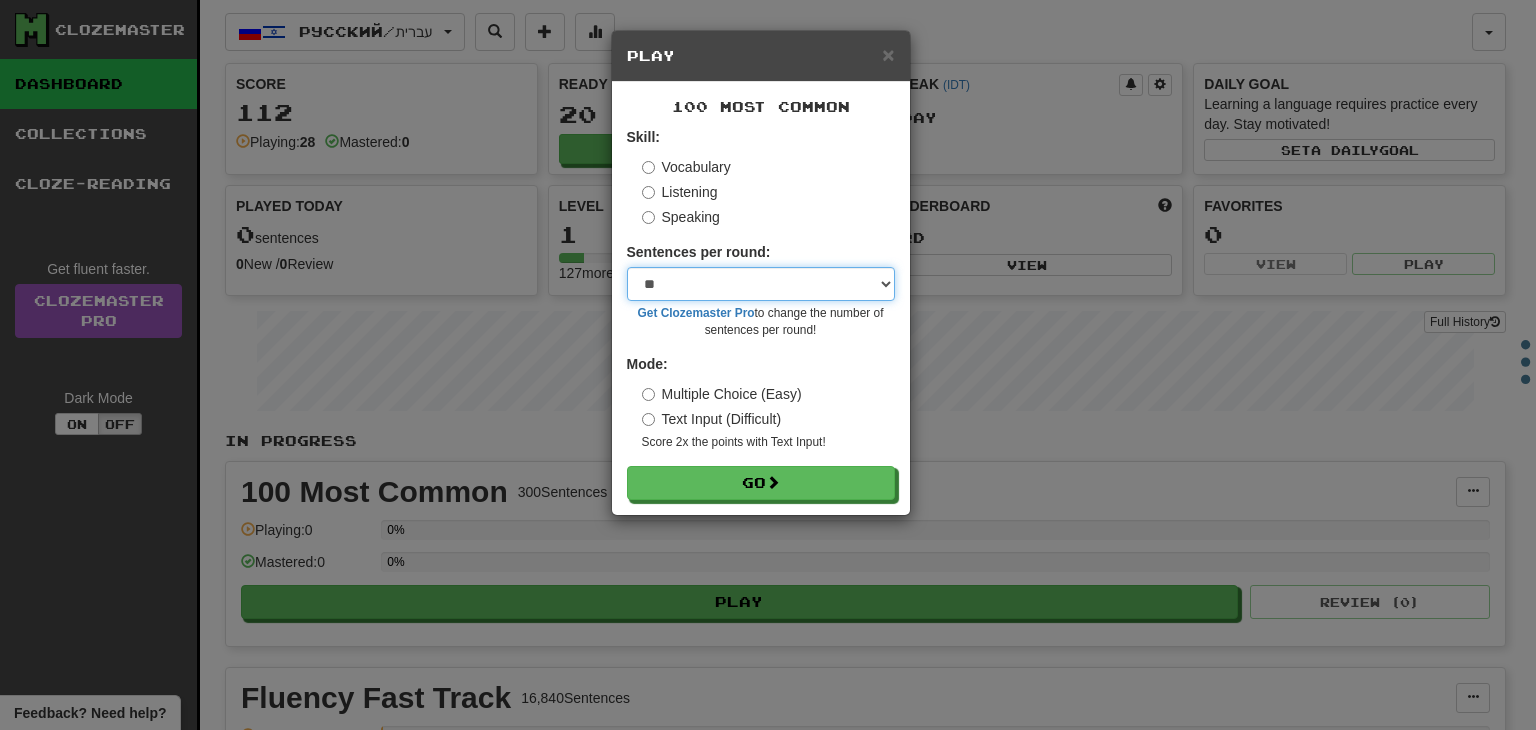 click on "* ** ** ** ** ** *** ********" at bounding box center [761, 284] 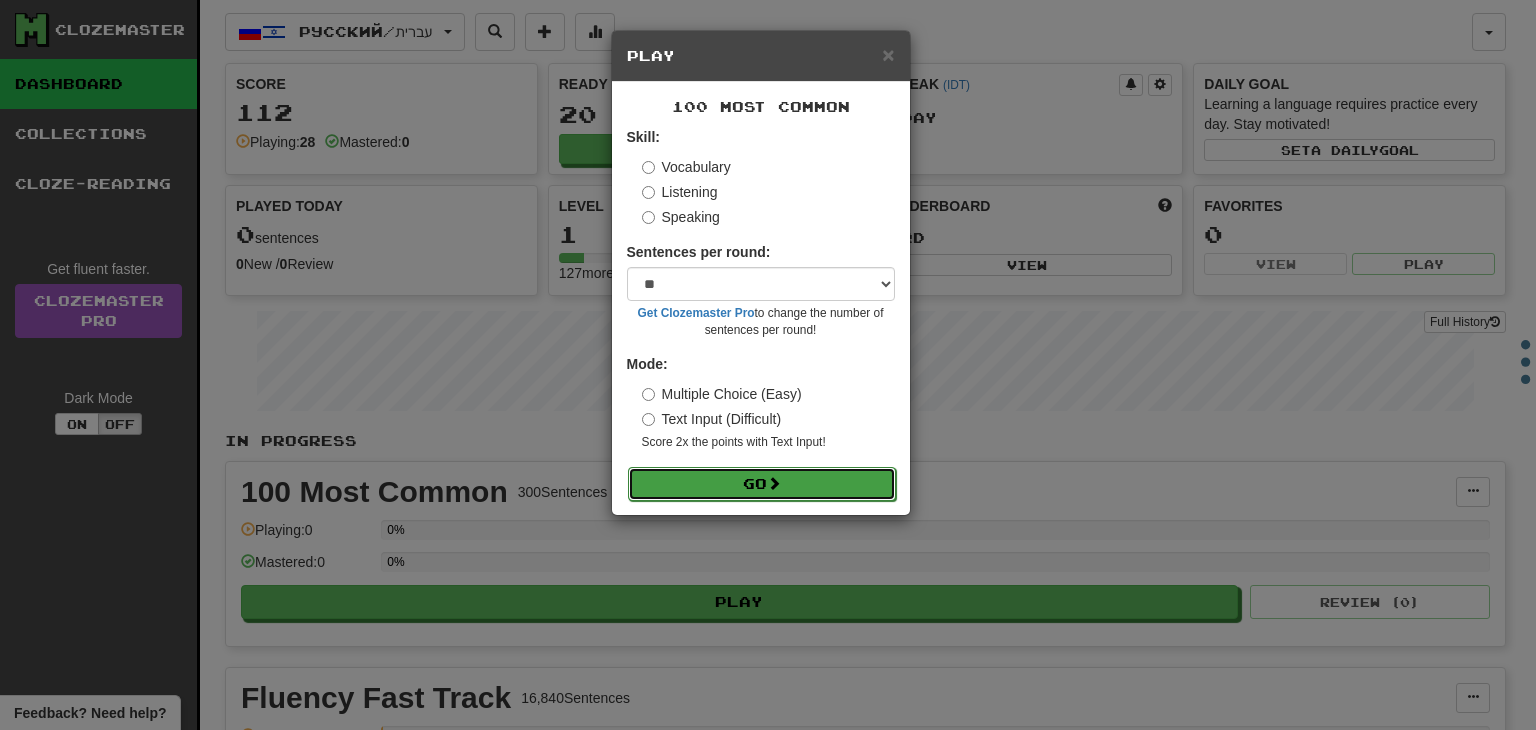 click at bounding box center [774, 483] 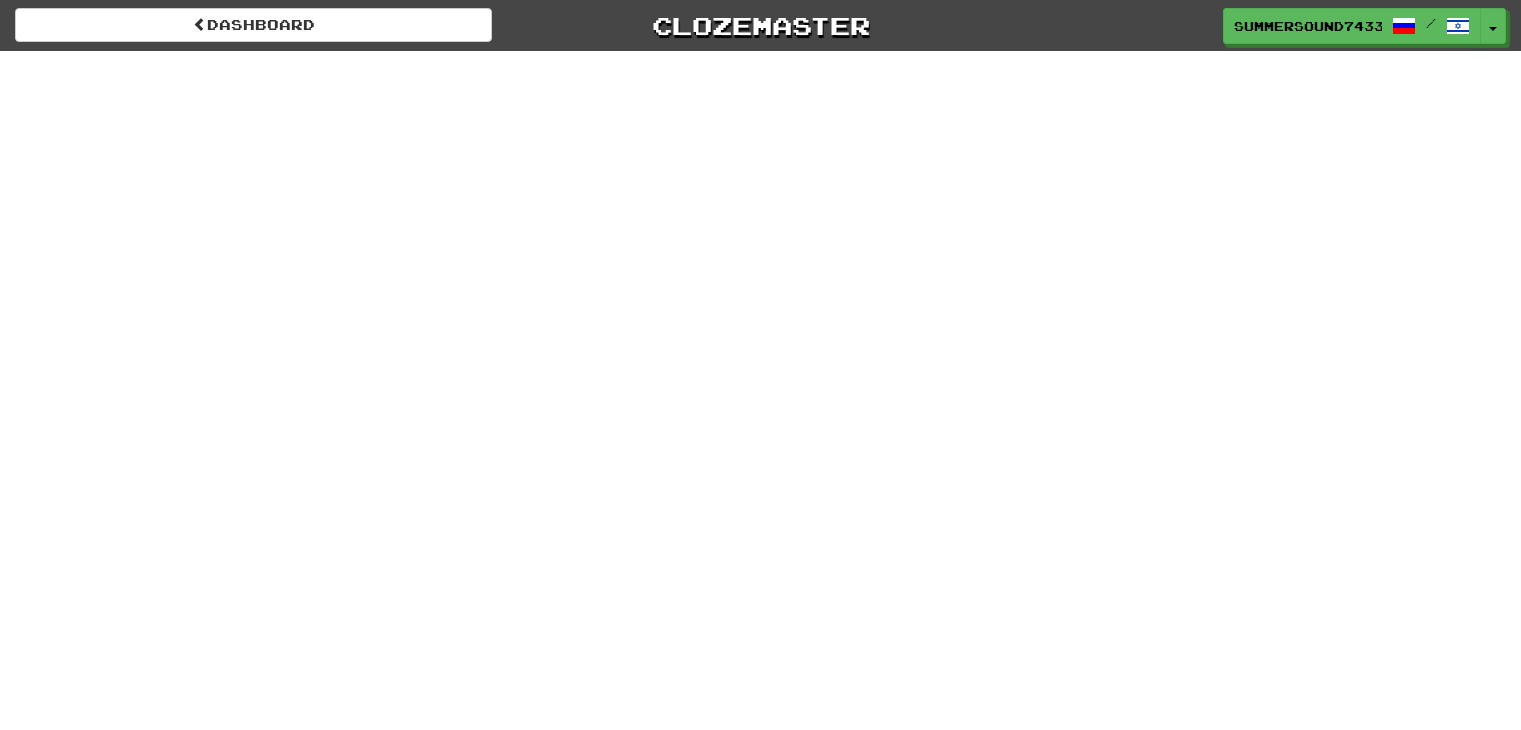 scroll, scrollTop: 0, scrollLeft: 0, axis: both 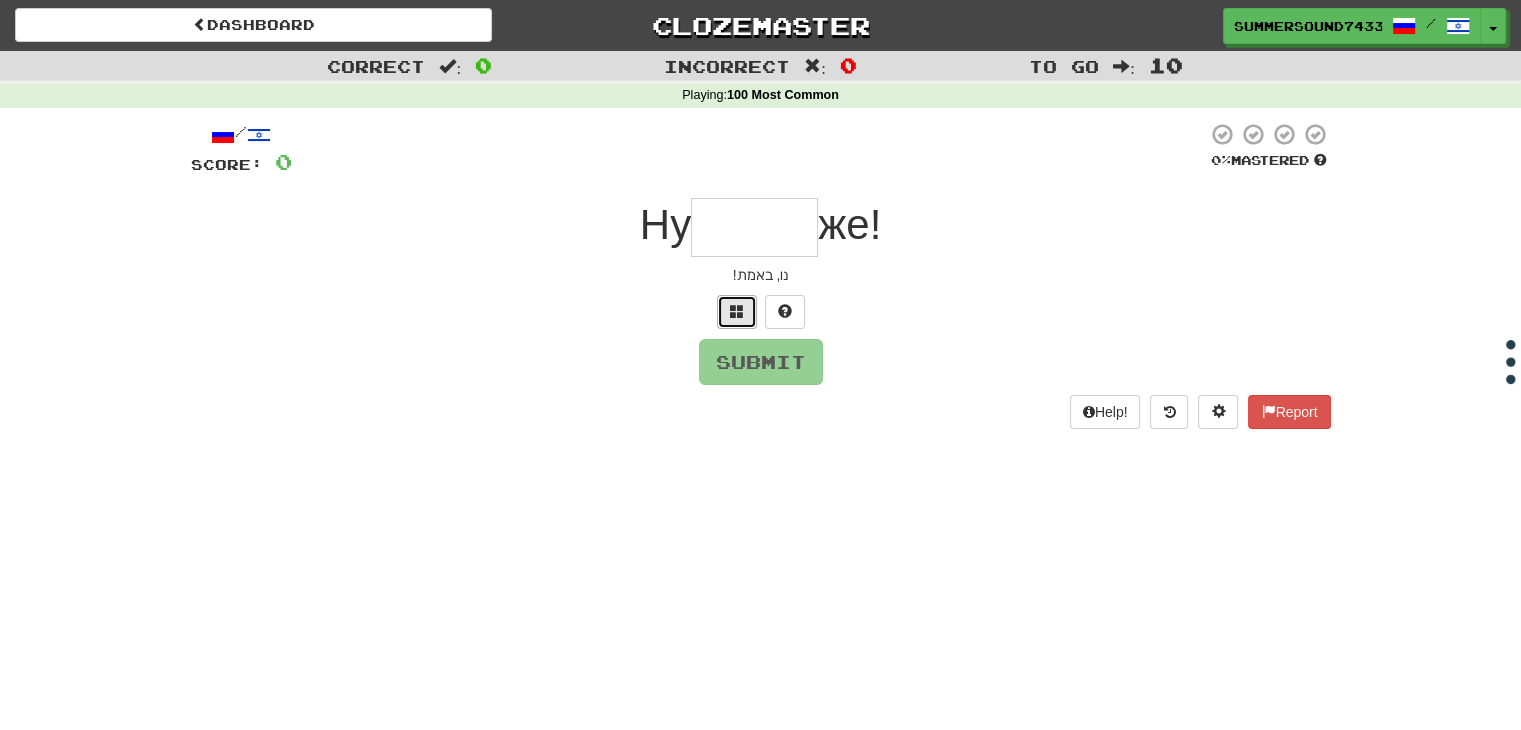 click at bounding box center [737, 312] 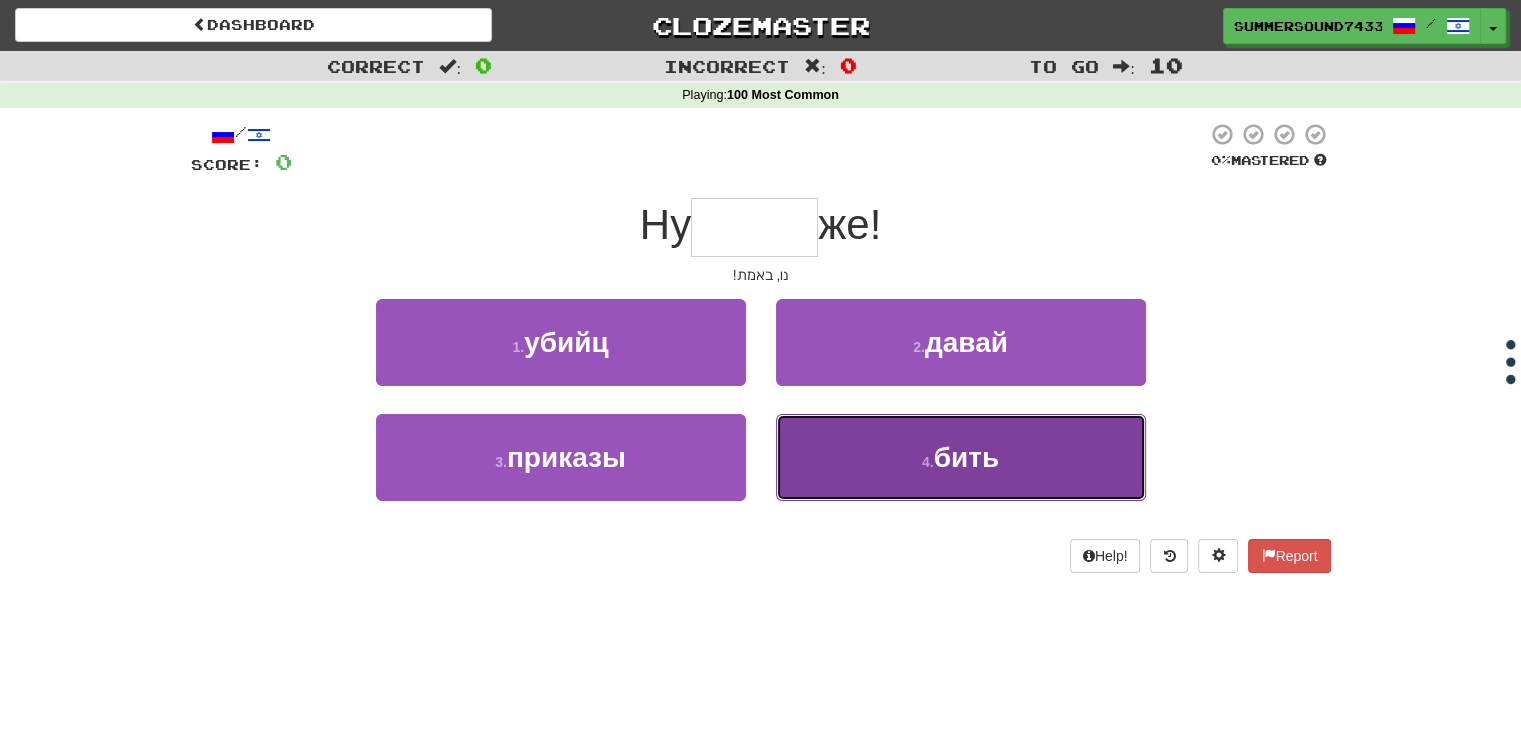 click on "4 .  бить" at bounding box center [961, 457] 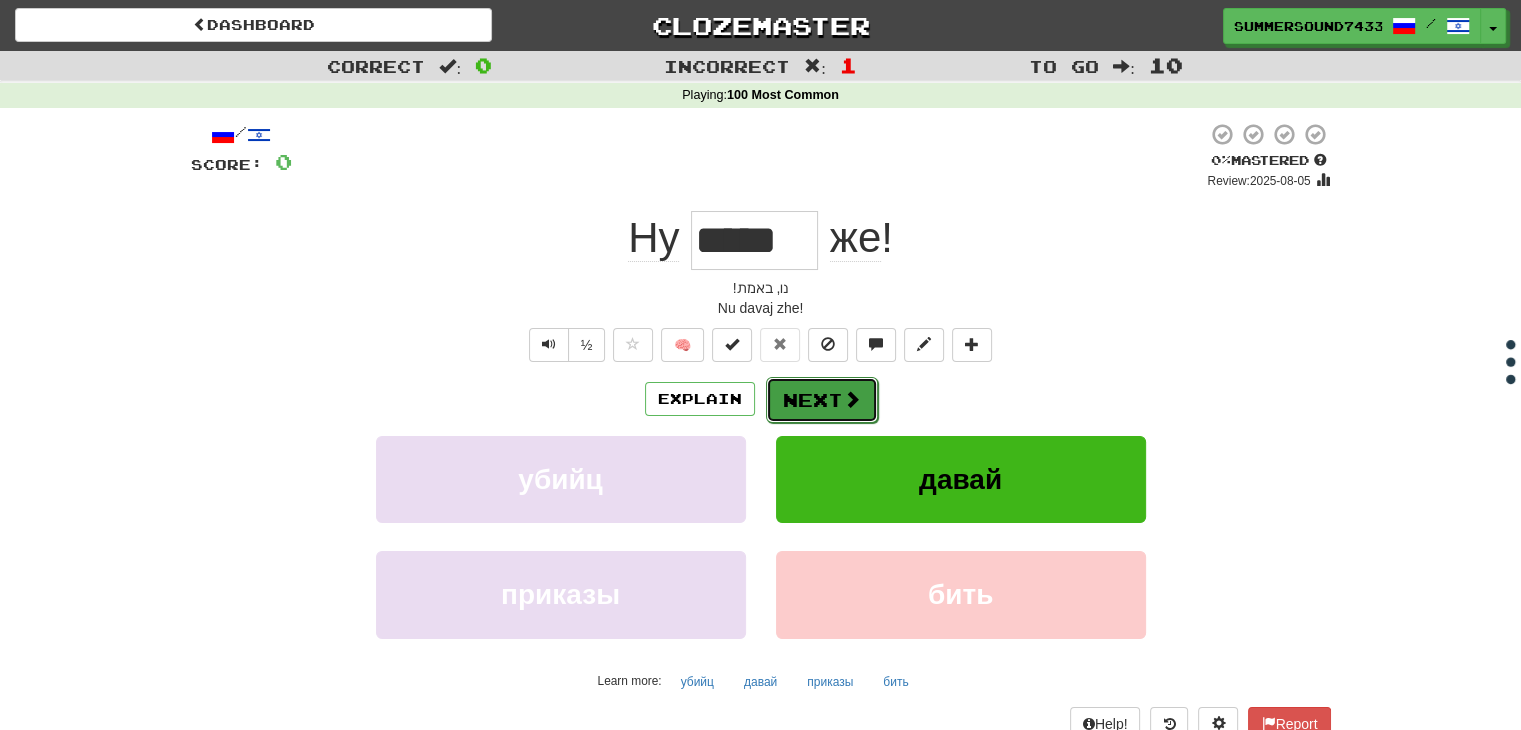 click at bounding box center (852, 399) 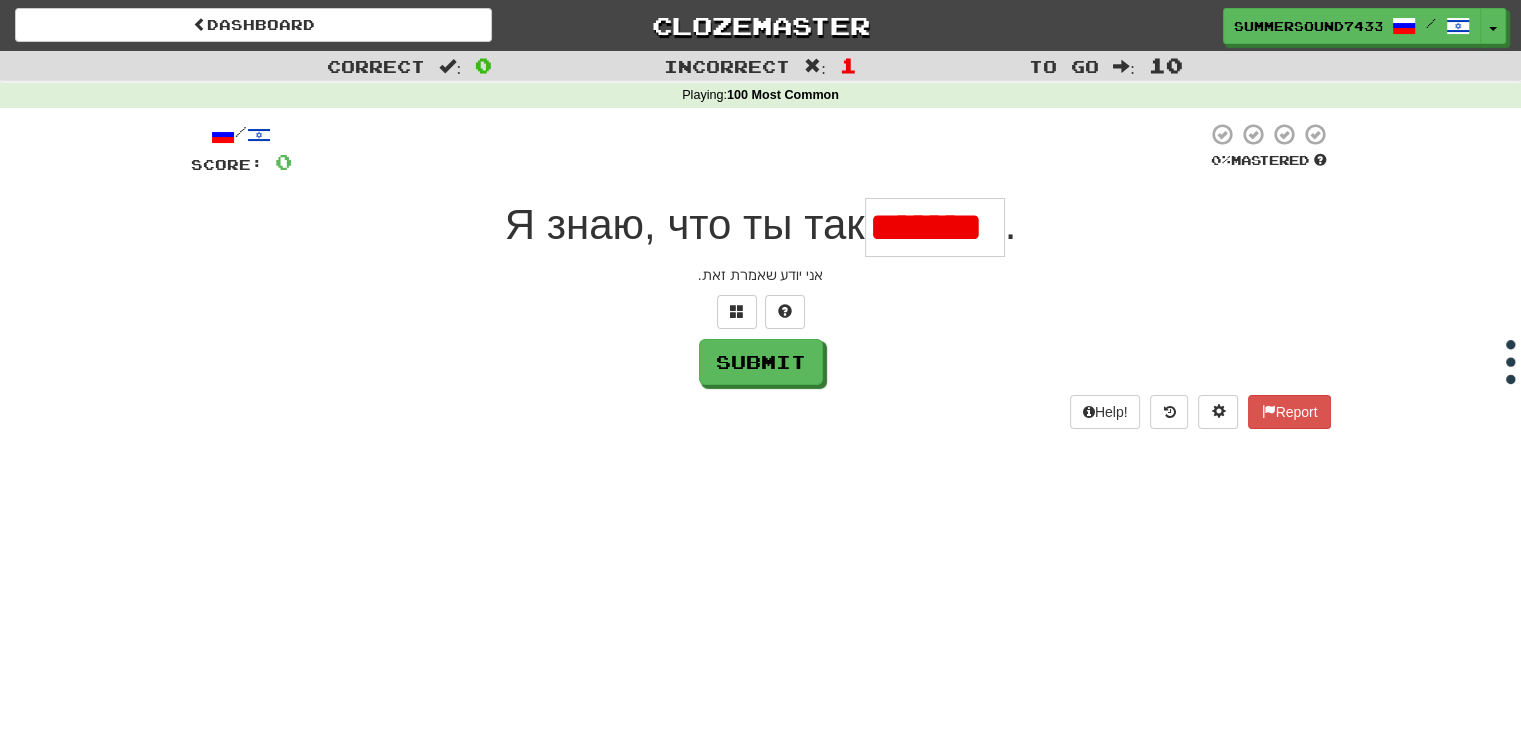 scroll, scrollTop: 0, scrollLeft: 9, axis: horizontal 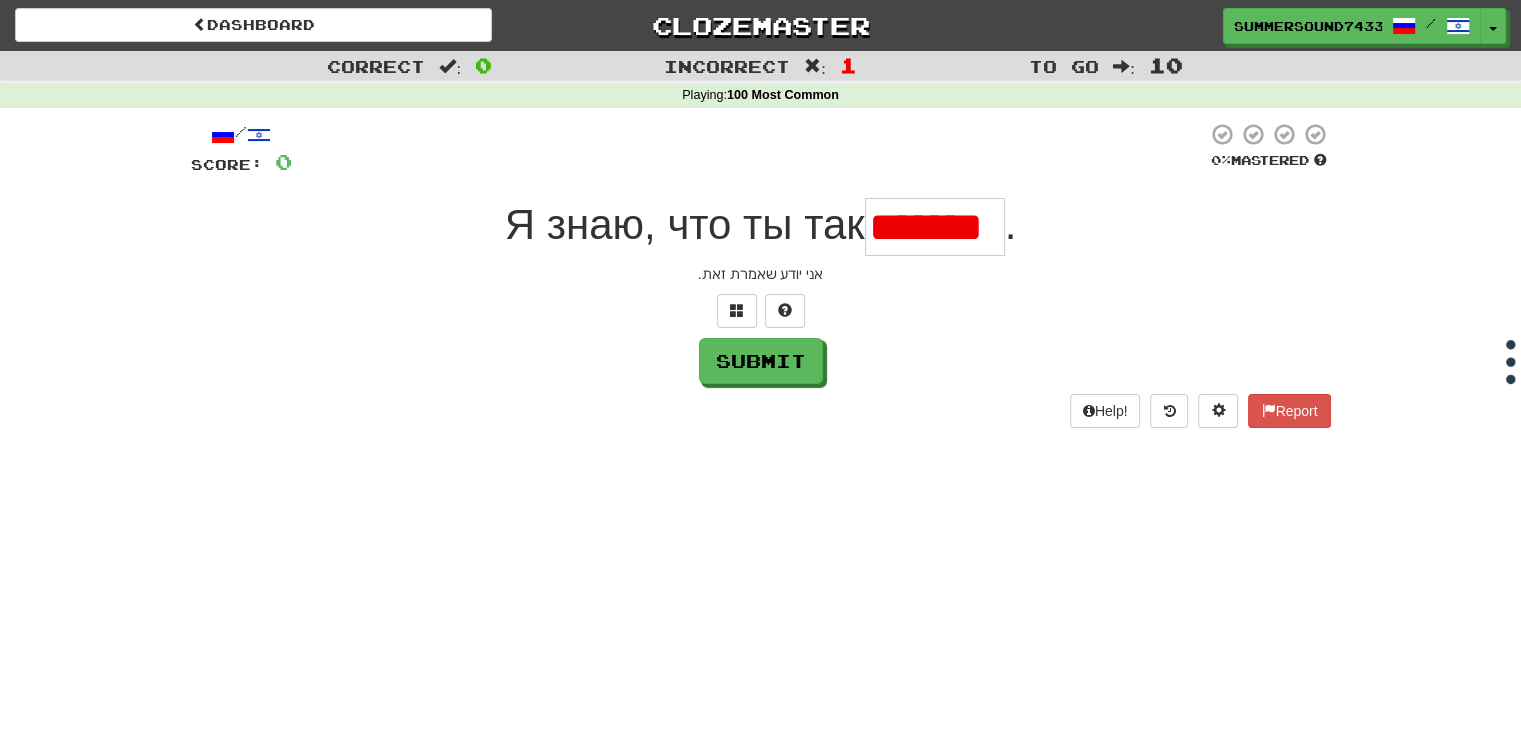type on "******" 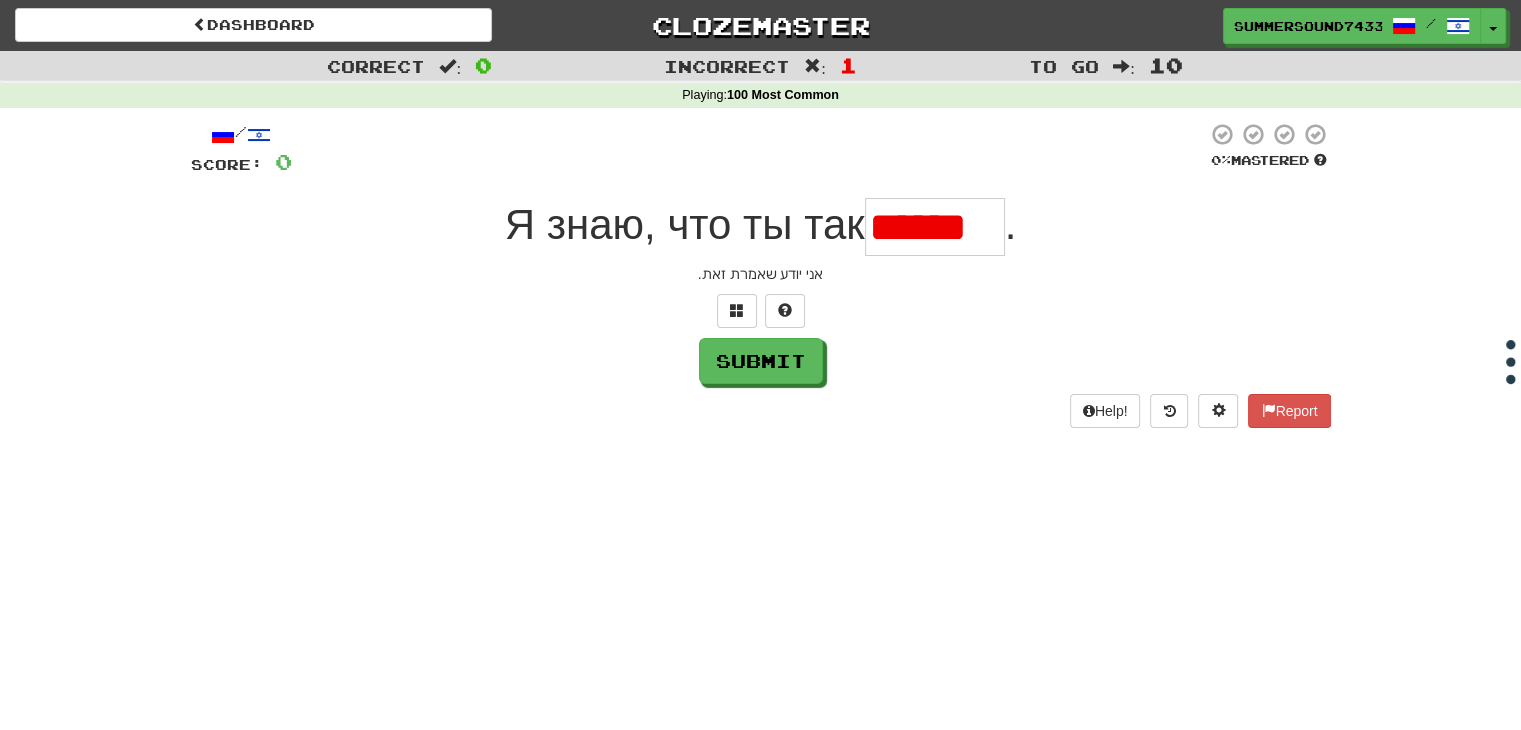 scroll, scrollTop: 0, scrollLeft: 0, axis: both 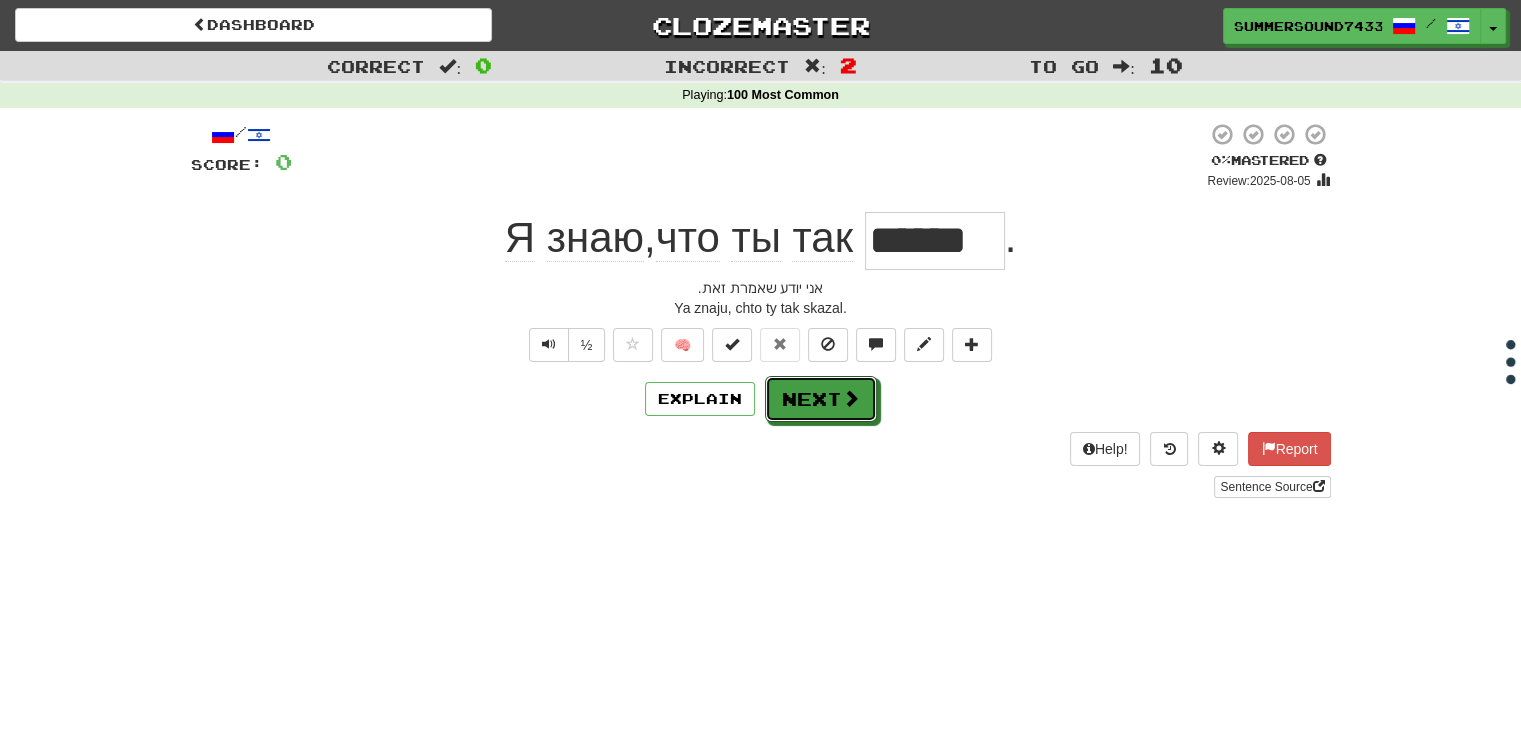 click at bounding box center (851, 398) 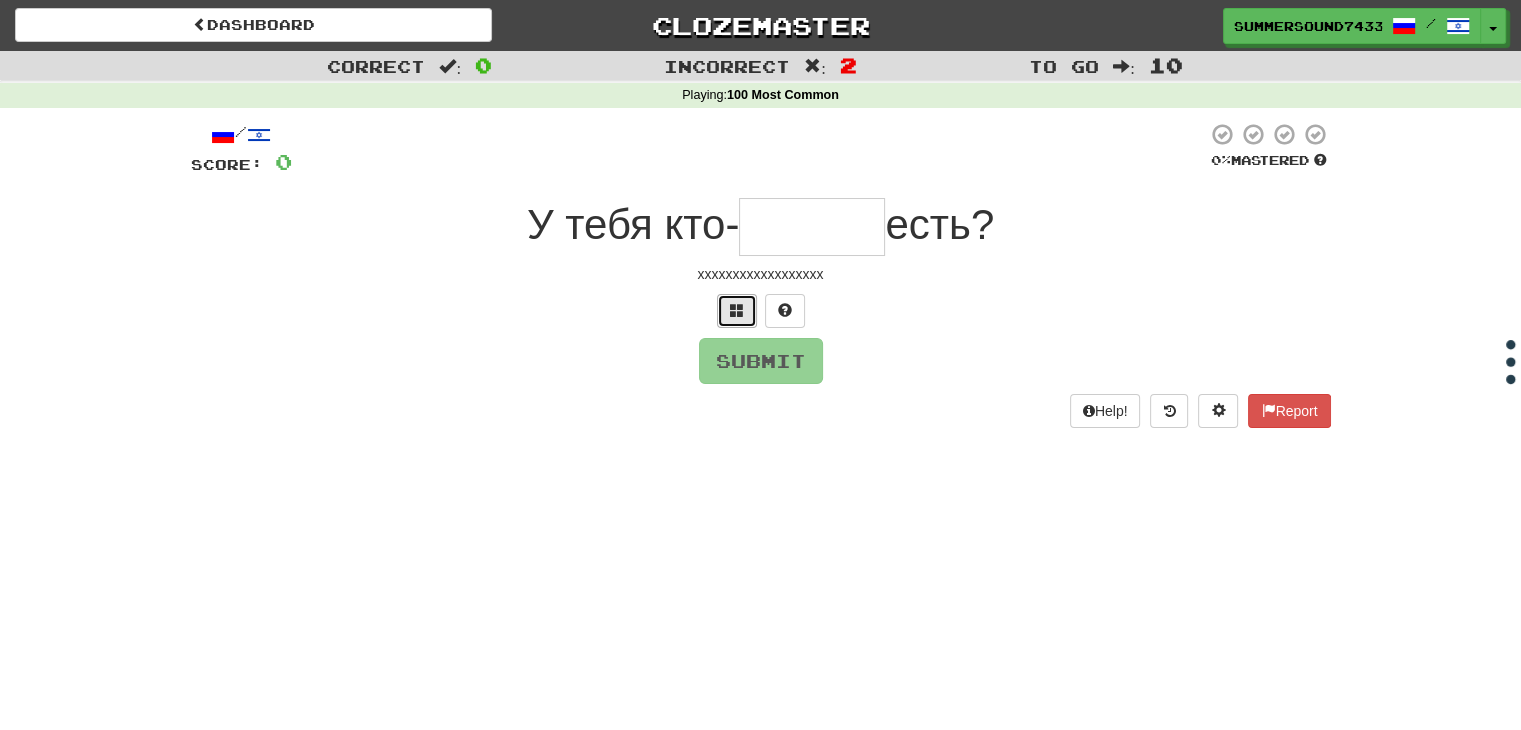 click at bounding box center (737, 310) 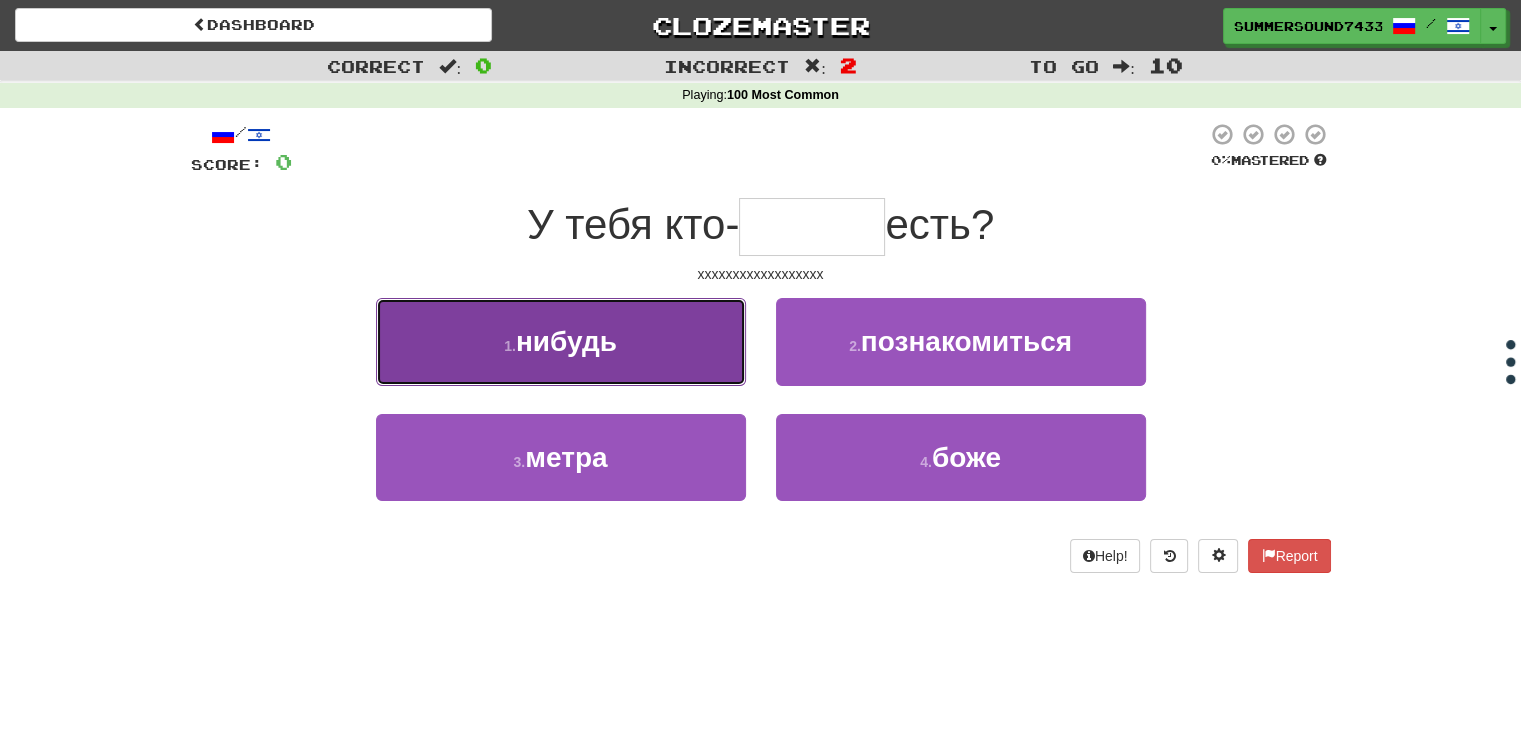 click on "1 .  нибудь" at bounding box center (561, 341) 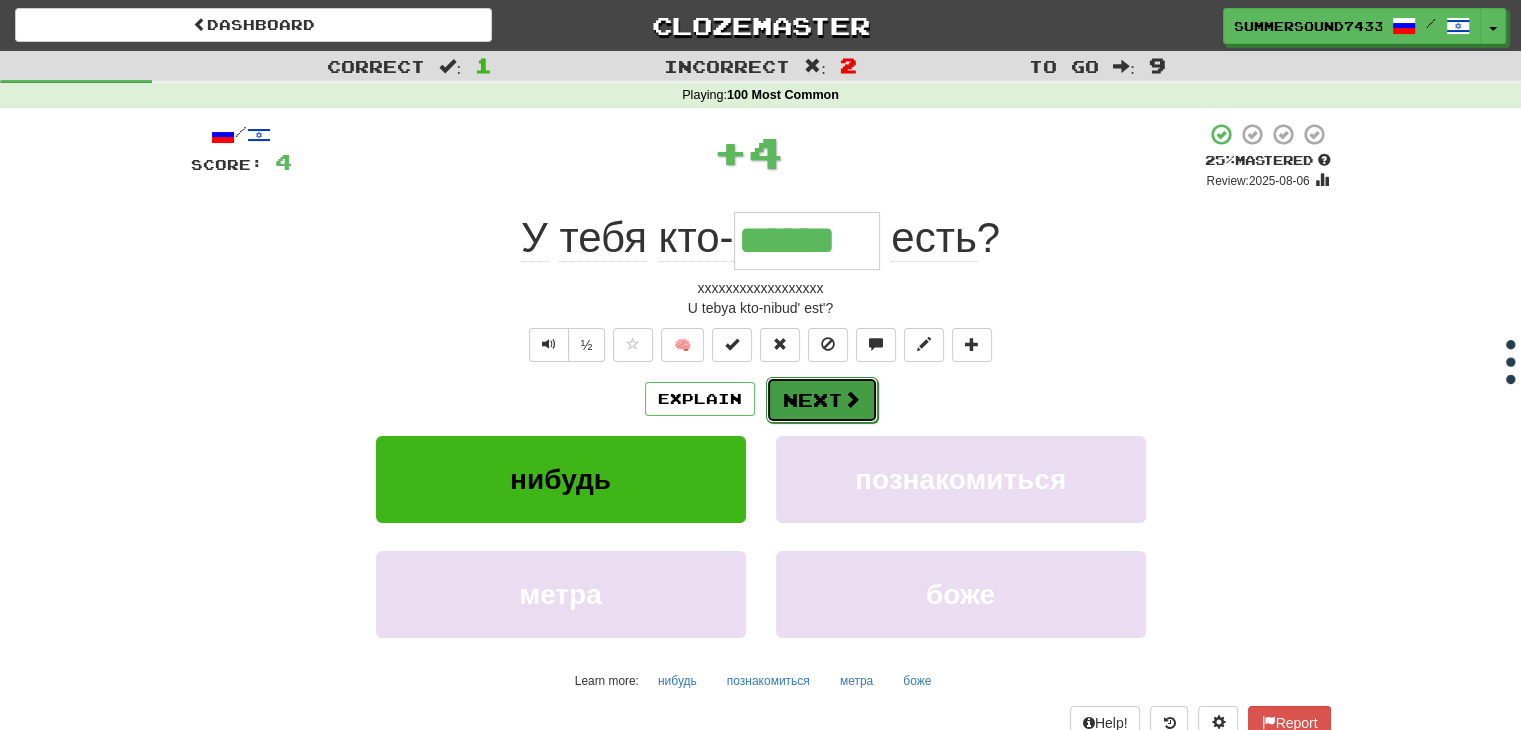 click at bounding box center (852, 399) 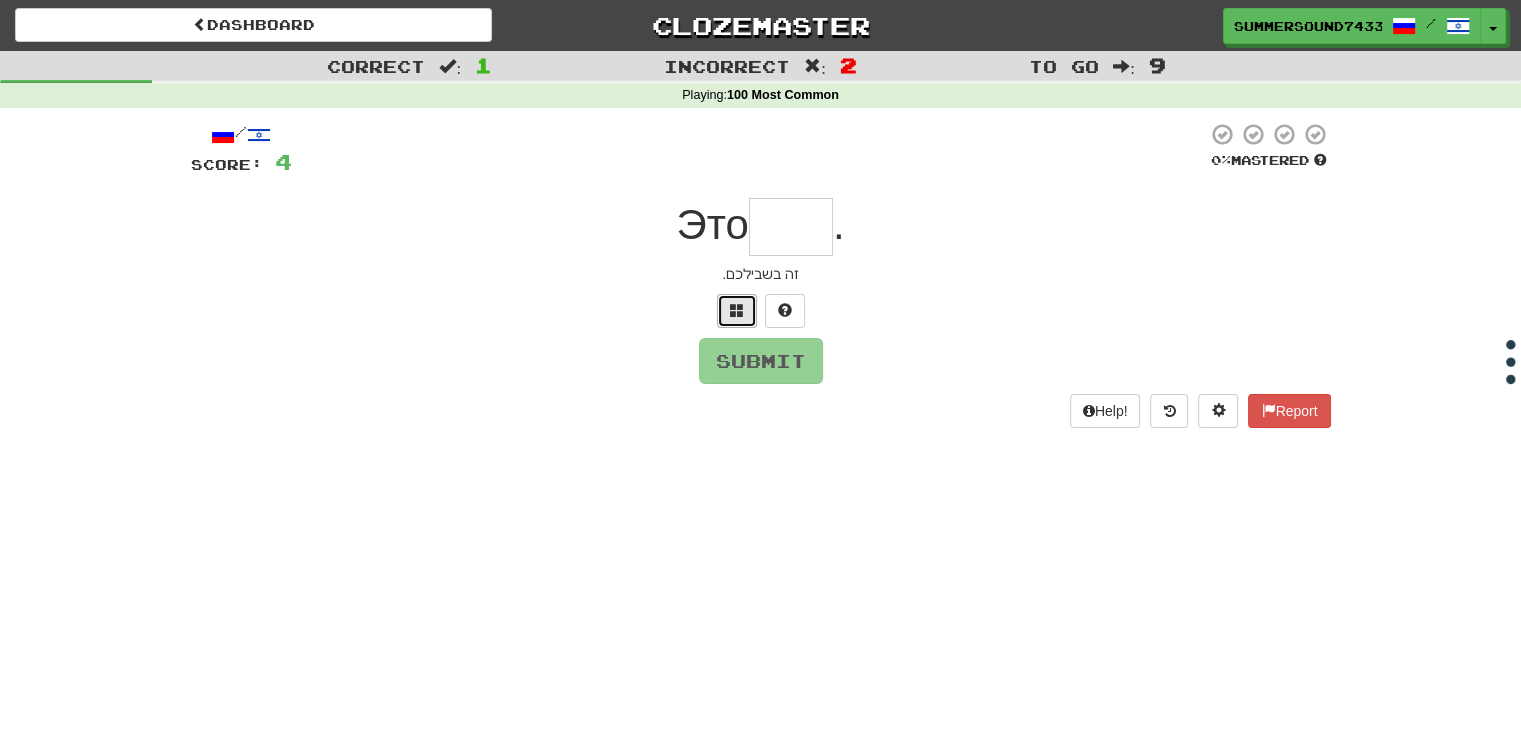 click at bounding box center (737, 311) 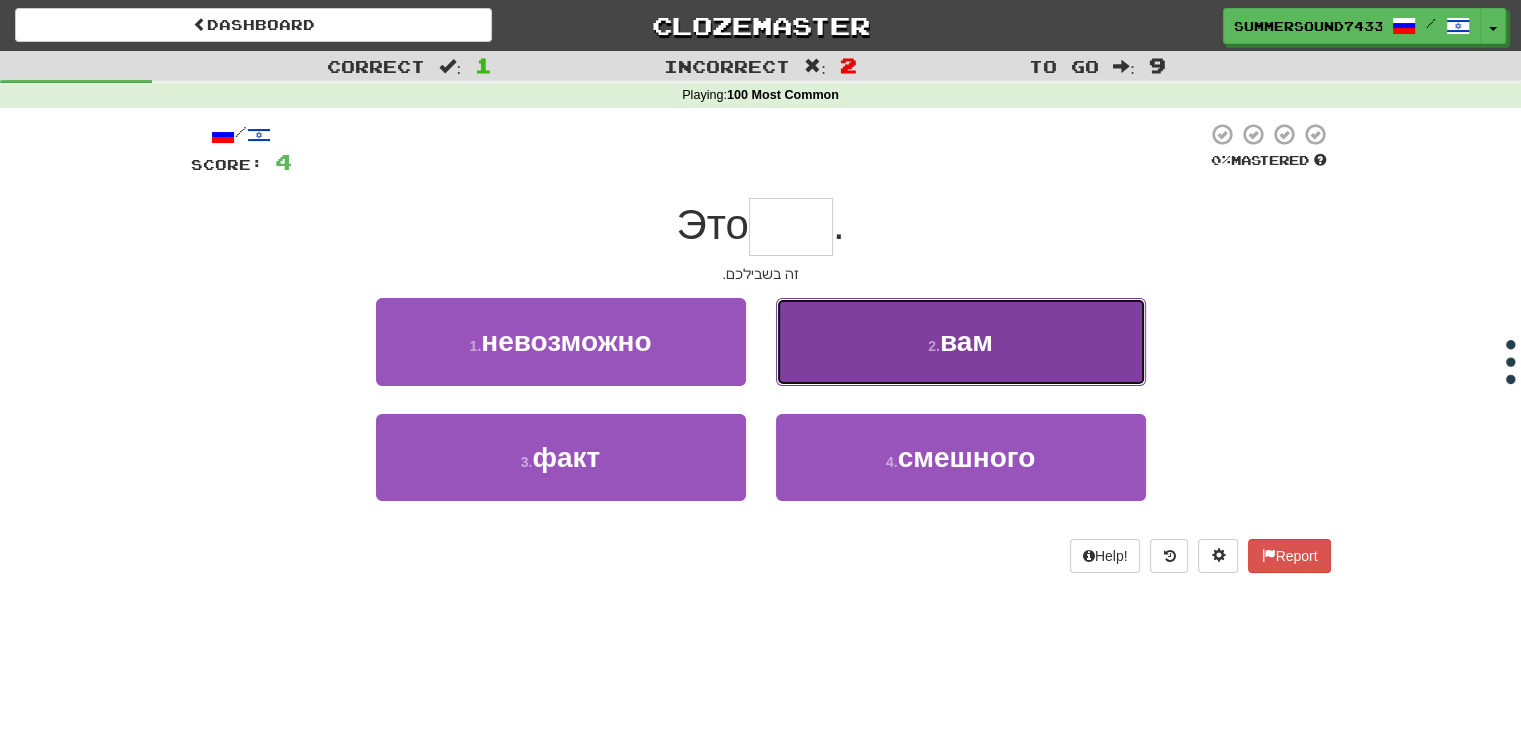click on "2 .  вам" at bounding box center [961, 341] 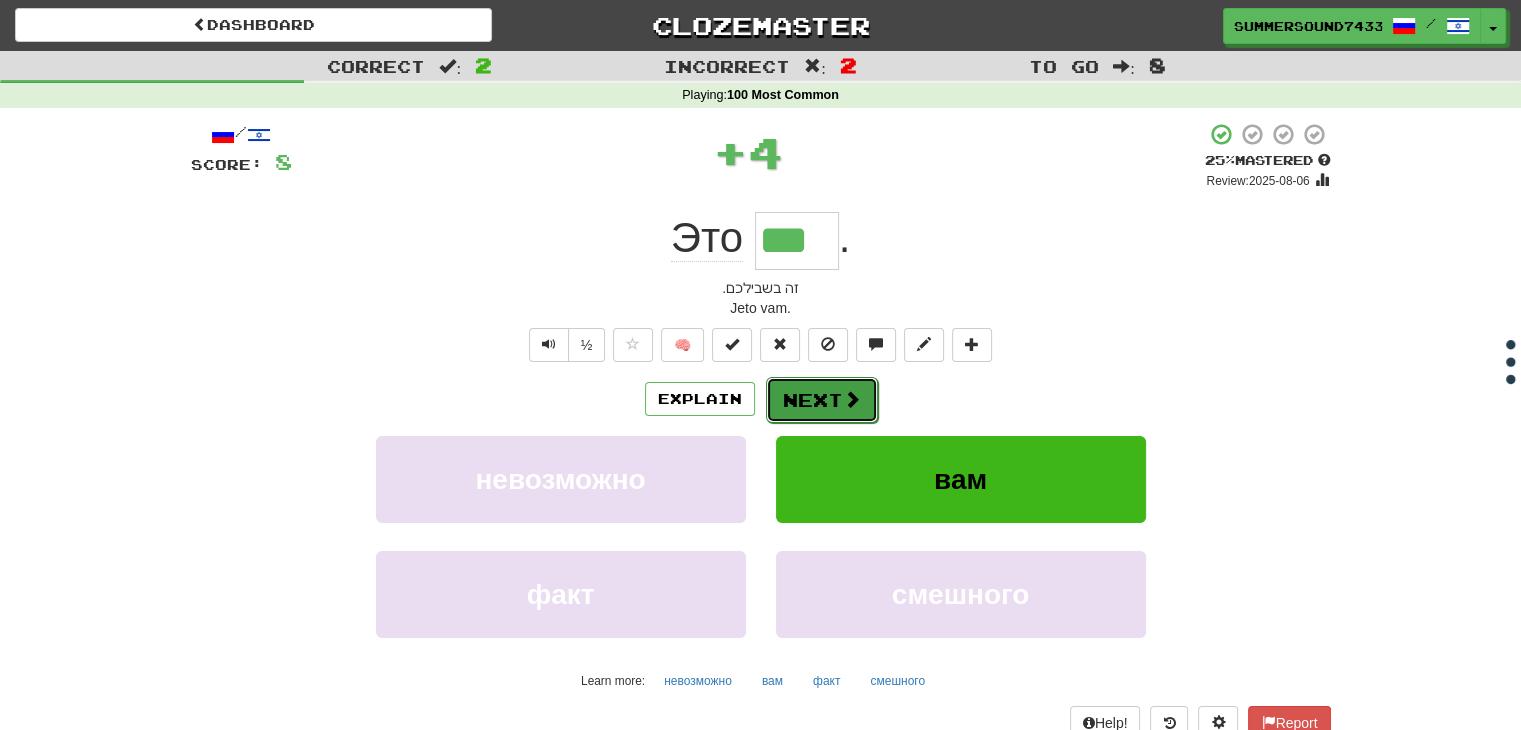 click on "Next" at bounding box center (822, 400) 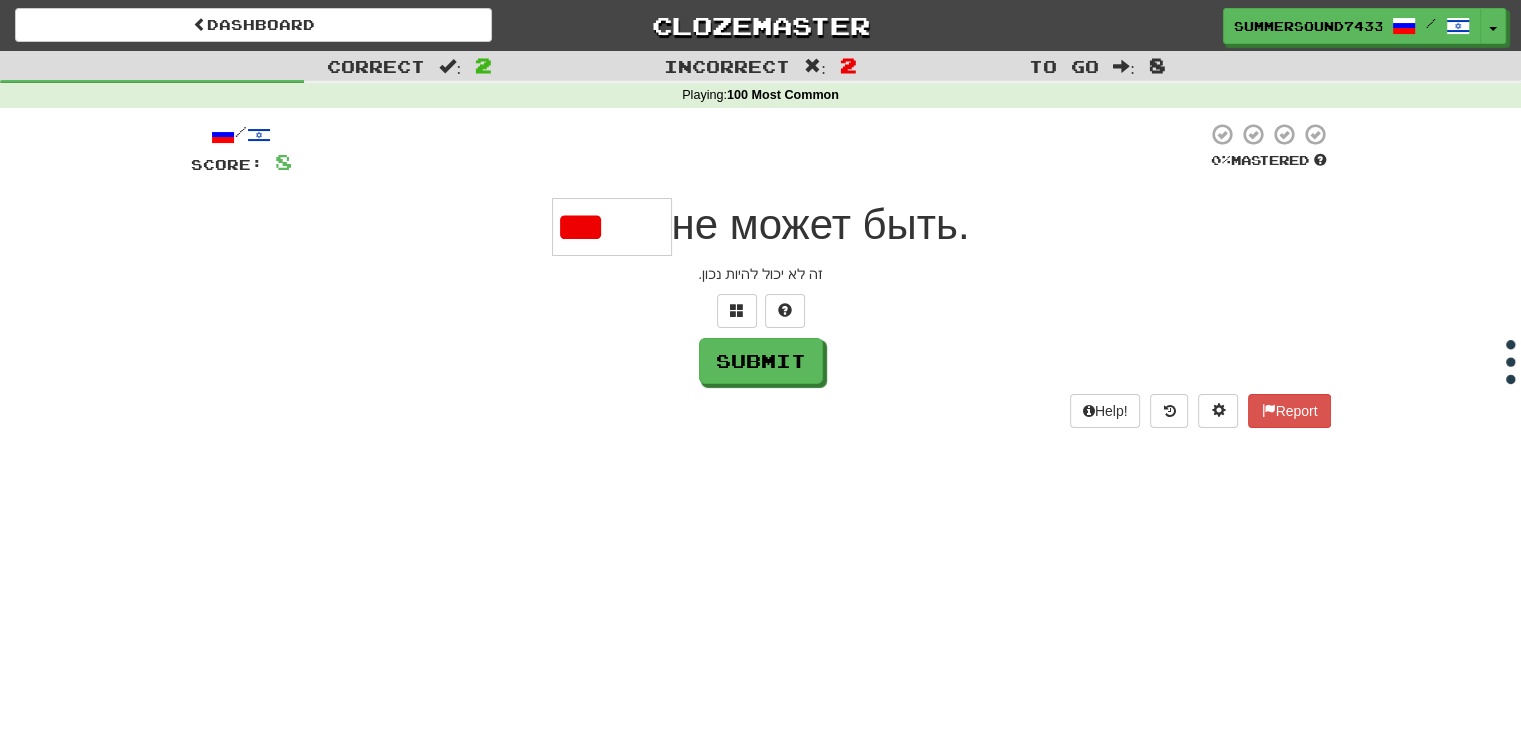 type on "*****" 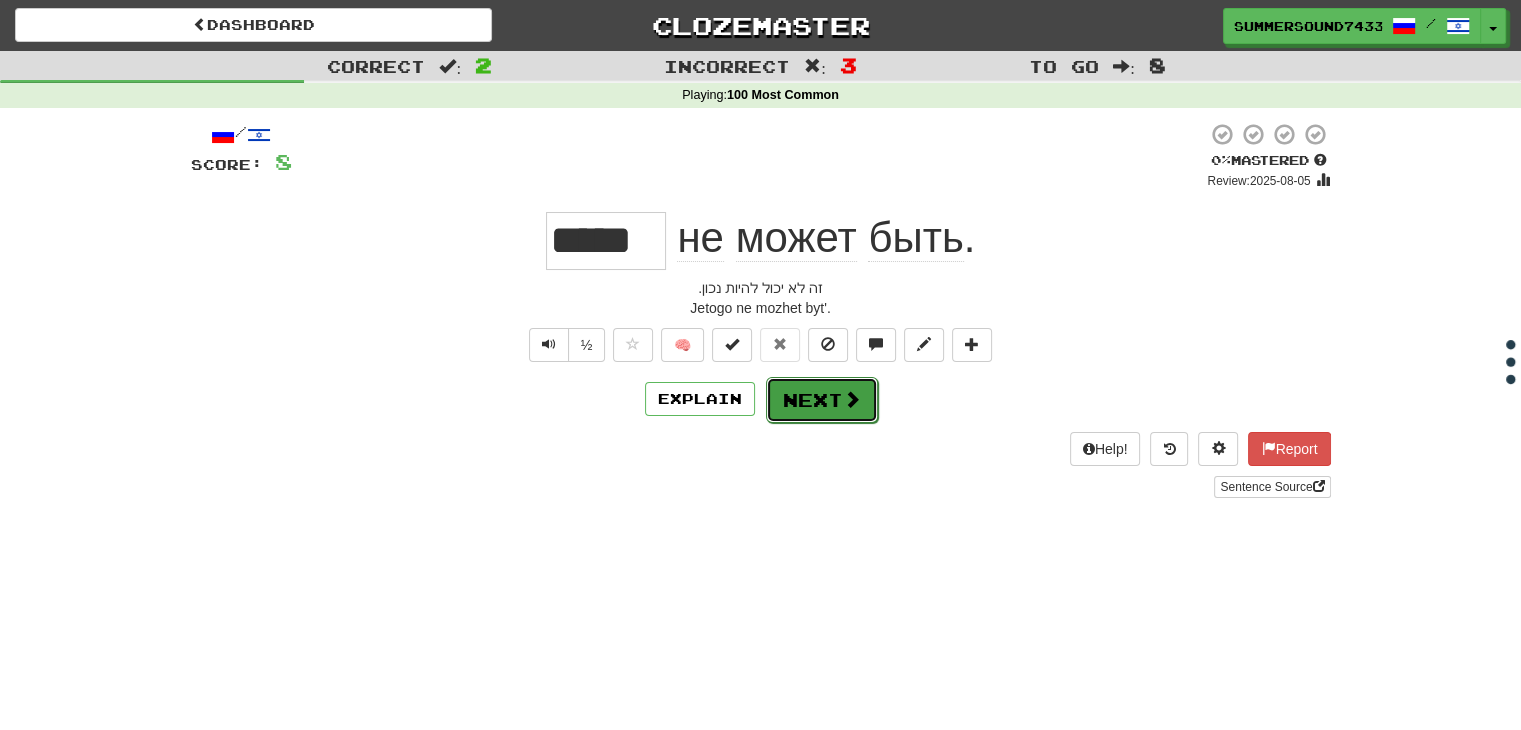 click on "Next" at bounding box center (822, 400) 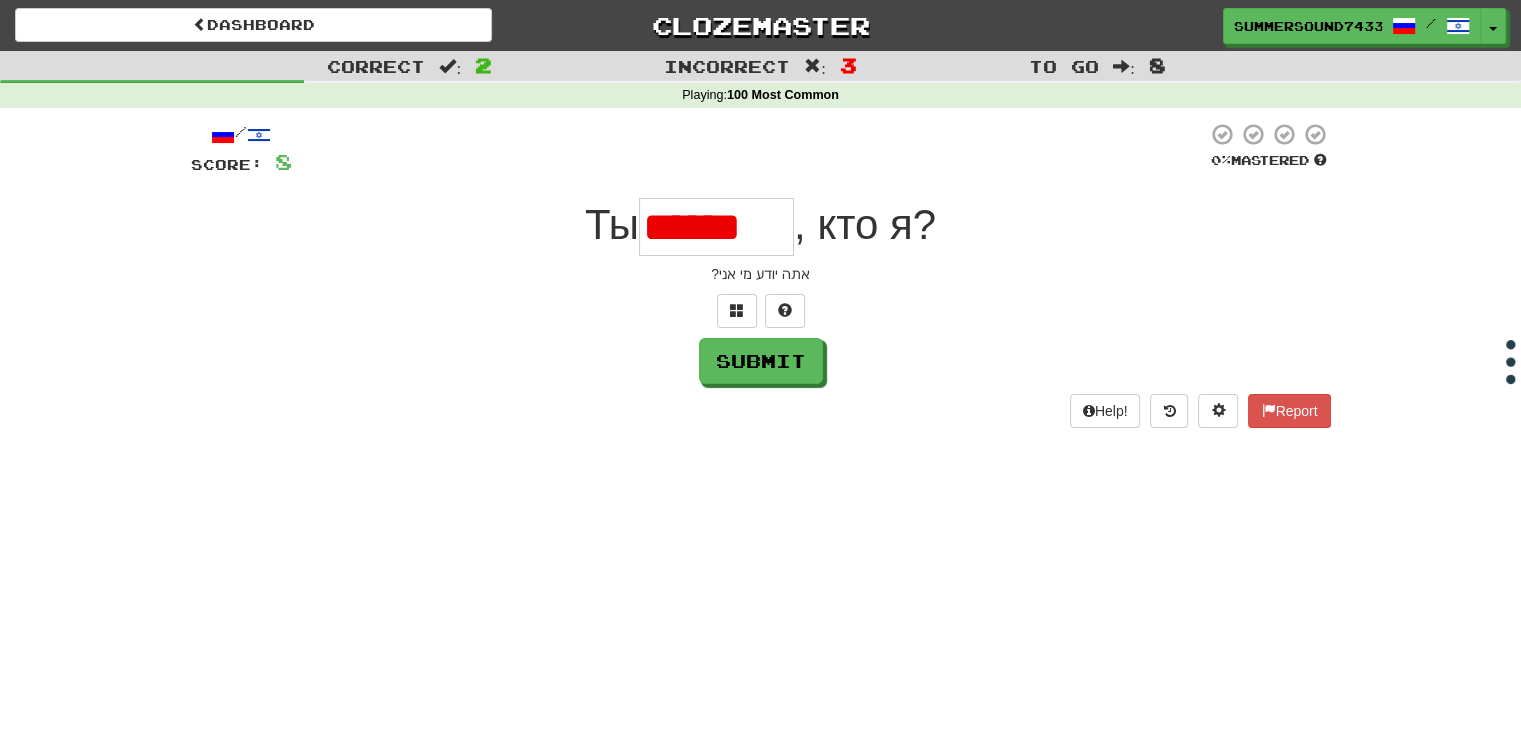 type on "******" 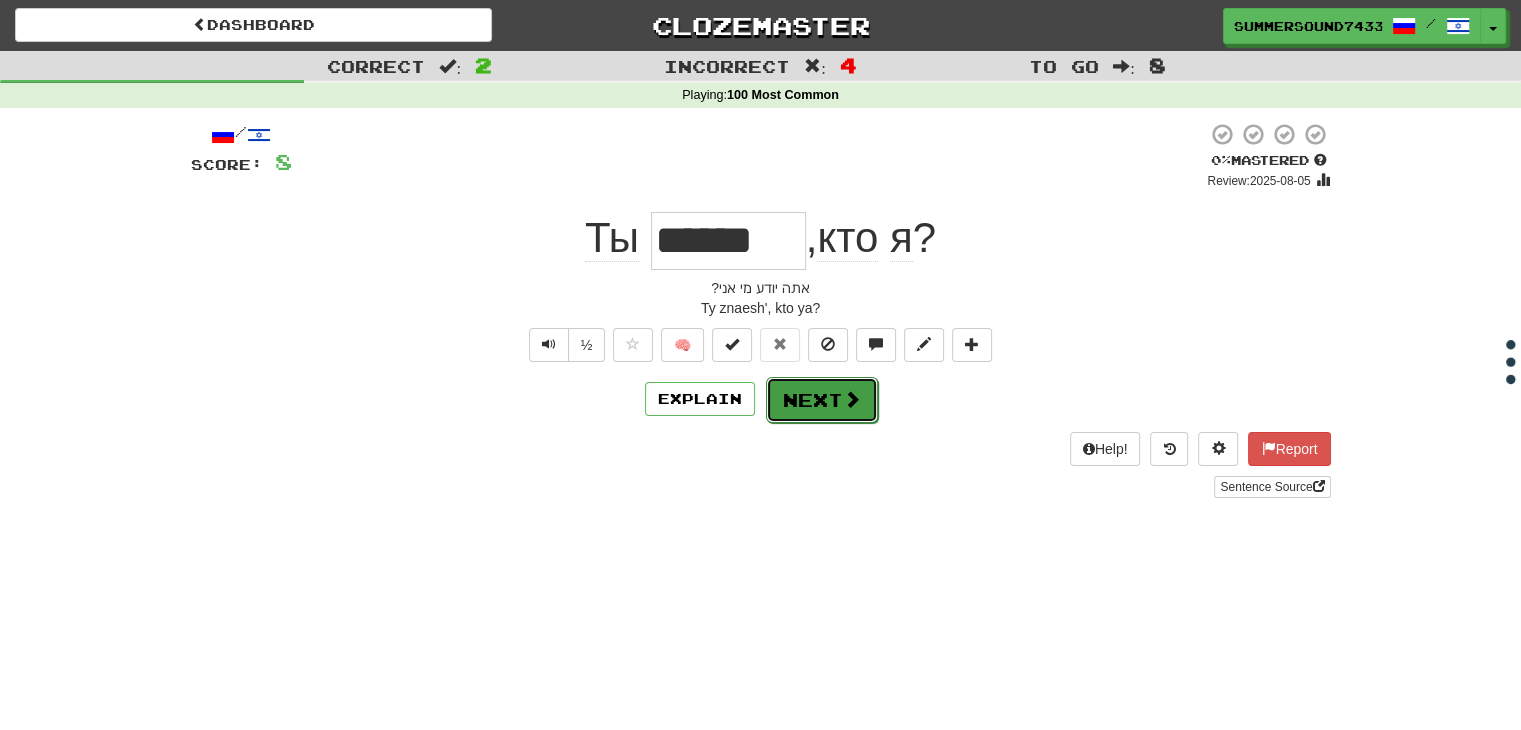 click on "Next" at bounding box center (822, 400) 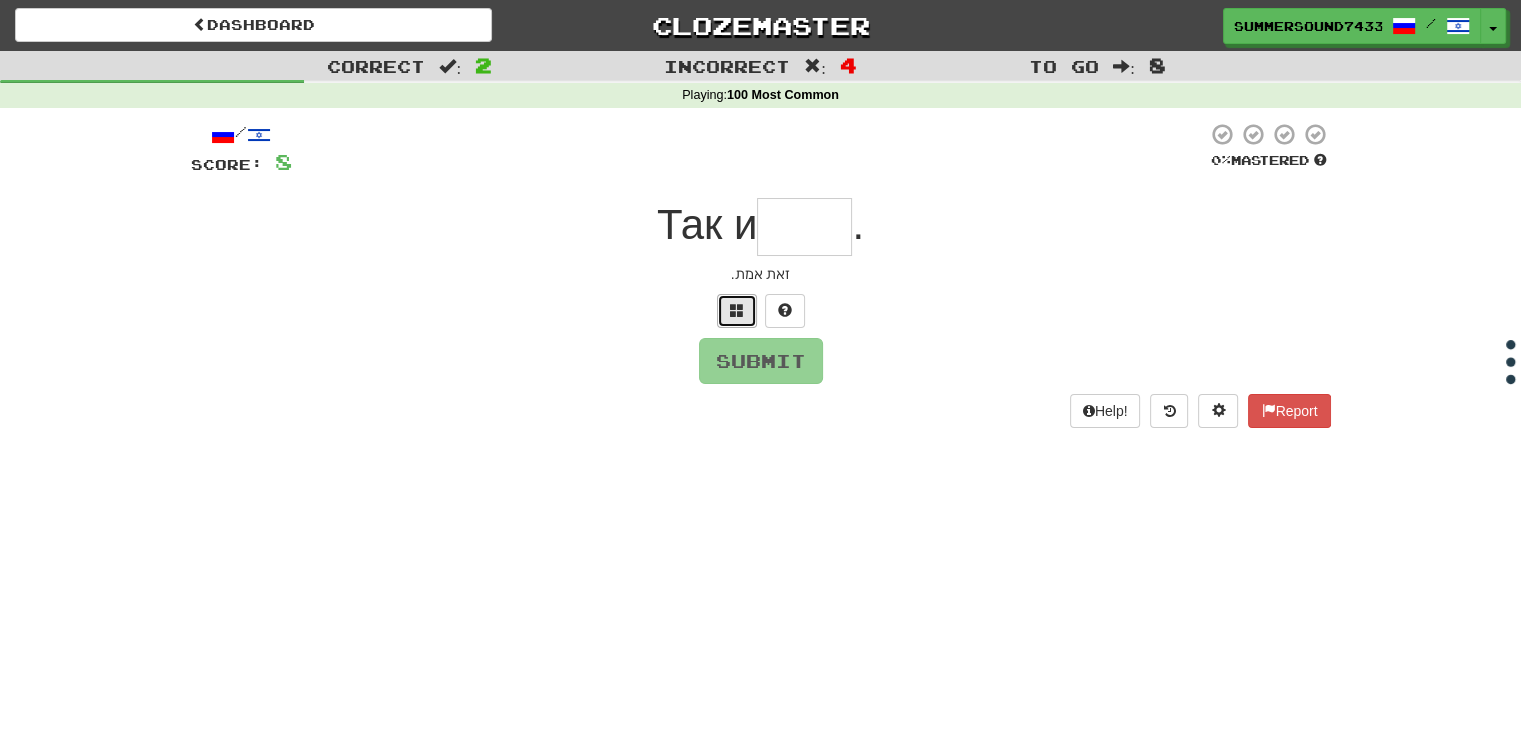 click at bounding box center [737, 310] 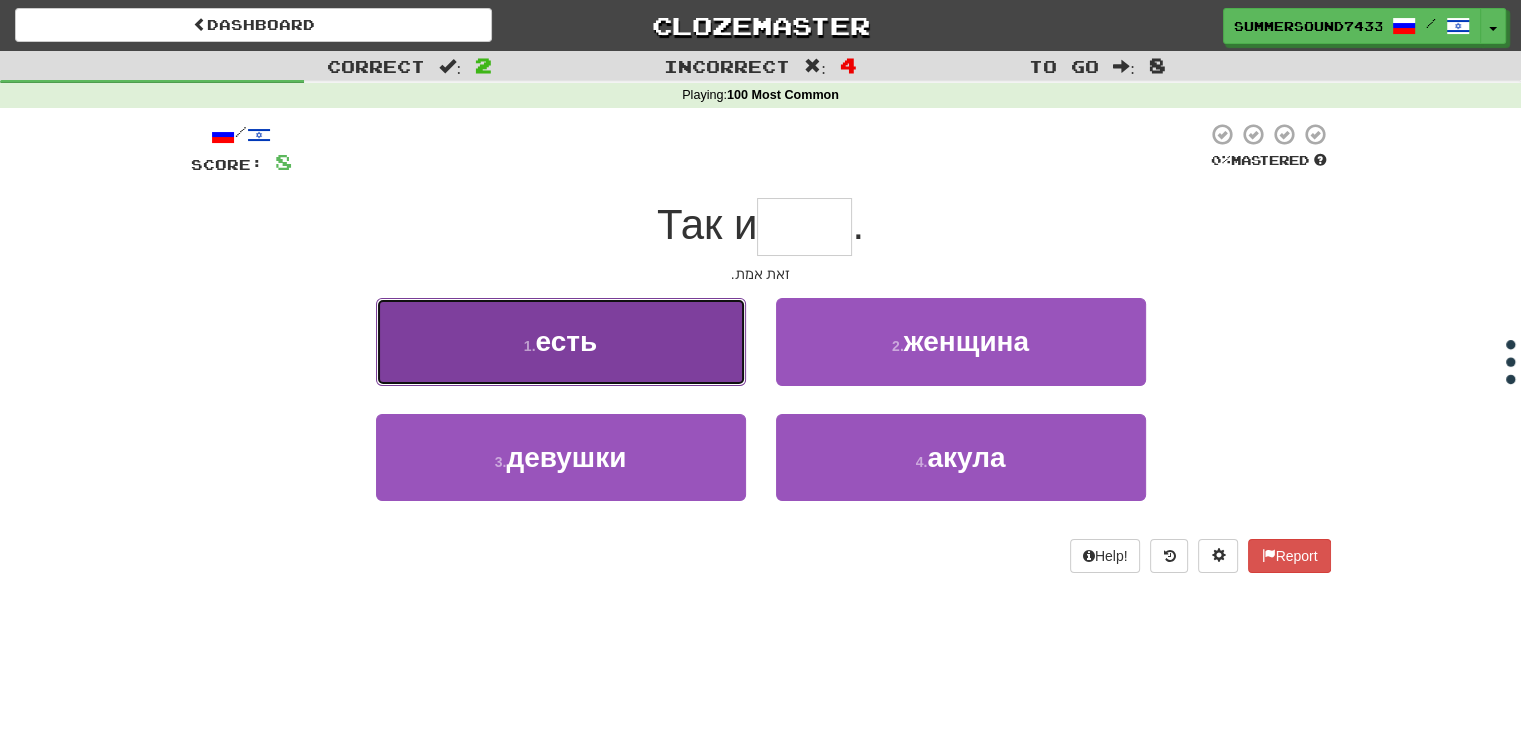 click on "1 .  есть" at bounding box center (561, 341) 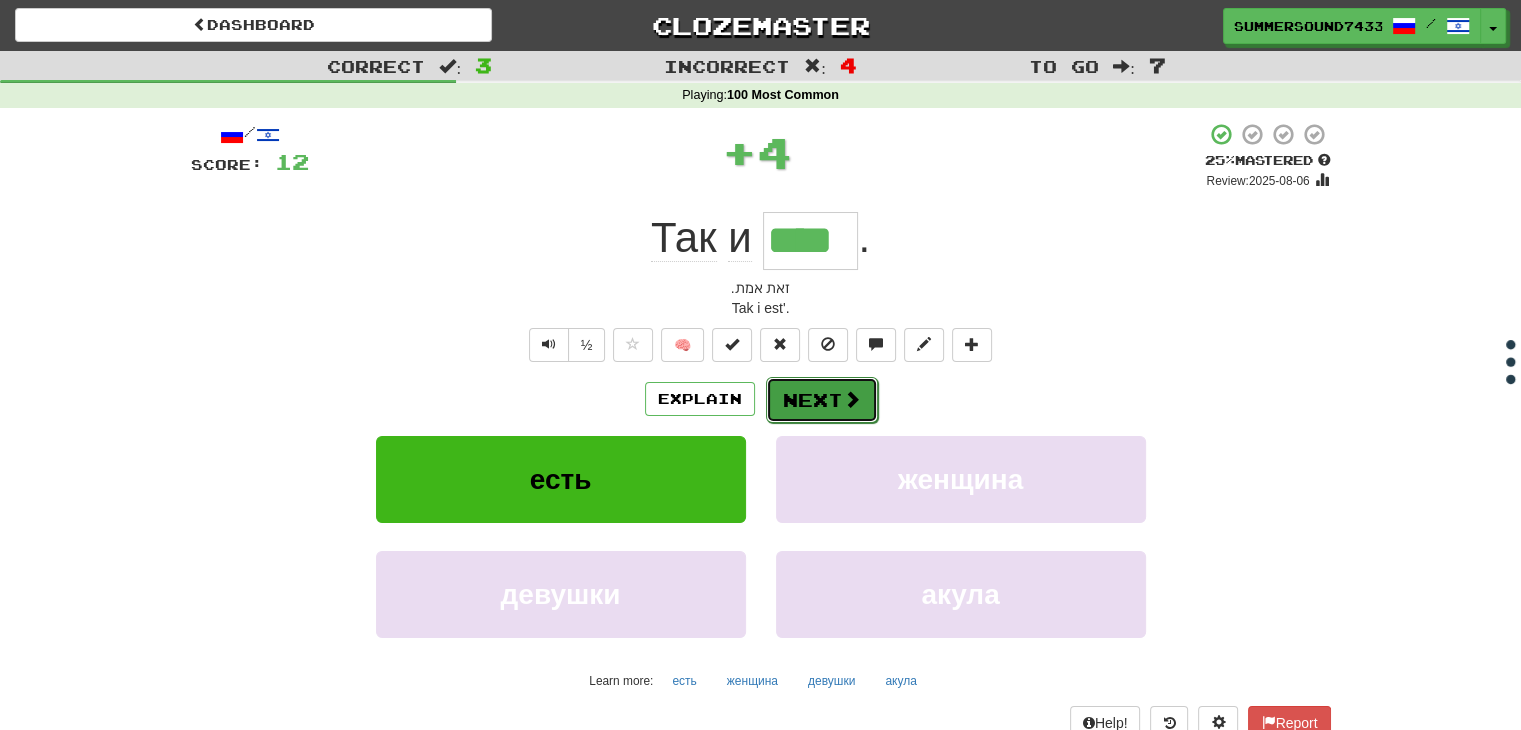 click at bounding box center (852, 399) 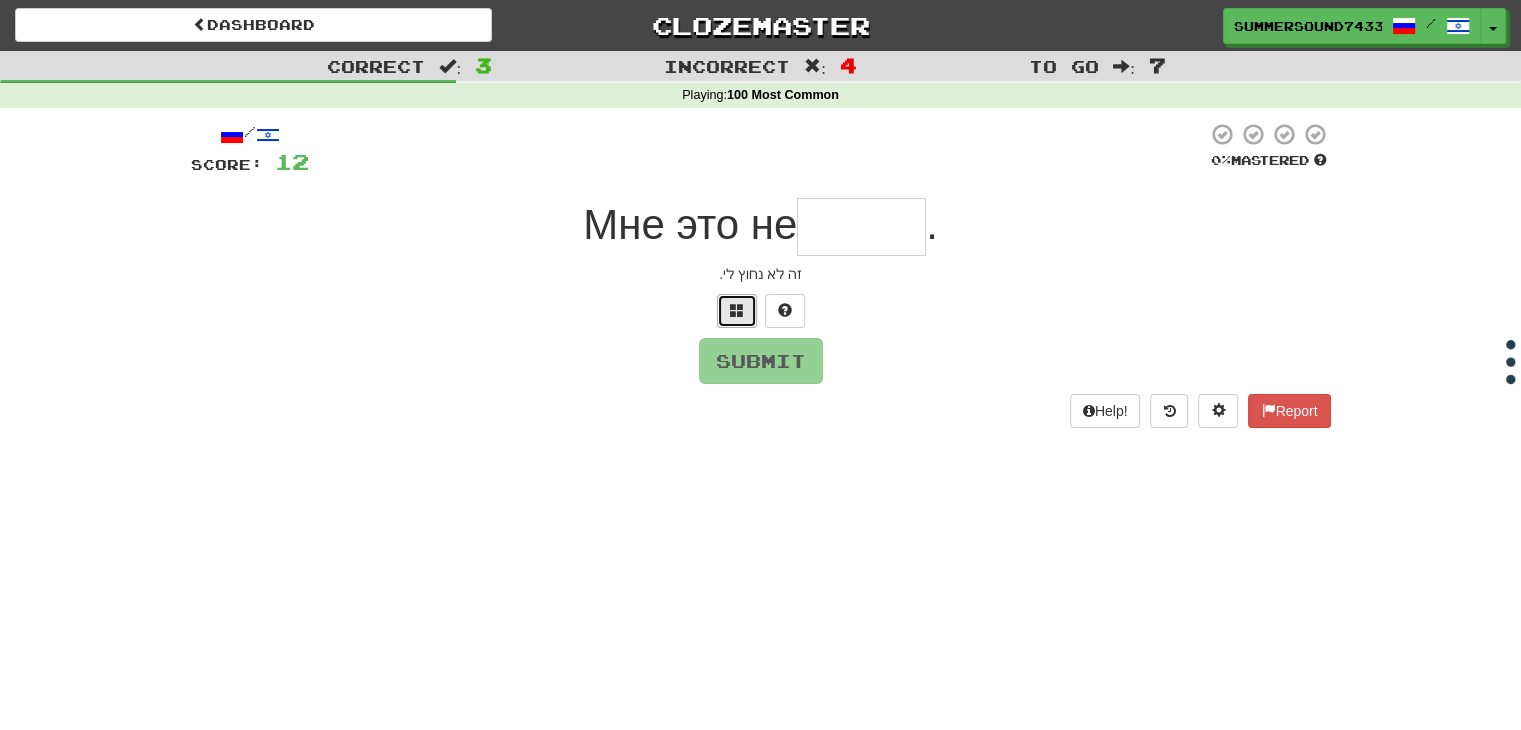 click at bounding box center [737, 310] 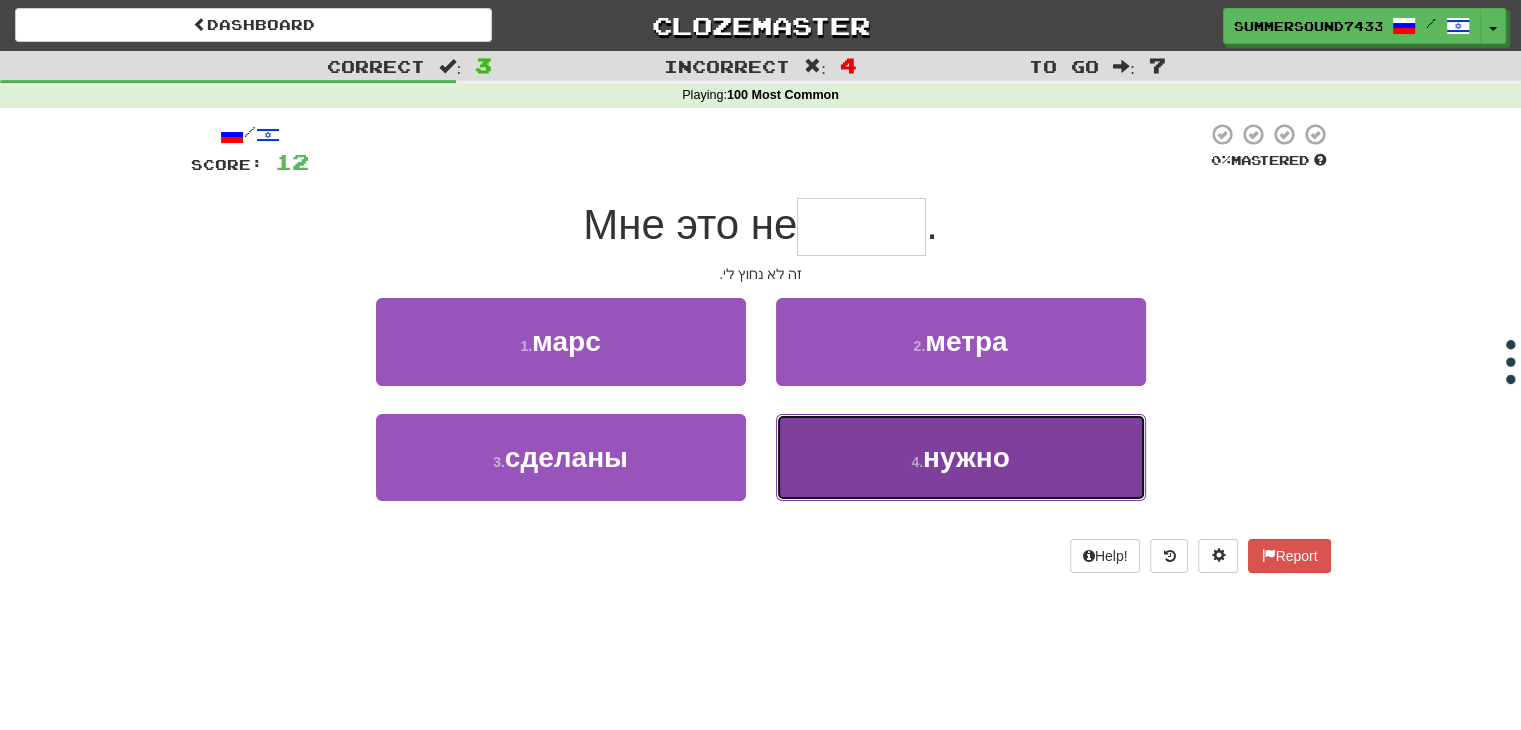click on "4 .  нужно" at bounding box center (961, 457) 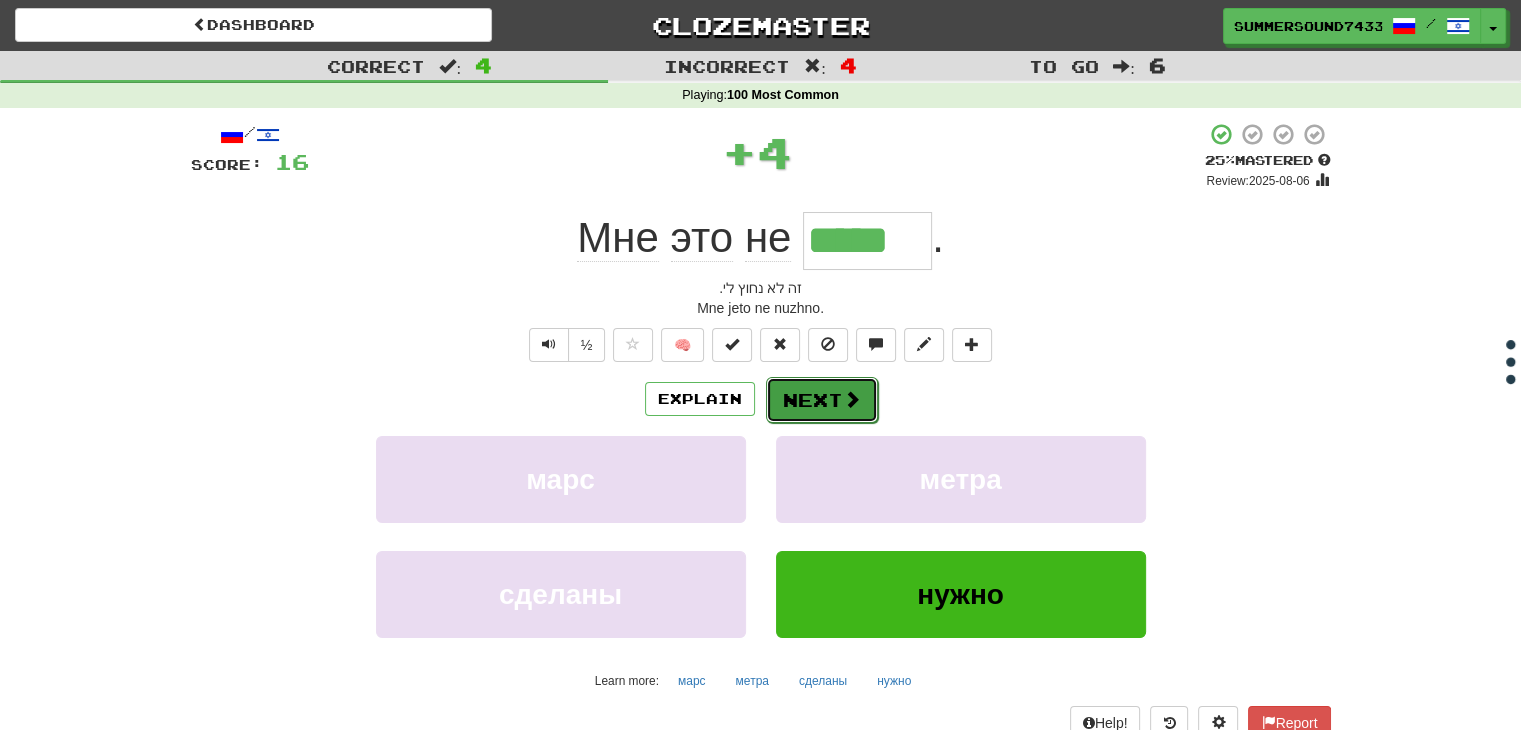 click on "Next" at bounding box center [822, 400] 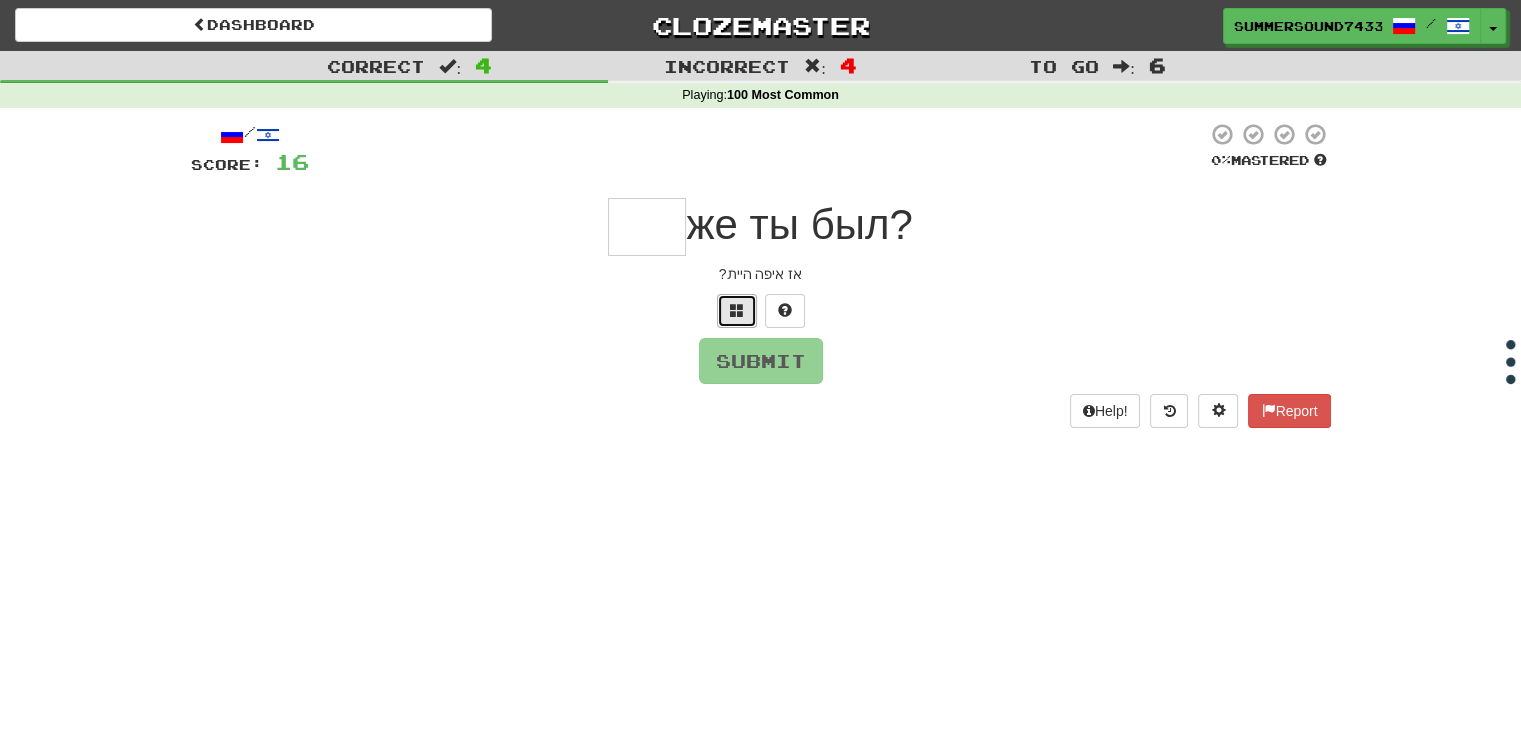 click at bounding box center [737, 311] 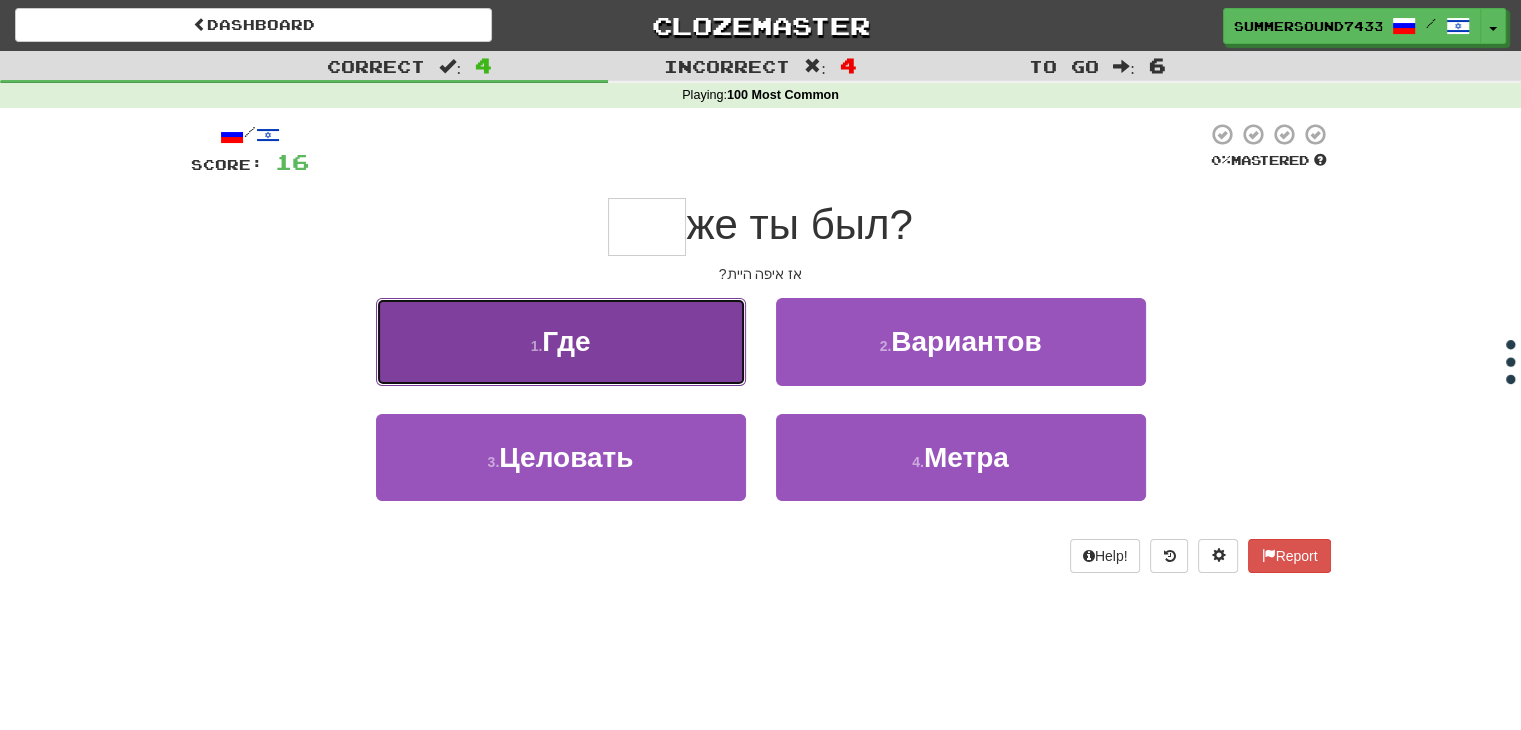 click on "1 .  Где" at bounding box center [561, 341] 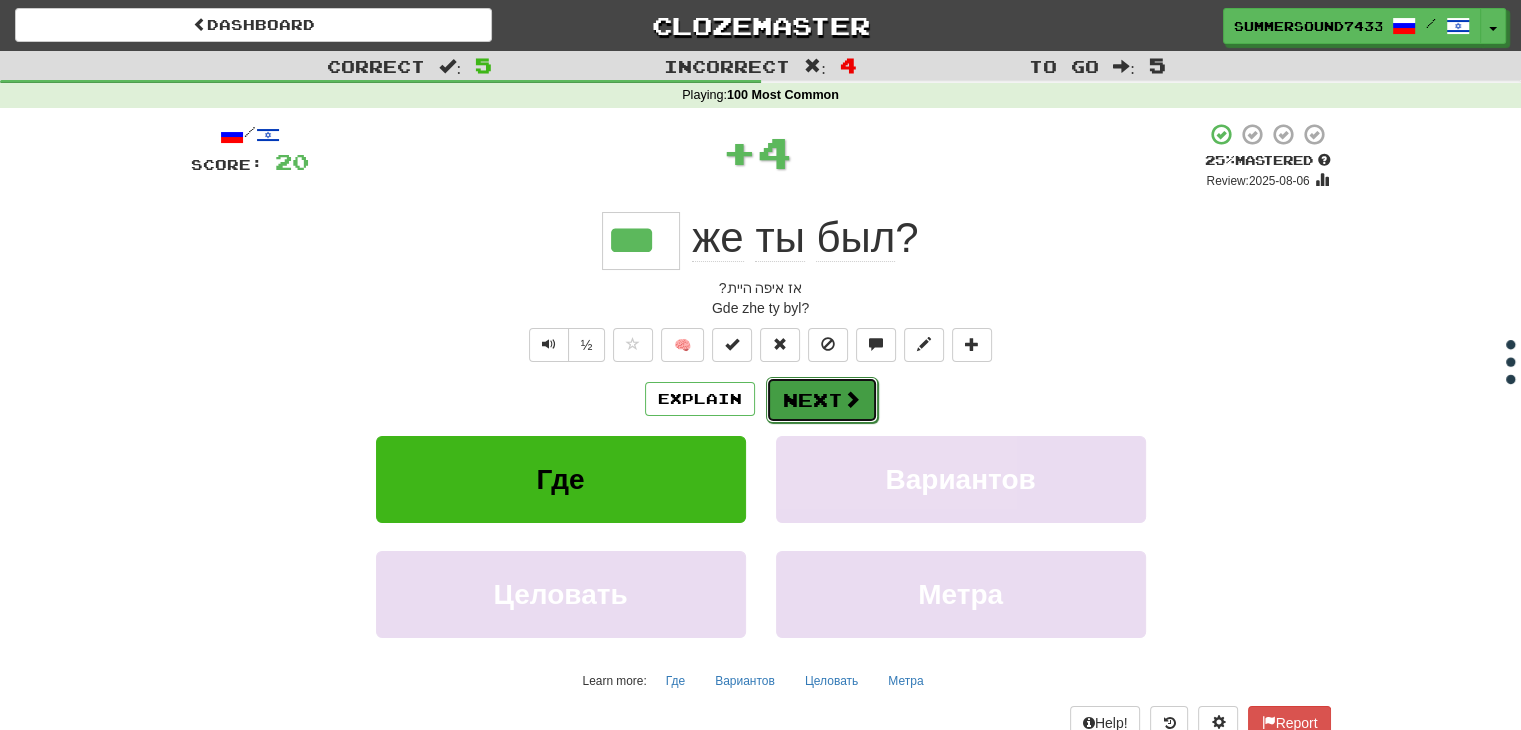 click on "Next" at bounding box center (822, 400) 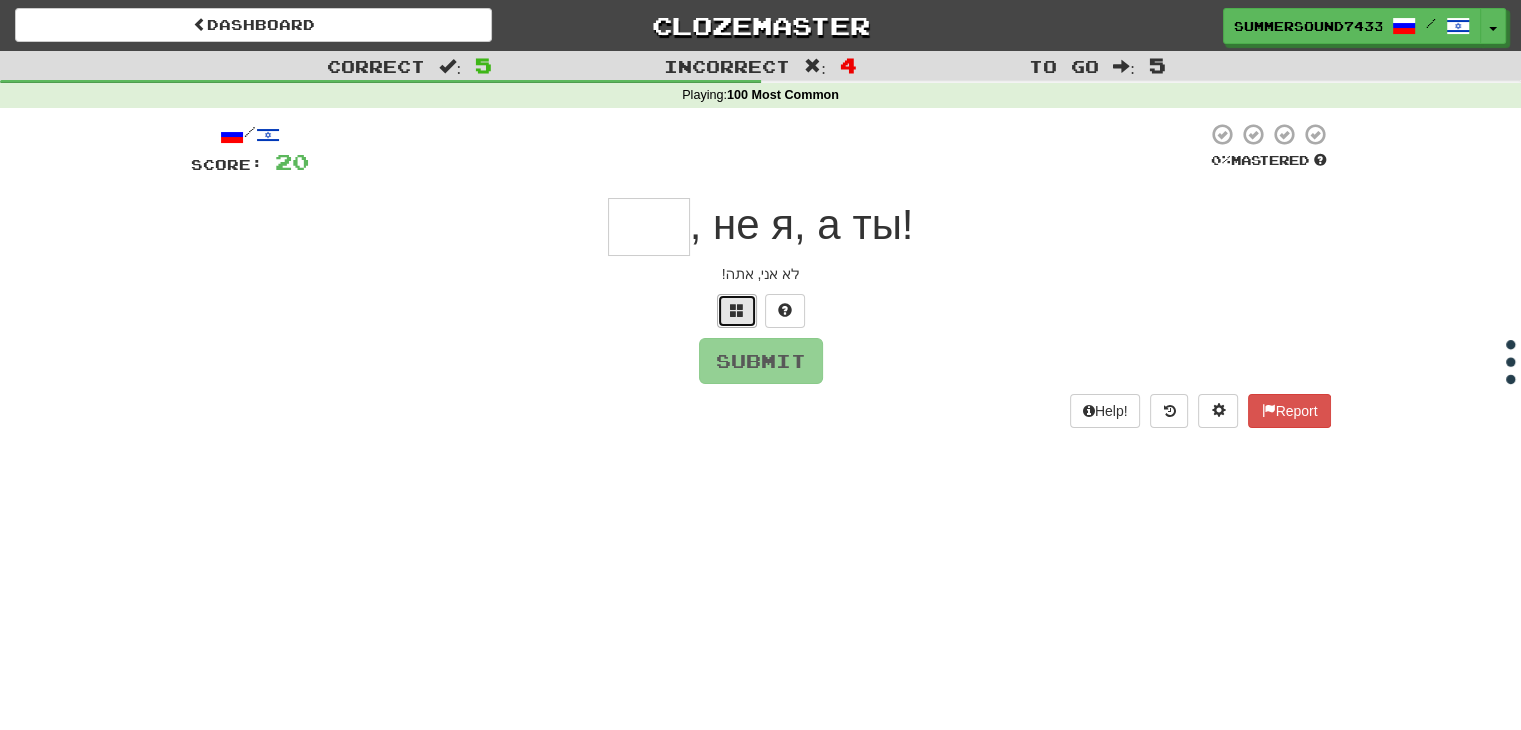 click at bounding box center (737, 310) 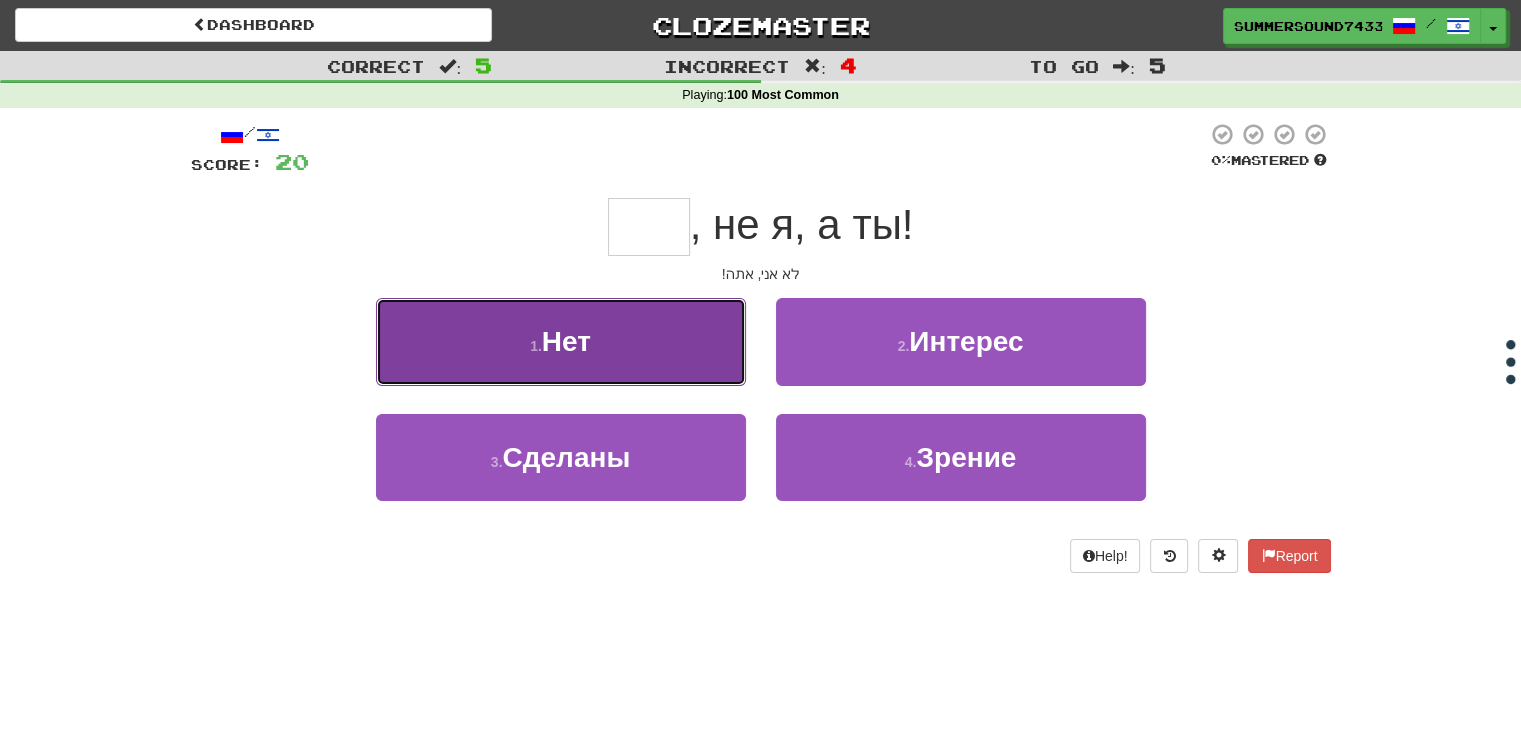 click on "1 .  Нет" at bounding box center (561, 341) 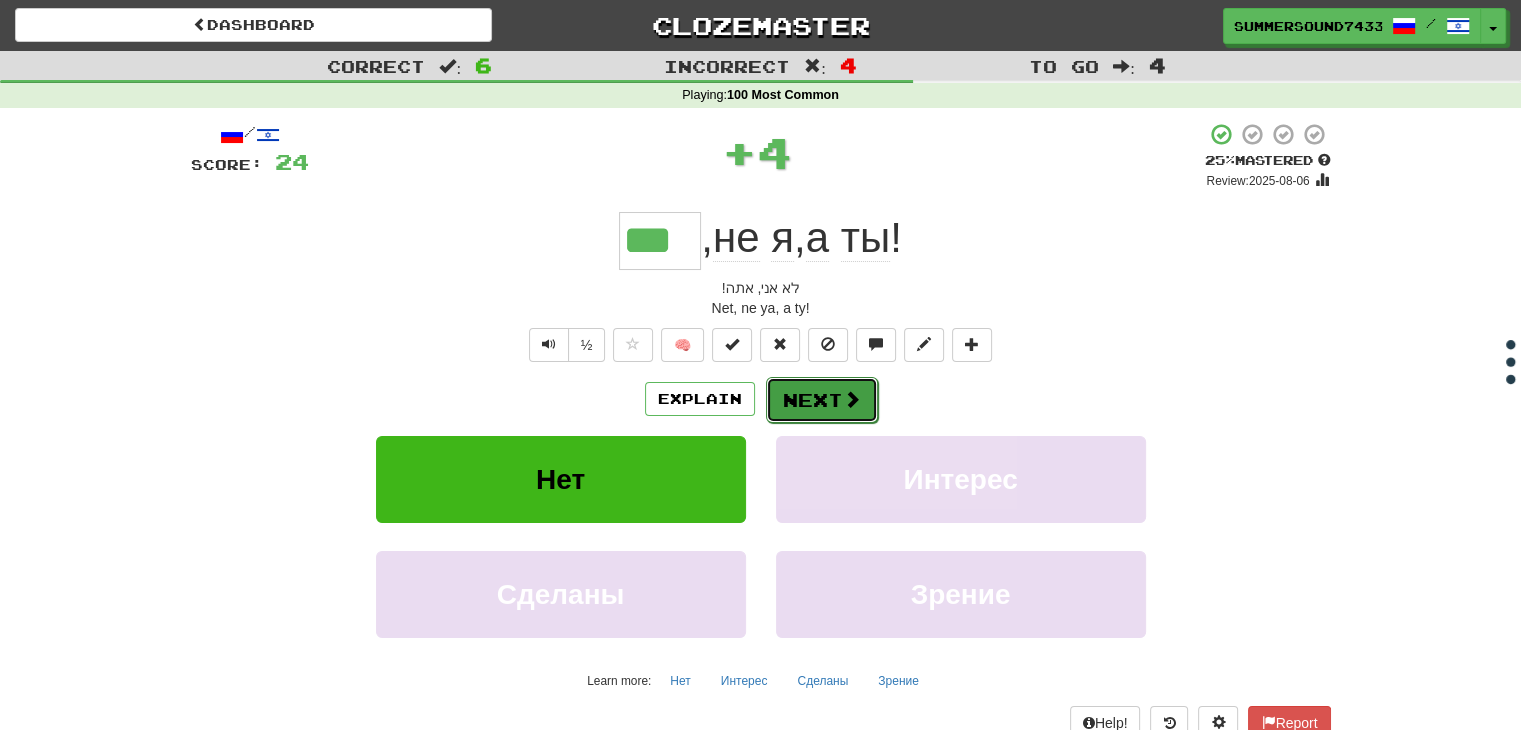 click on "Next" at bounding box center [822, 400] 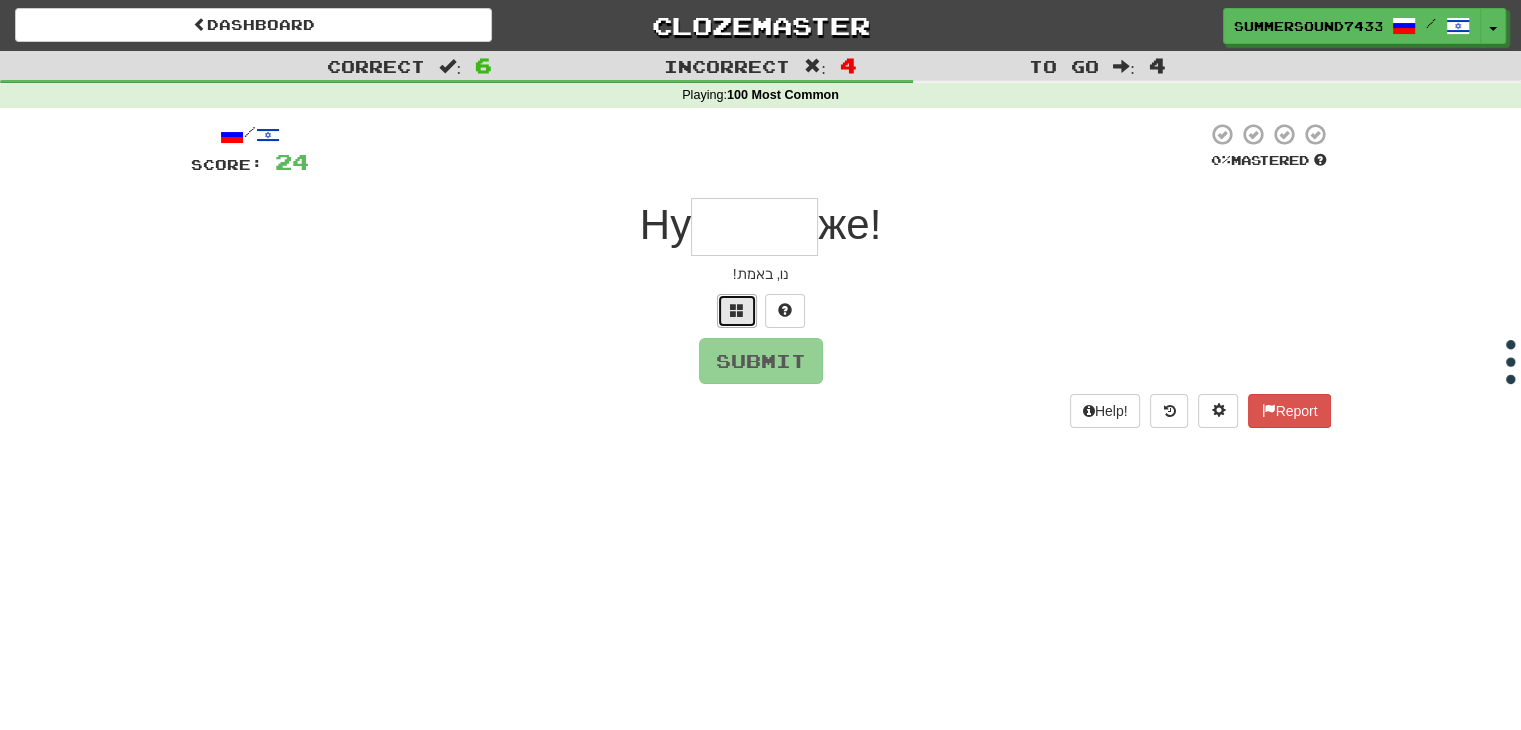 click at bounding box center (737, 311) 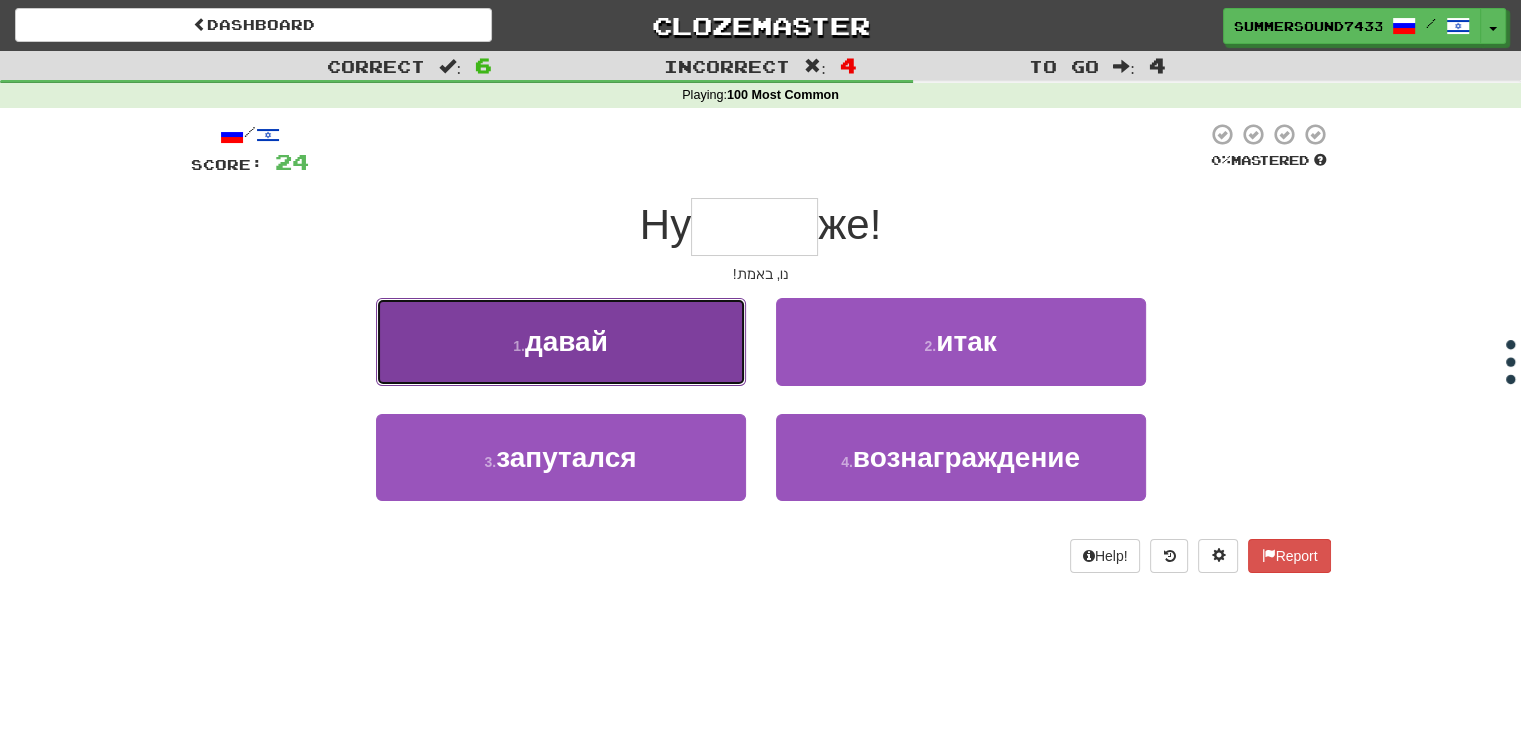 click on "1 .  давай" at bounding box center (561, 341) 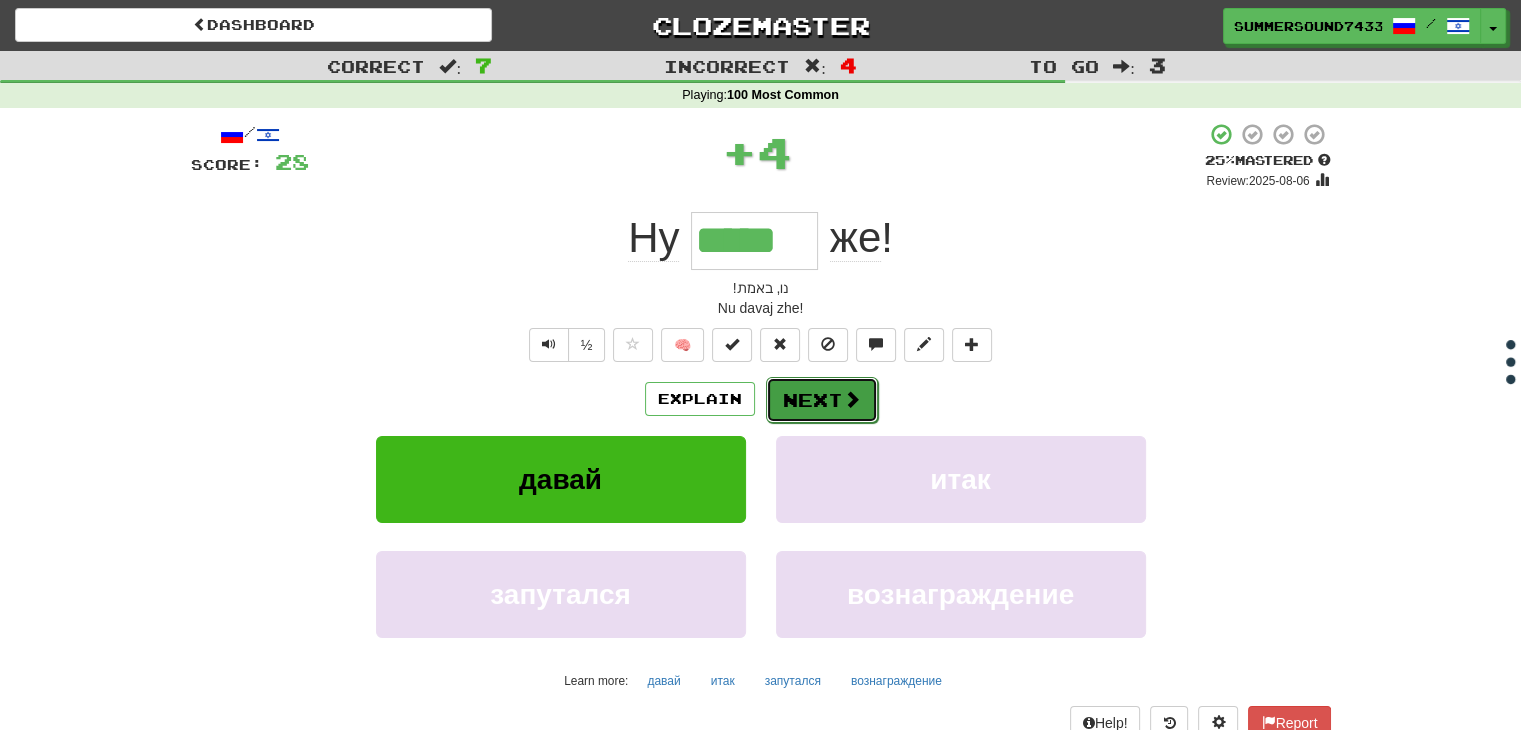 click on "Next" at bounding box center (822, 400) 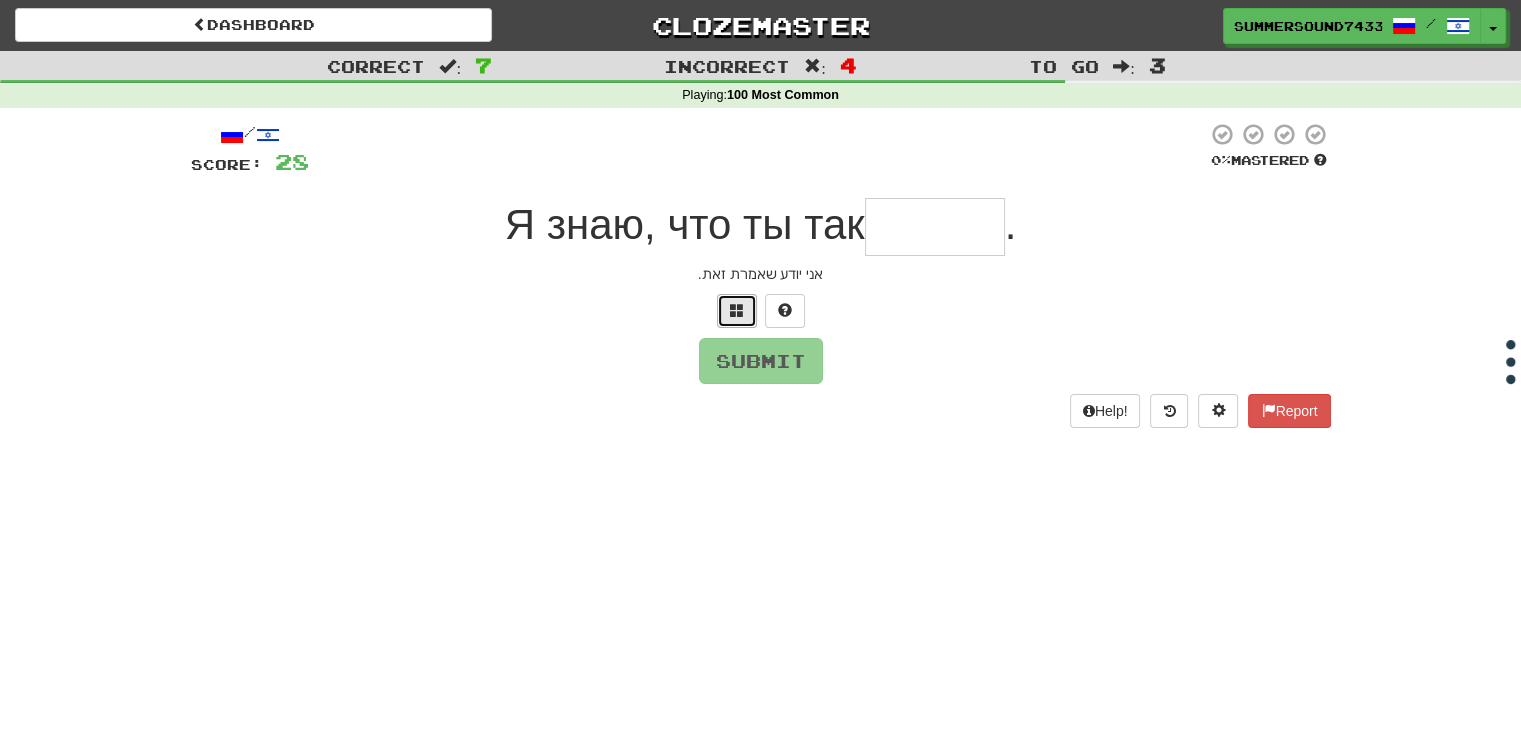 click at bounding box center [737, 311] 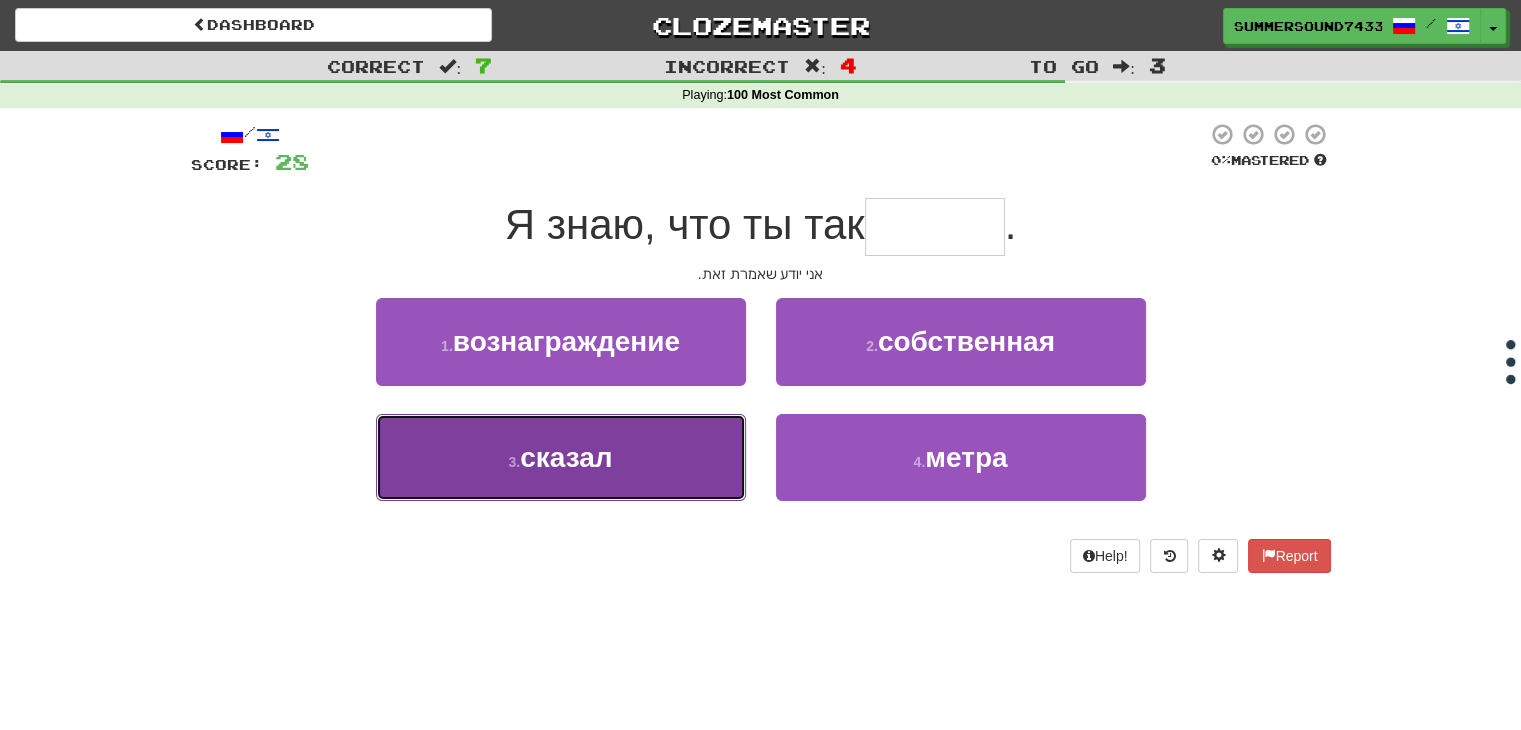 click on "3 .  сказал" at bounding box center (561, 457) 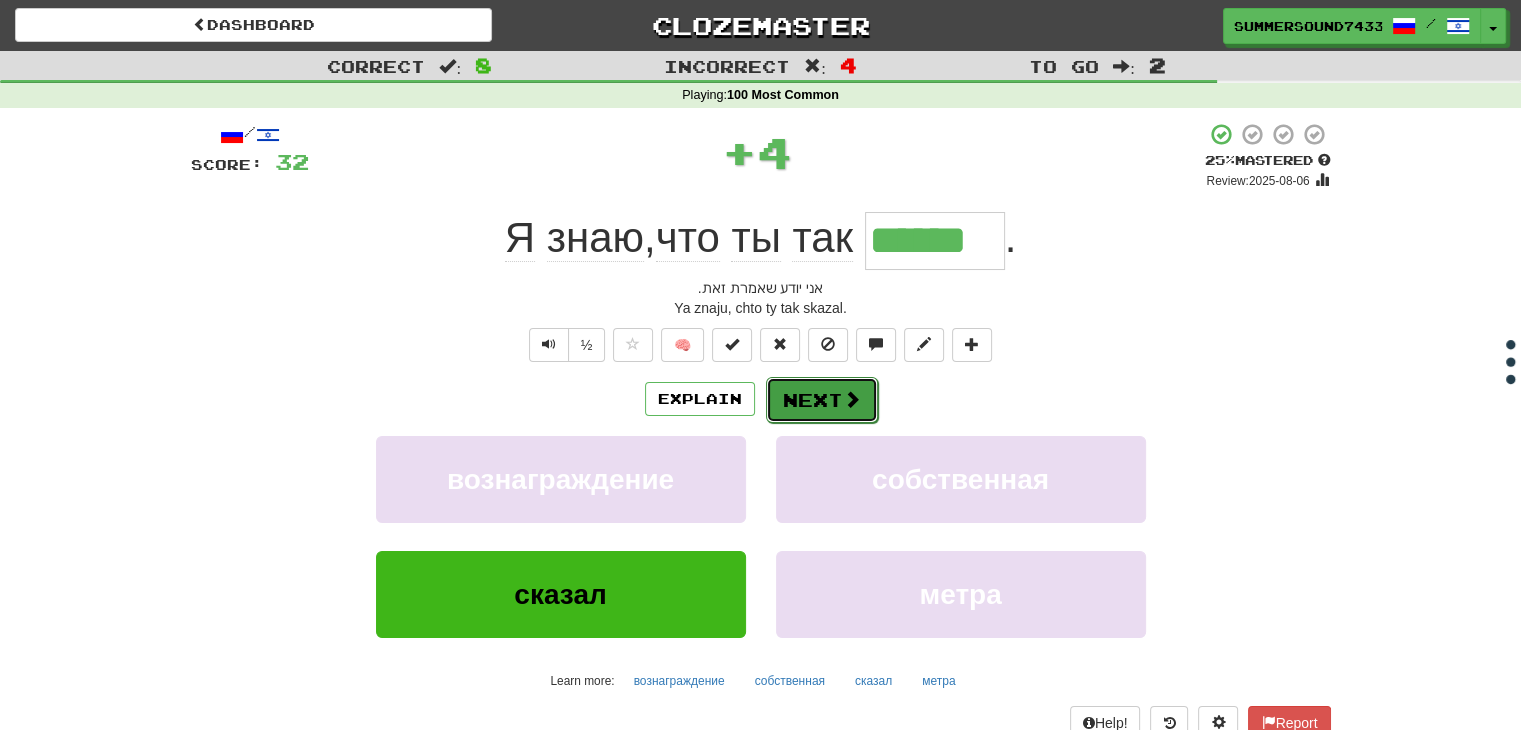 click on "Next" at bounding box center [822, 400] 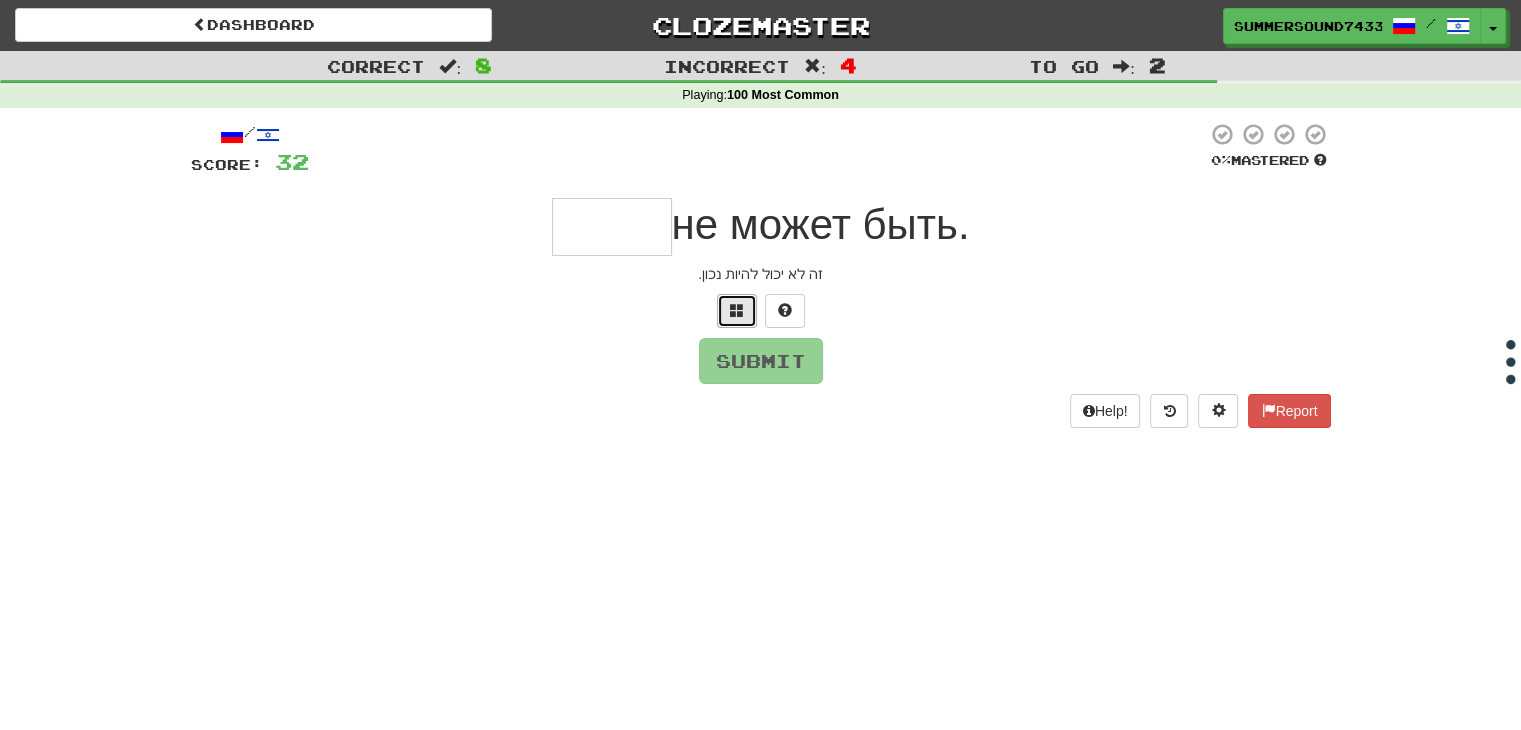 click at bounding box center (737, 310) 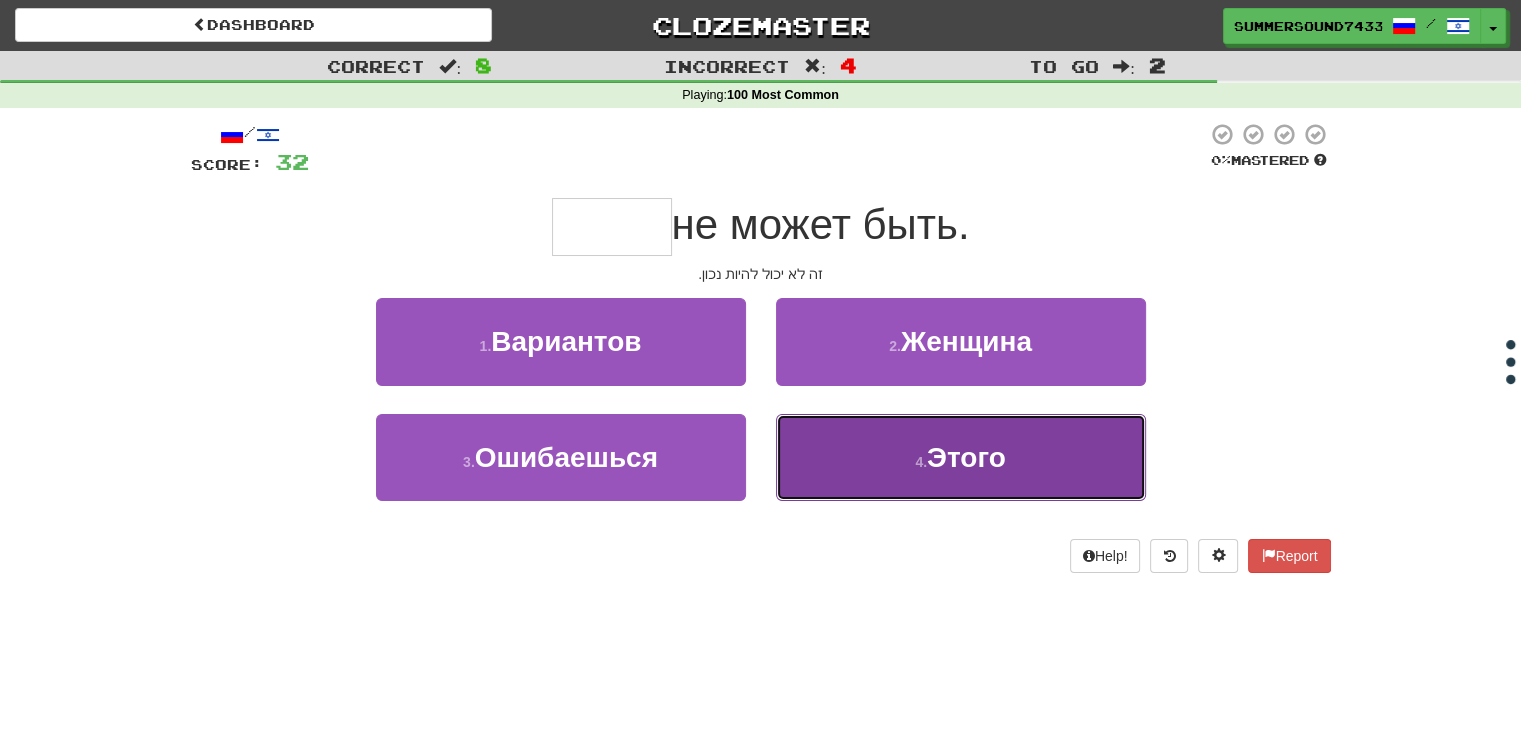 click on "4 .  Этого" at bounding box center (961, 457) 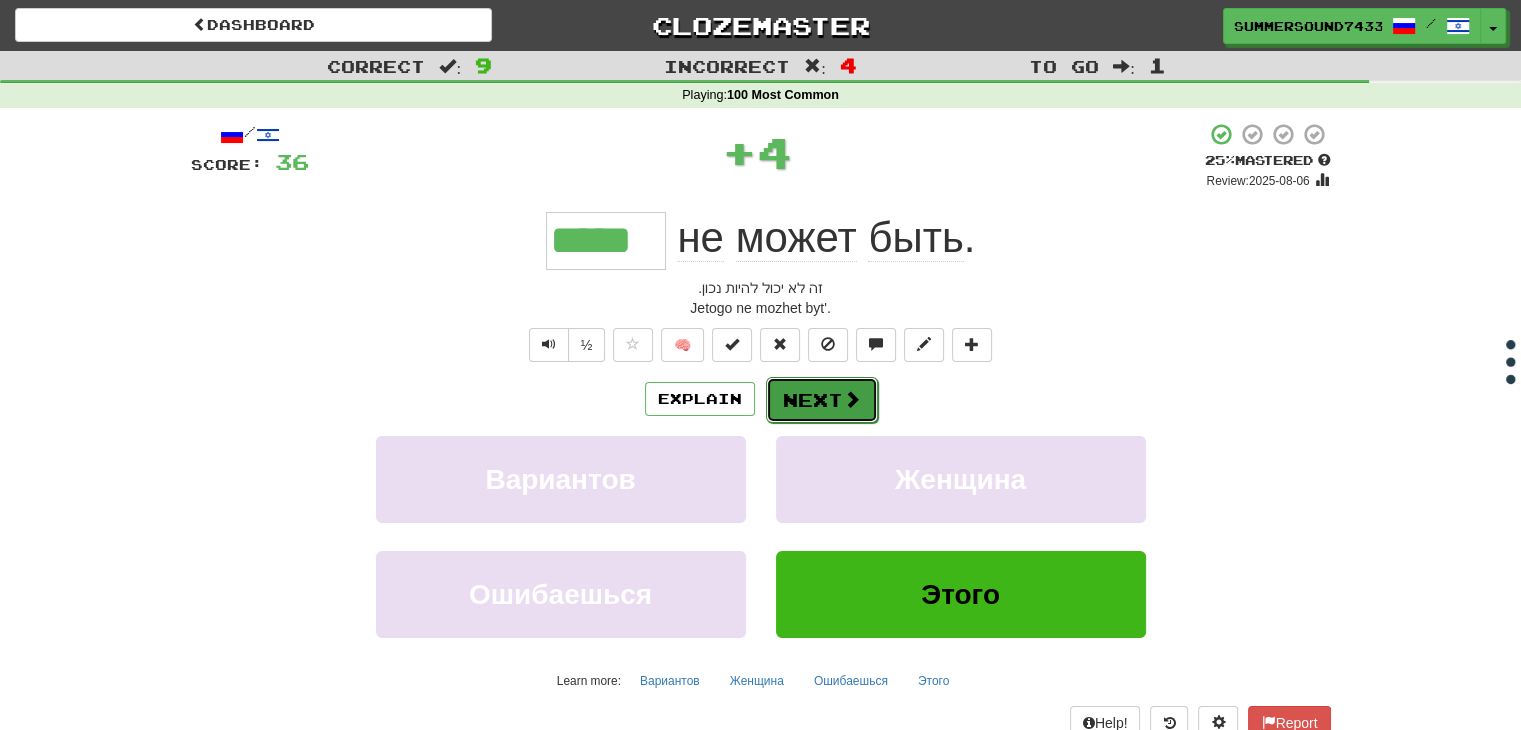 click on "Next" at bounding box center (822, 400) 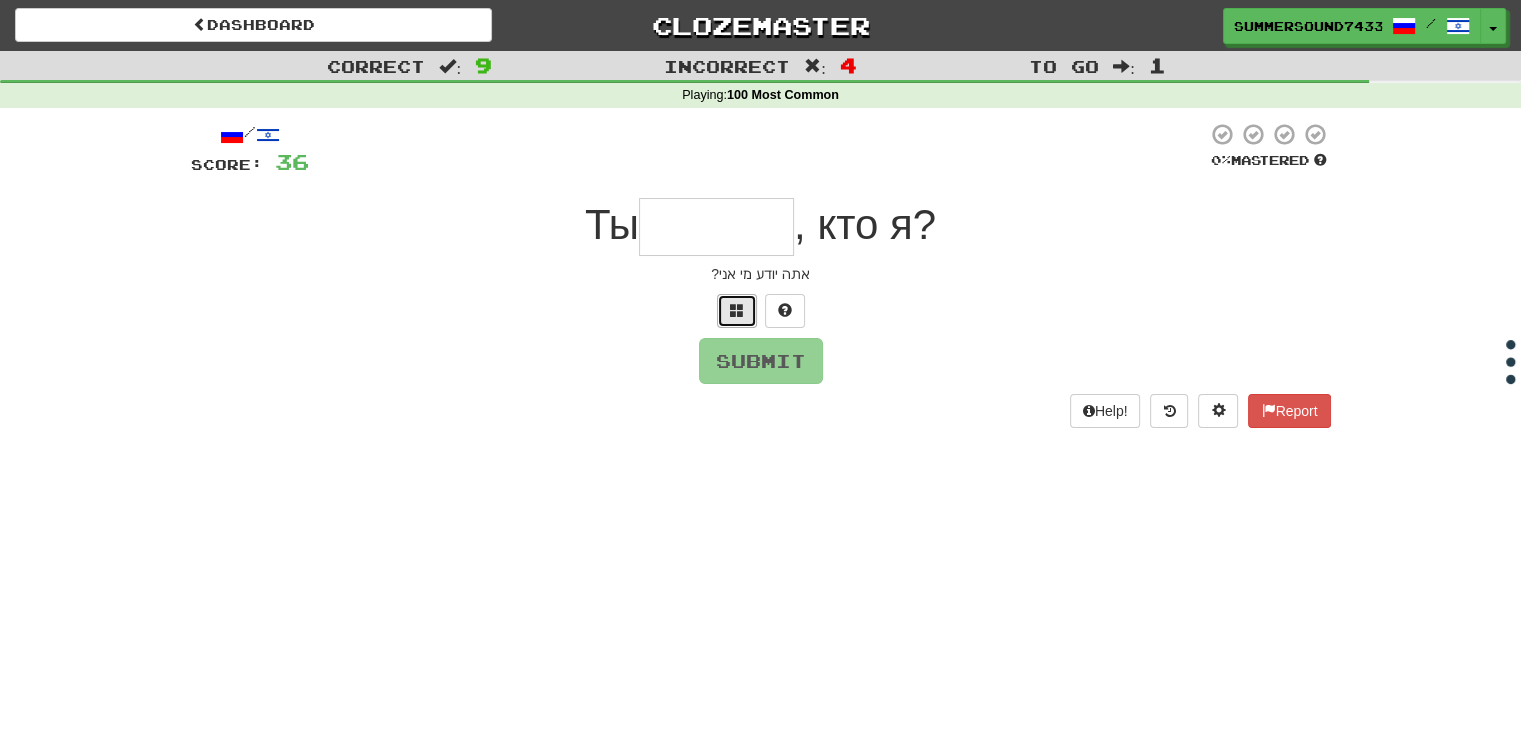 click at bounding box center [737, 310] 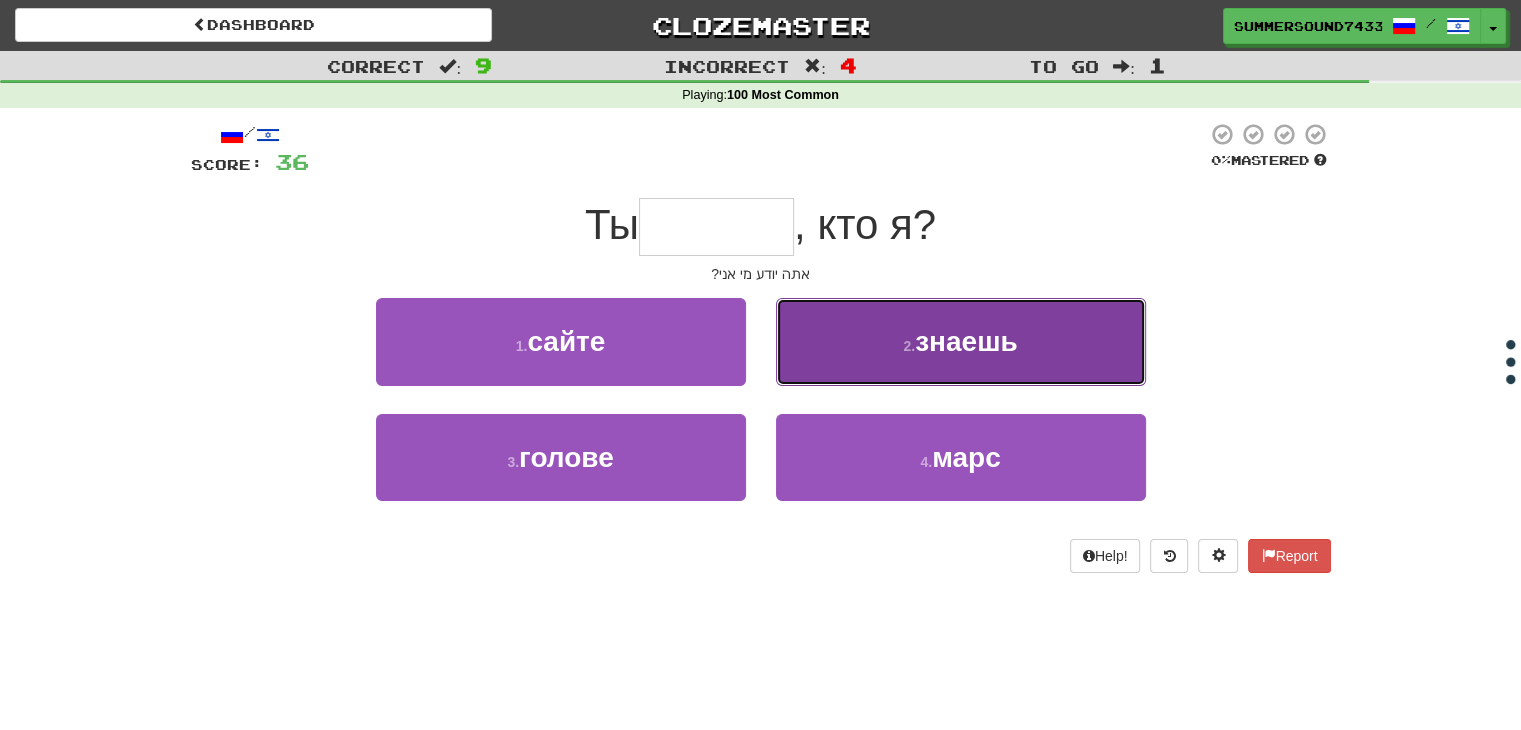 click on "знаешь" at bounding box center [966, 341] 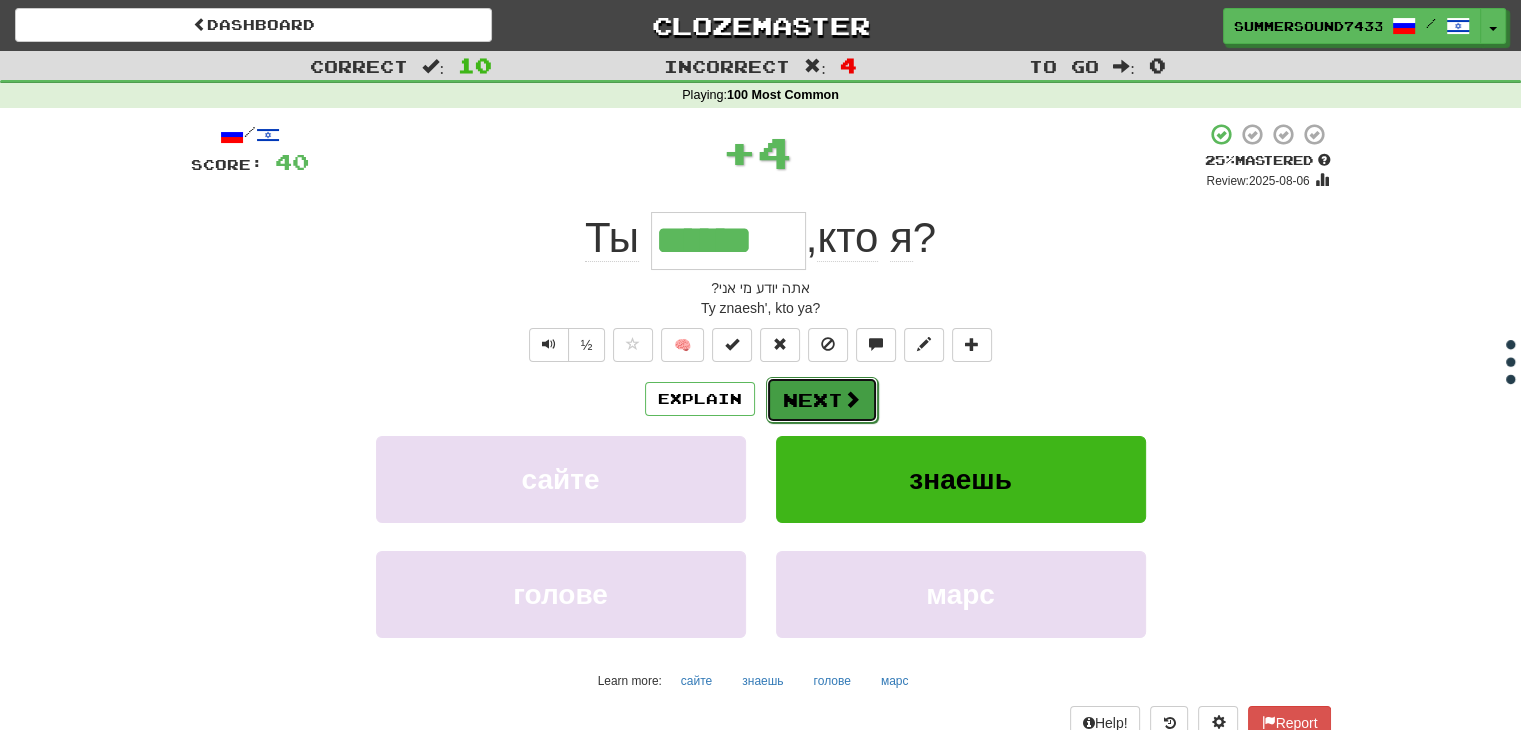 click on "Next" at bounding box center (822, 400) 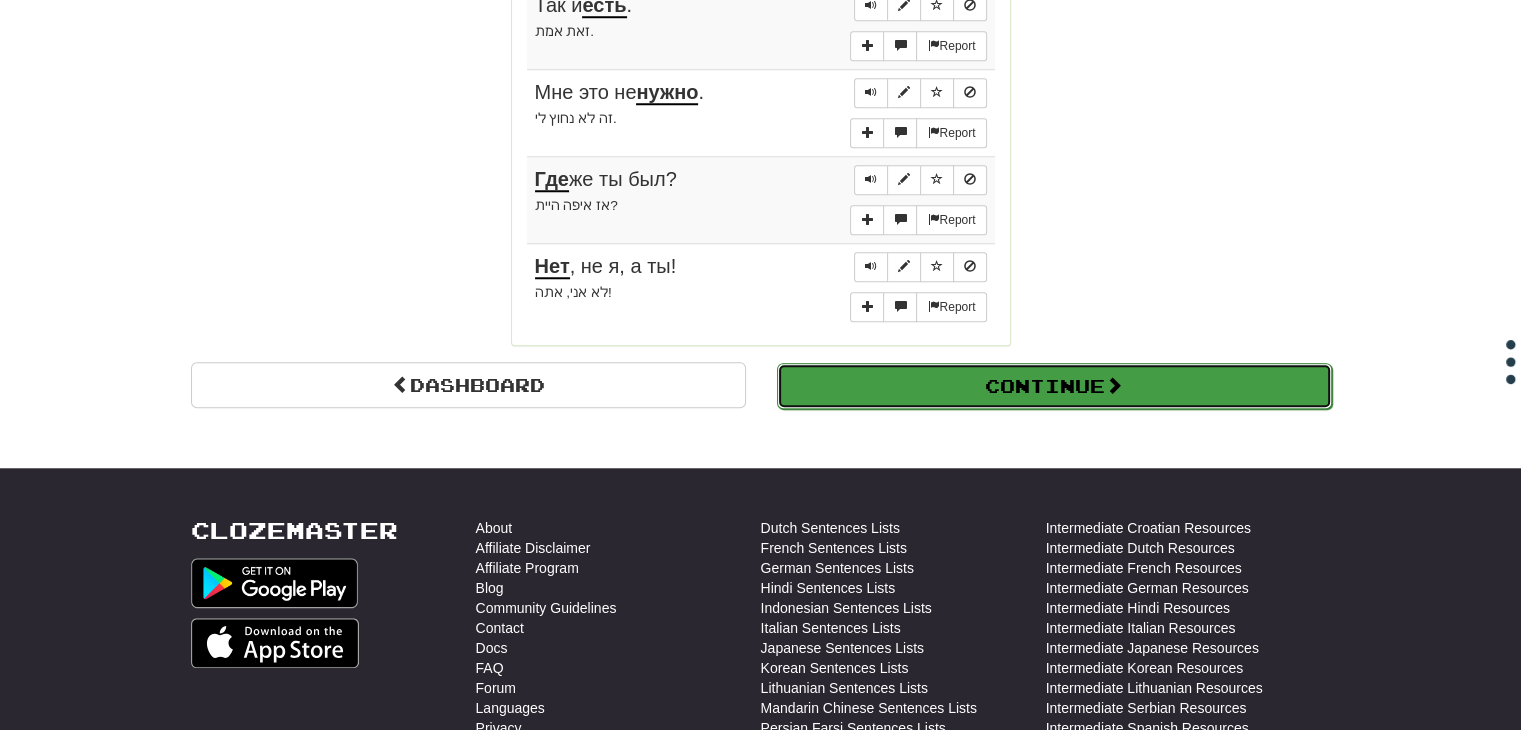 click on "Continue" at bounding box center [1054, 386] 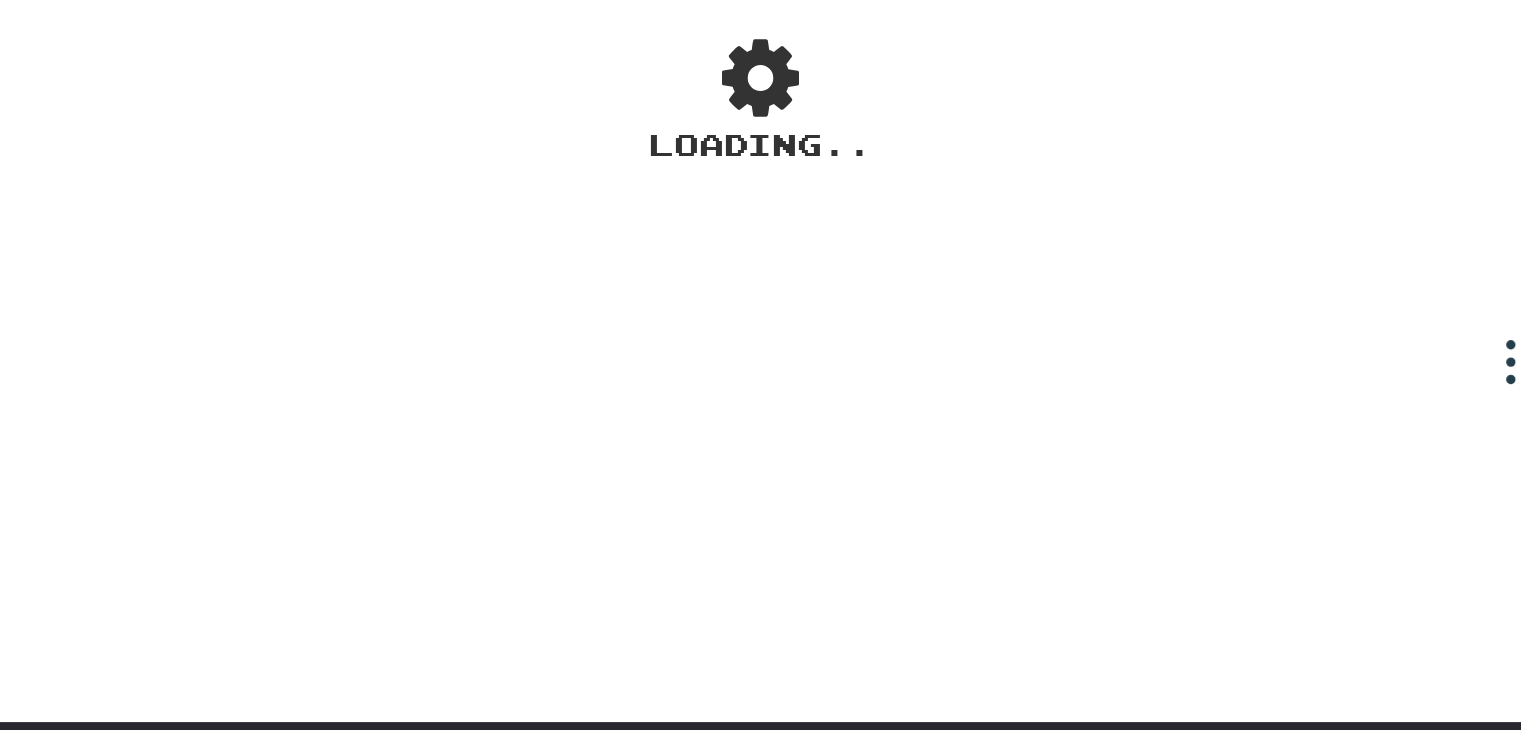 scroll, scrollTop: 0, scrollLeft: 0, axis: both 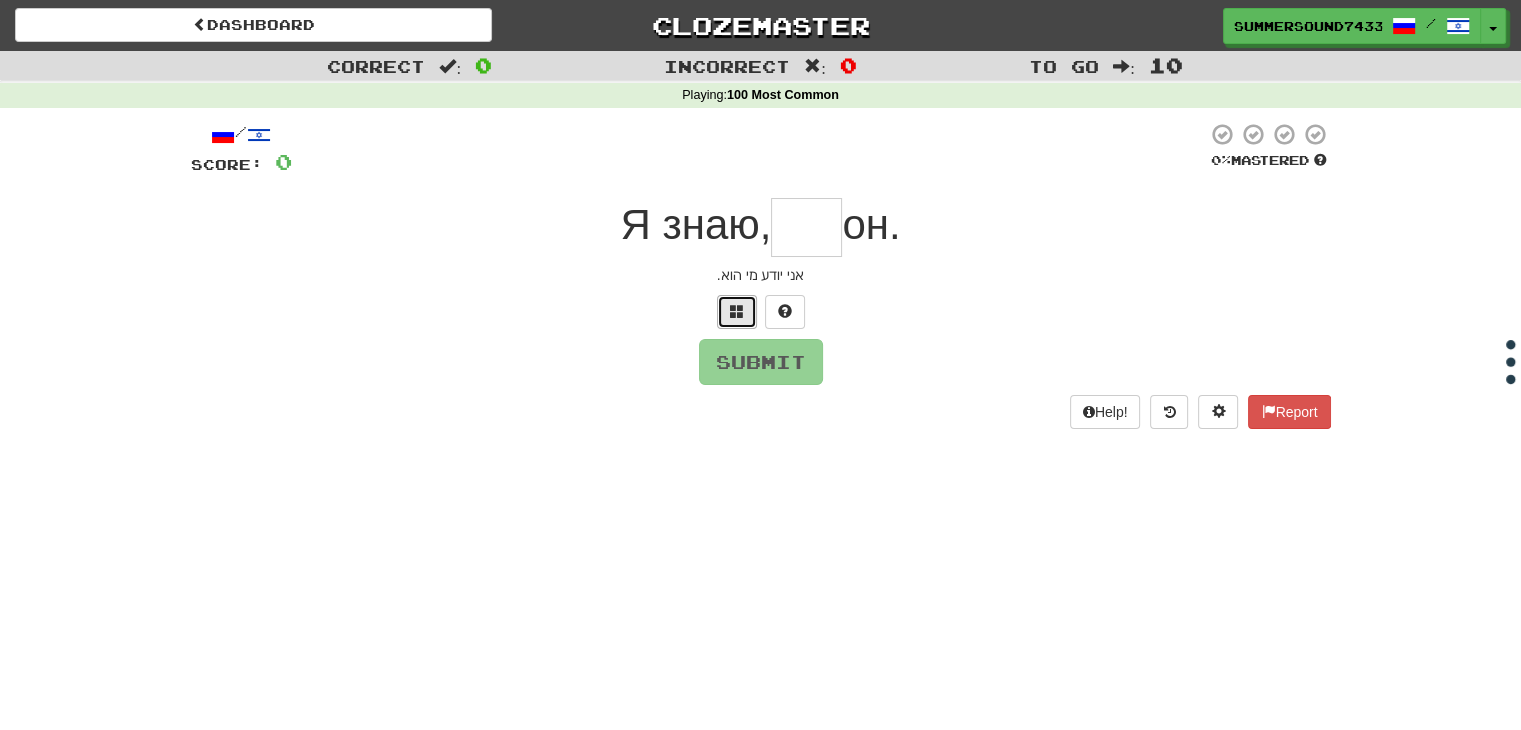 click at bounding box center (737, 311) 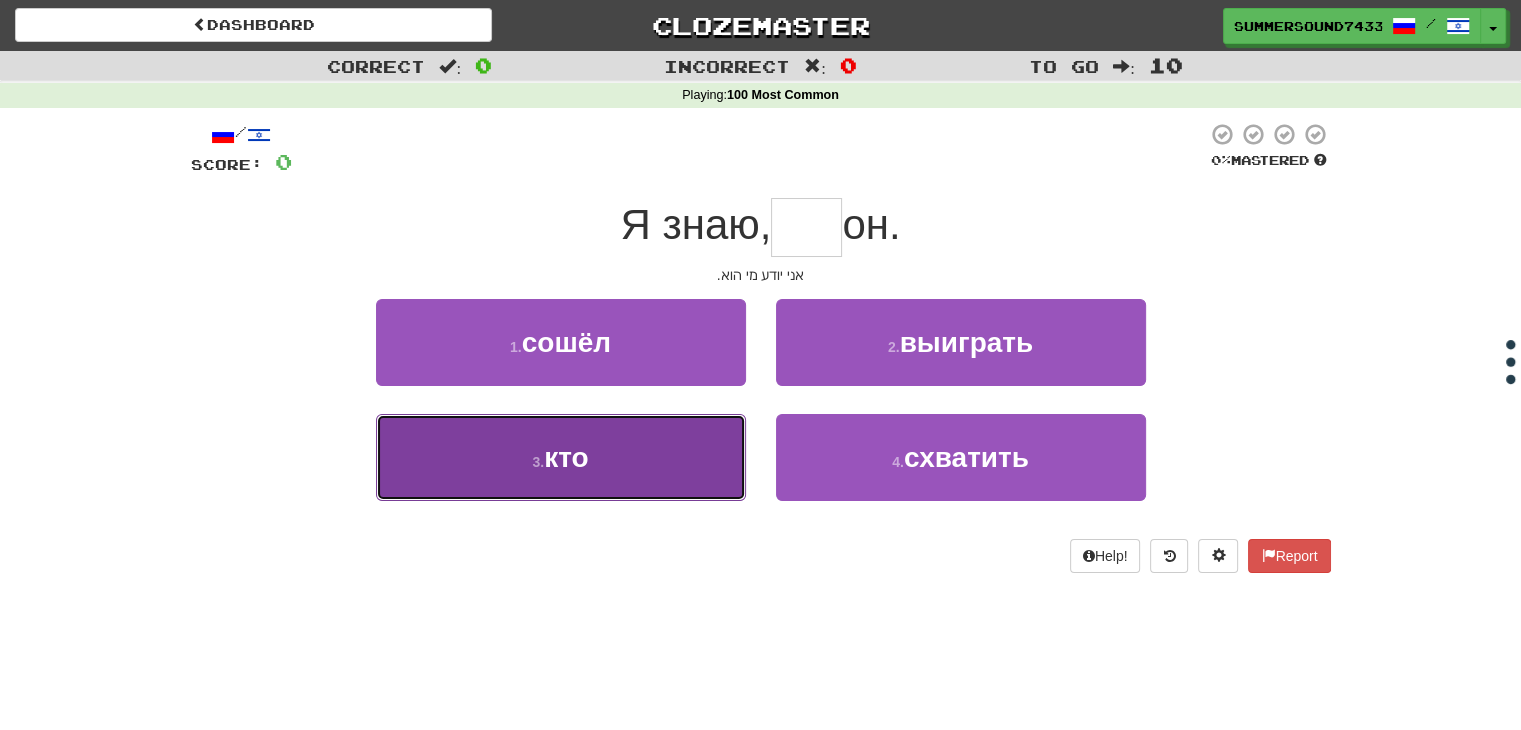 click on "3 .  кто" at bounding box center [561, 457] 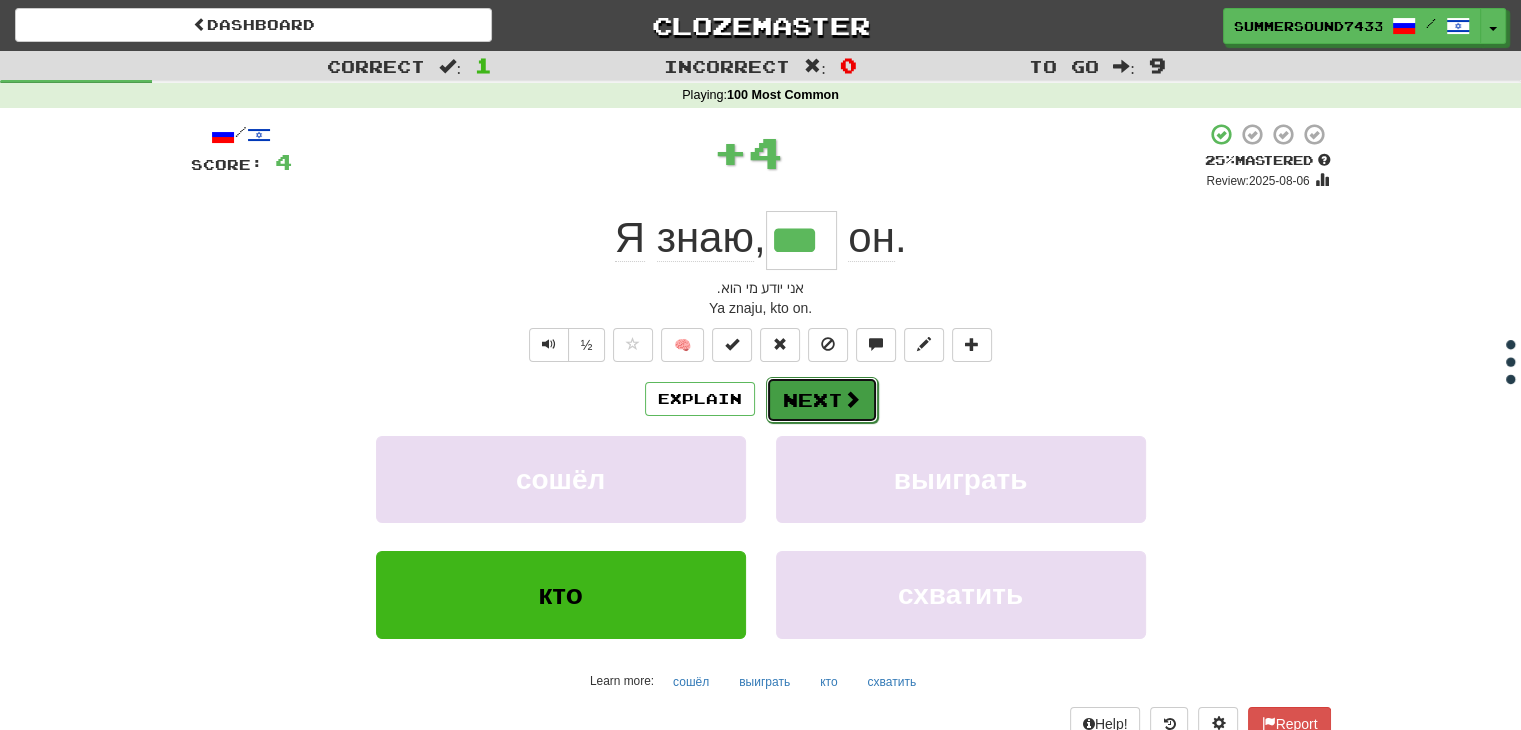 click at bounding box center (852, 399) 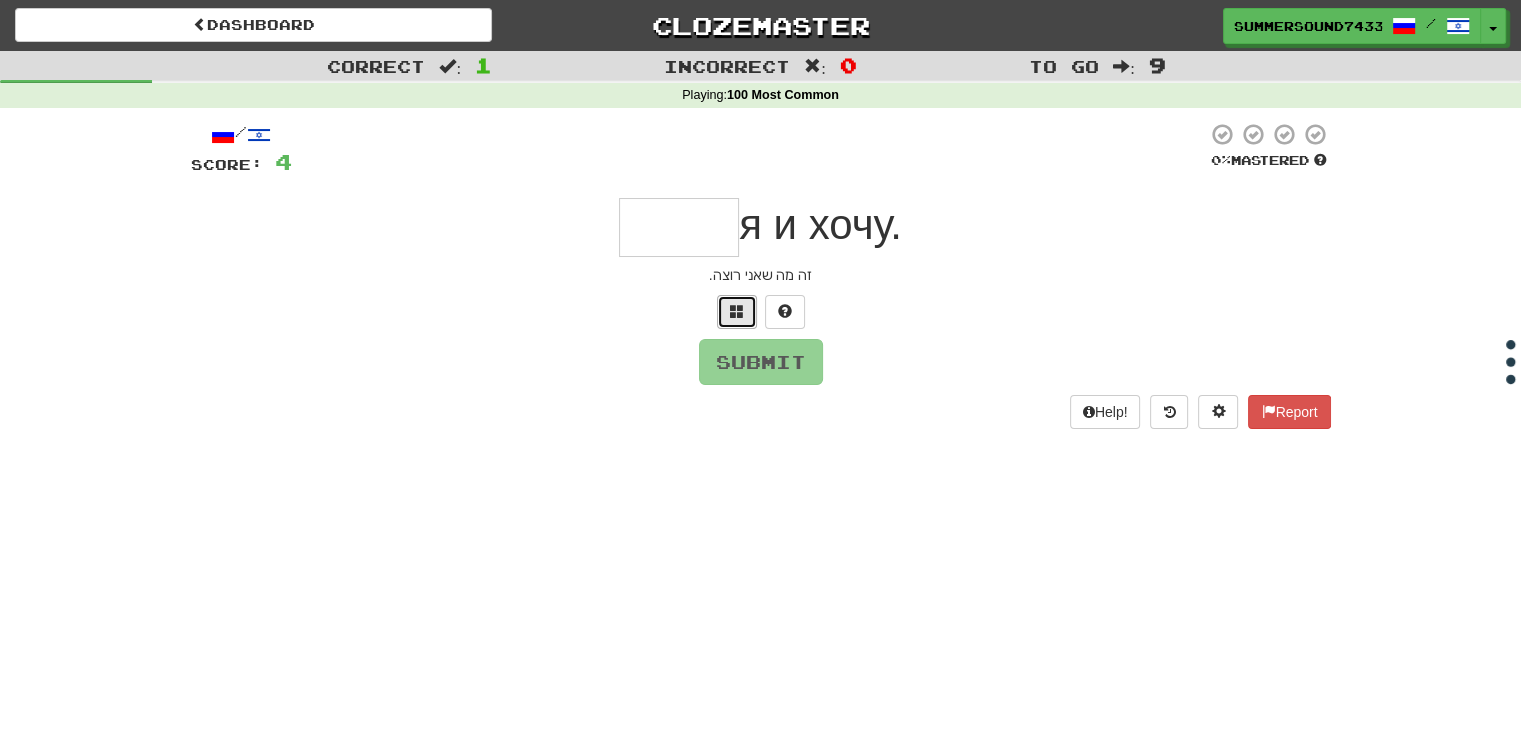 click at bounding box center [737, 312] 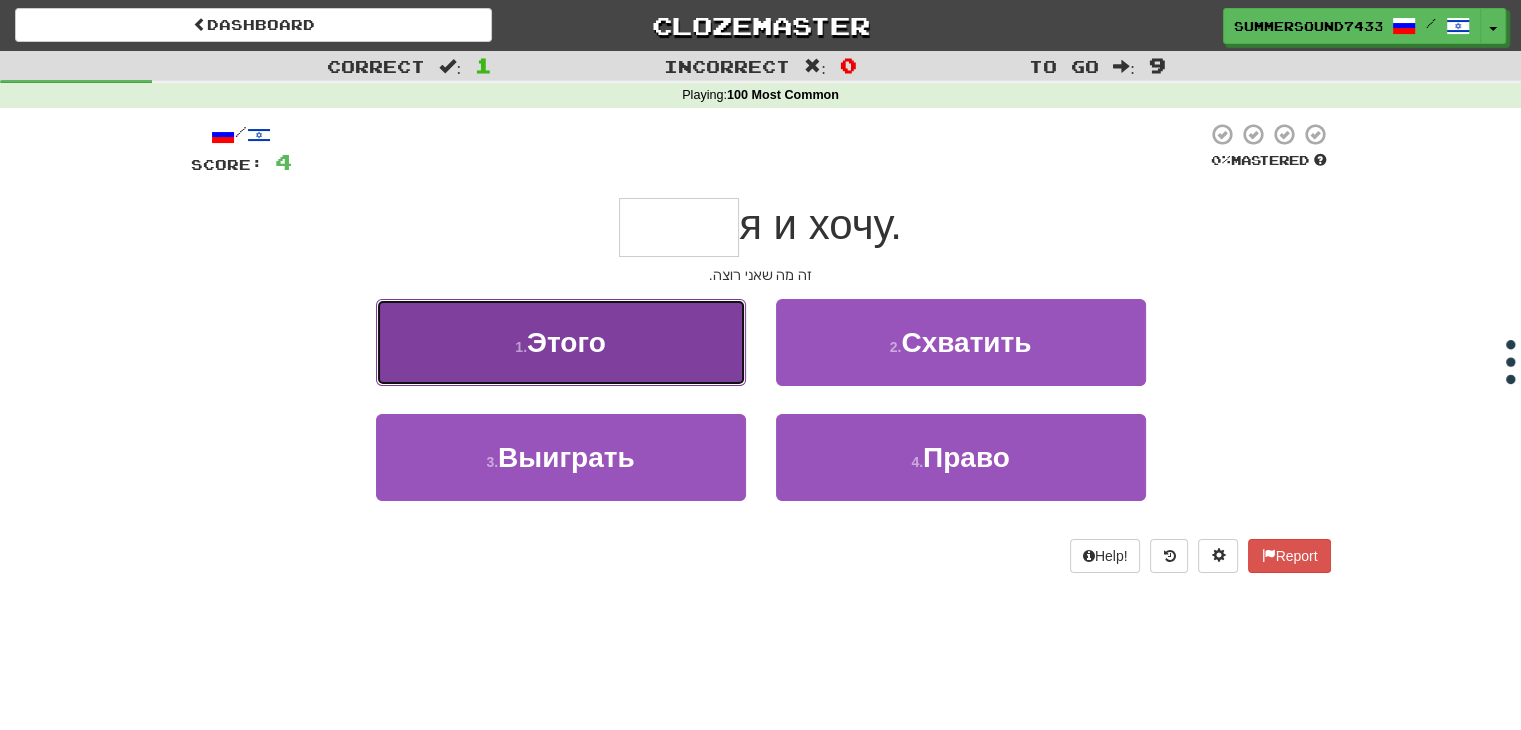 click on "1 .  Этого" at bounding box center [561, 342] 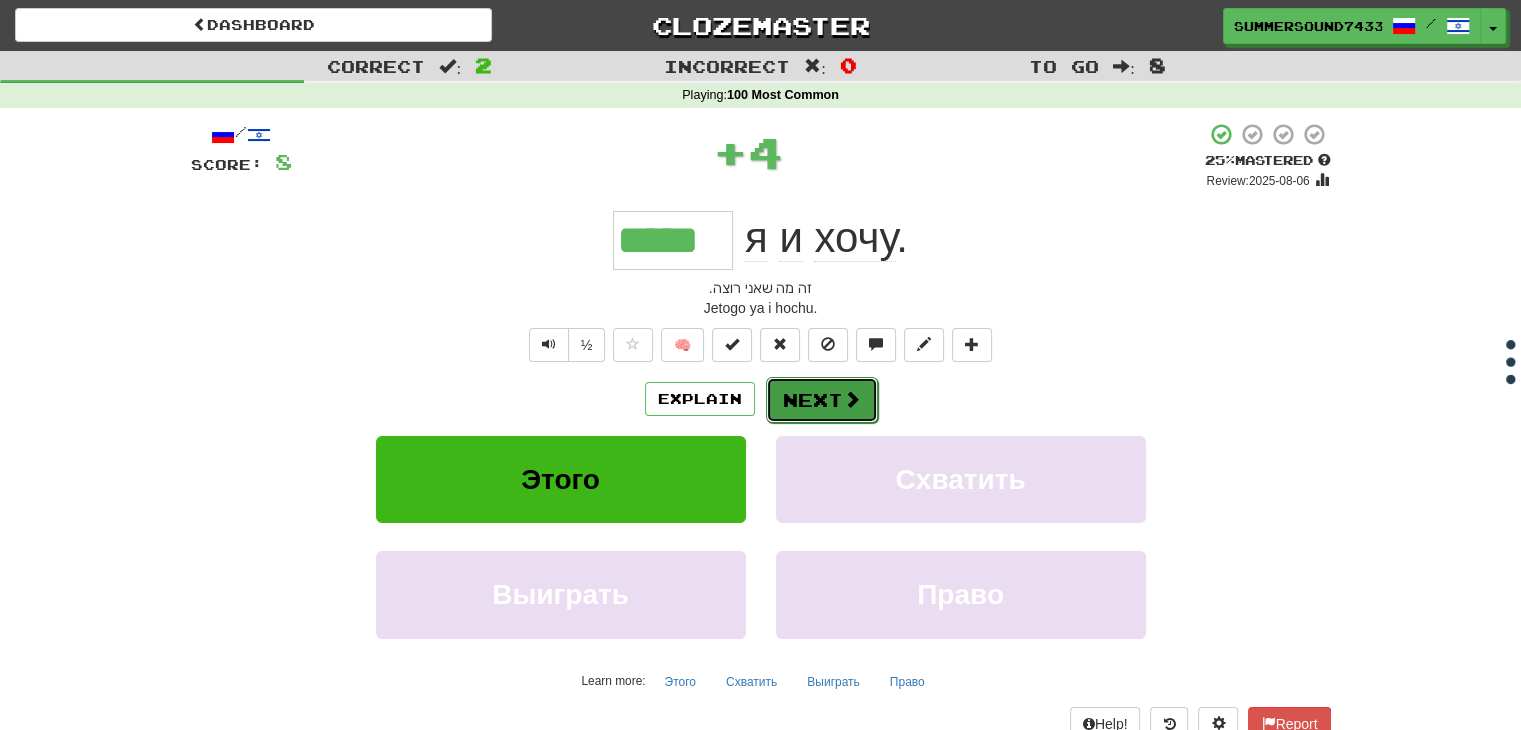 click on "Next" at bounding box center [822, 400] 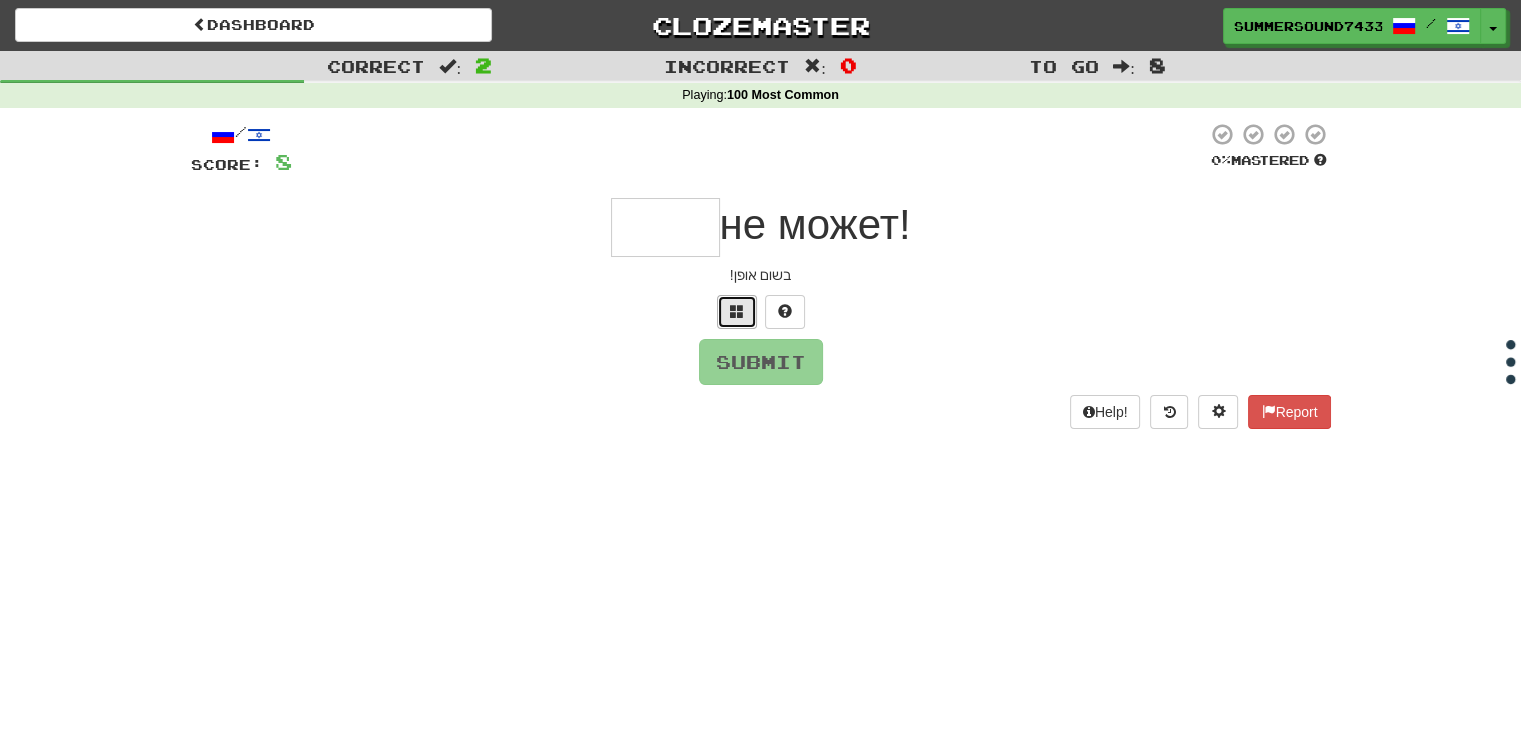 click at bounding box center [737, 311] 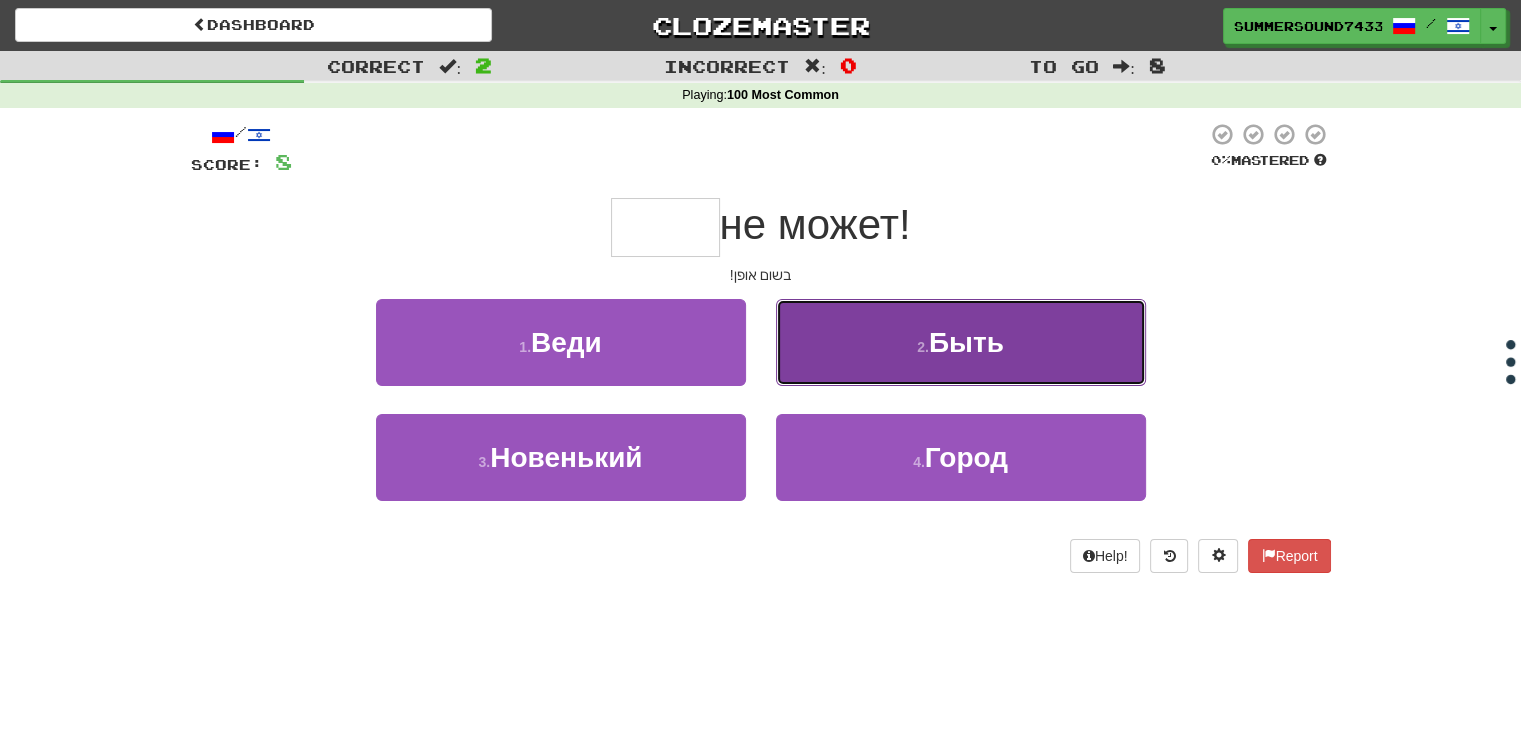 click on "2 .  Быть" at bounding box center (961, 342) 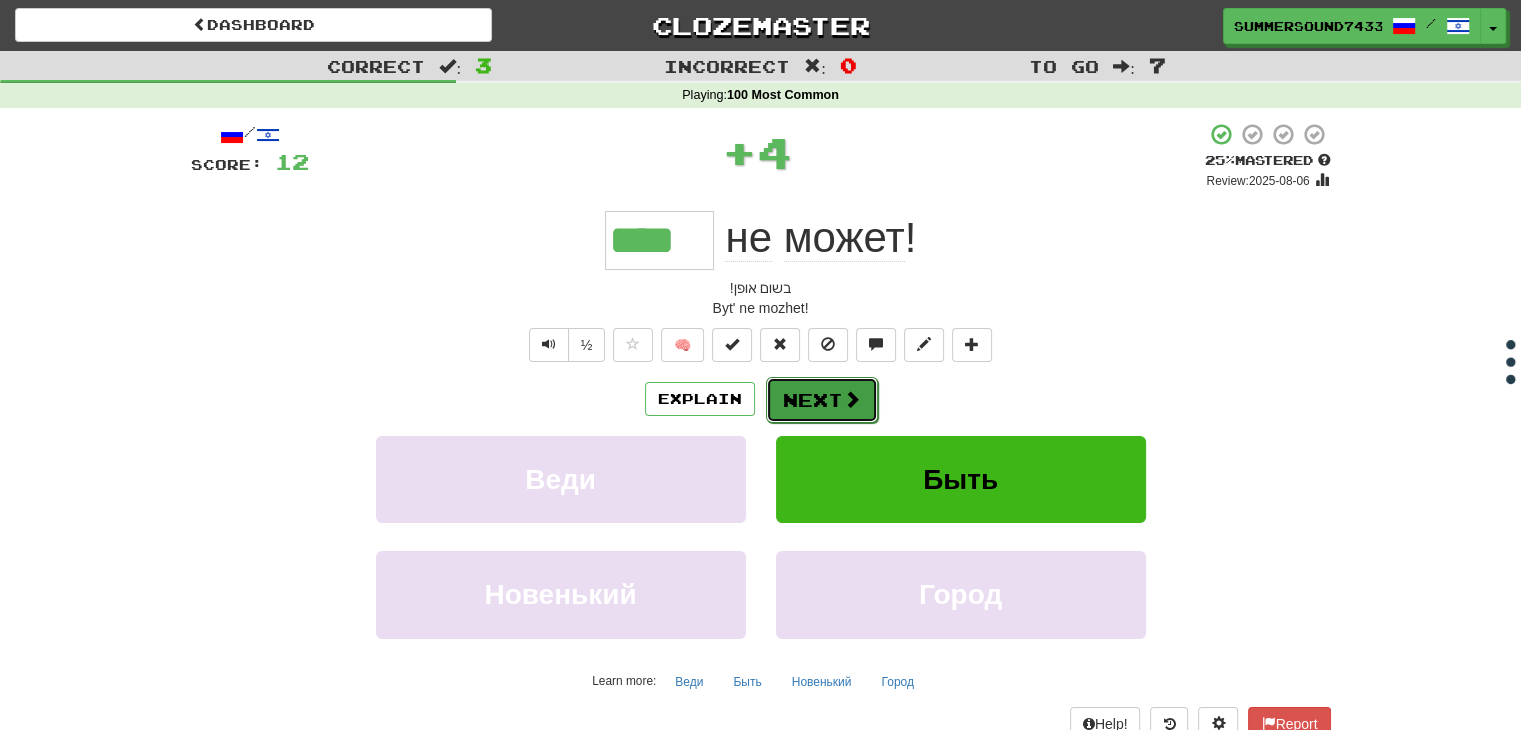 click on "Next" at bounding box center (822, 400) 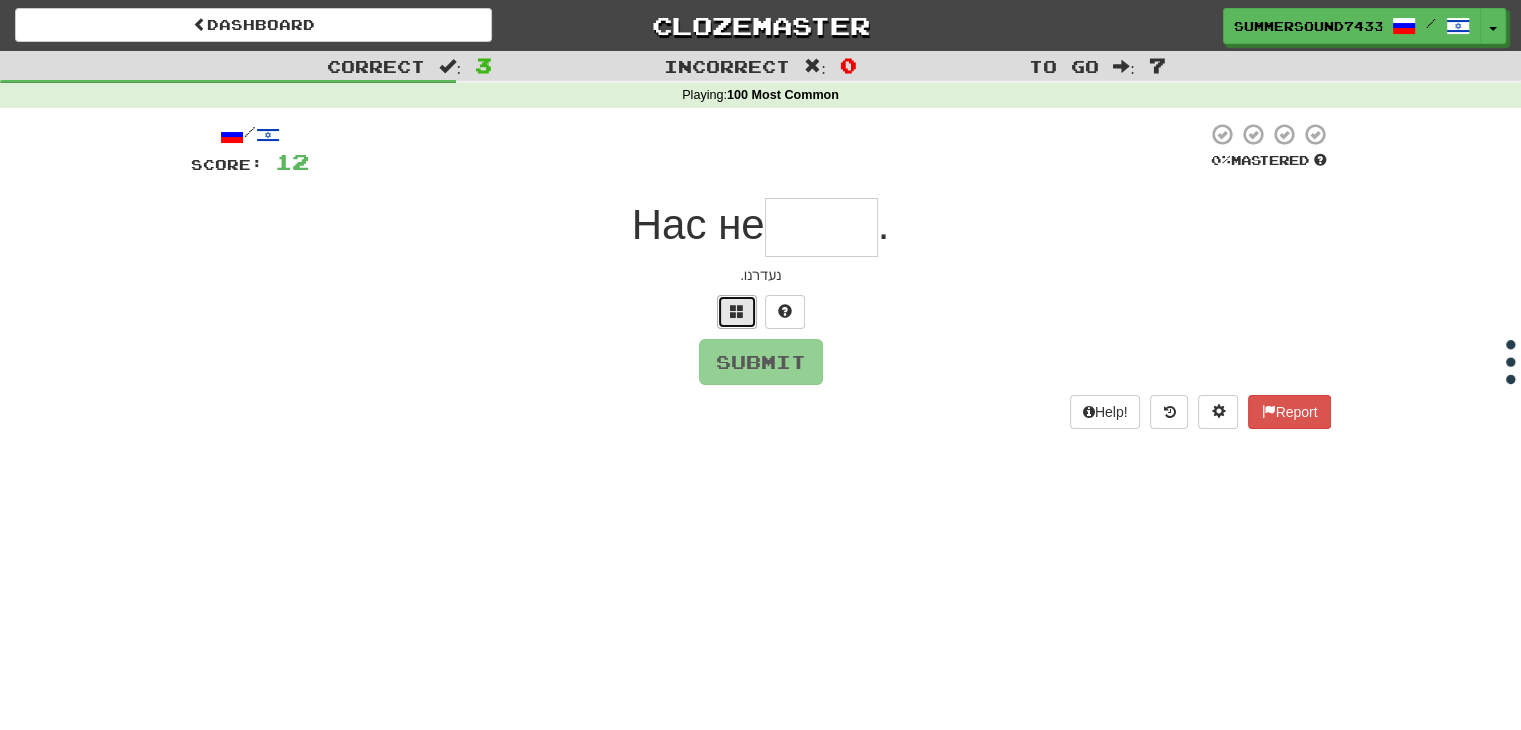 click at bounding box center [737, 311] 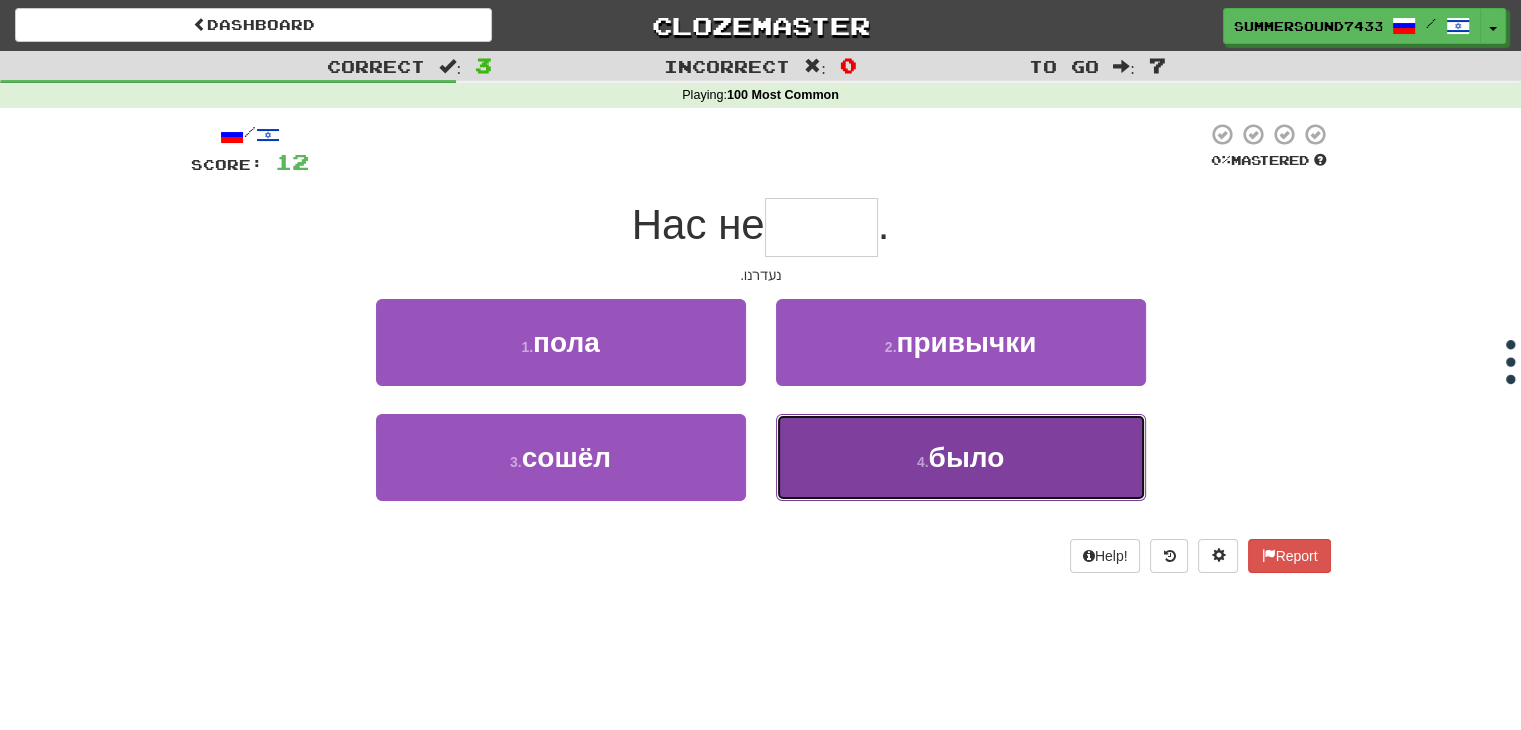 click on "4 .  было" at bounding box center [961, 457] 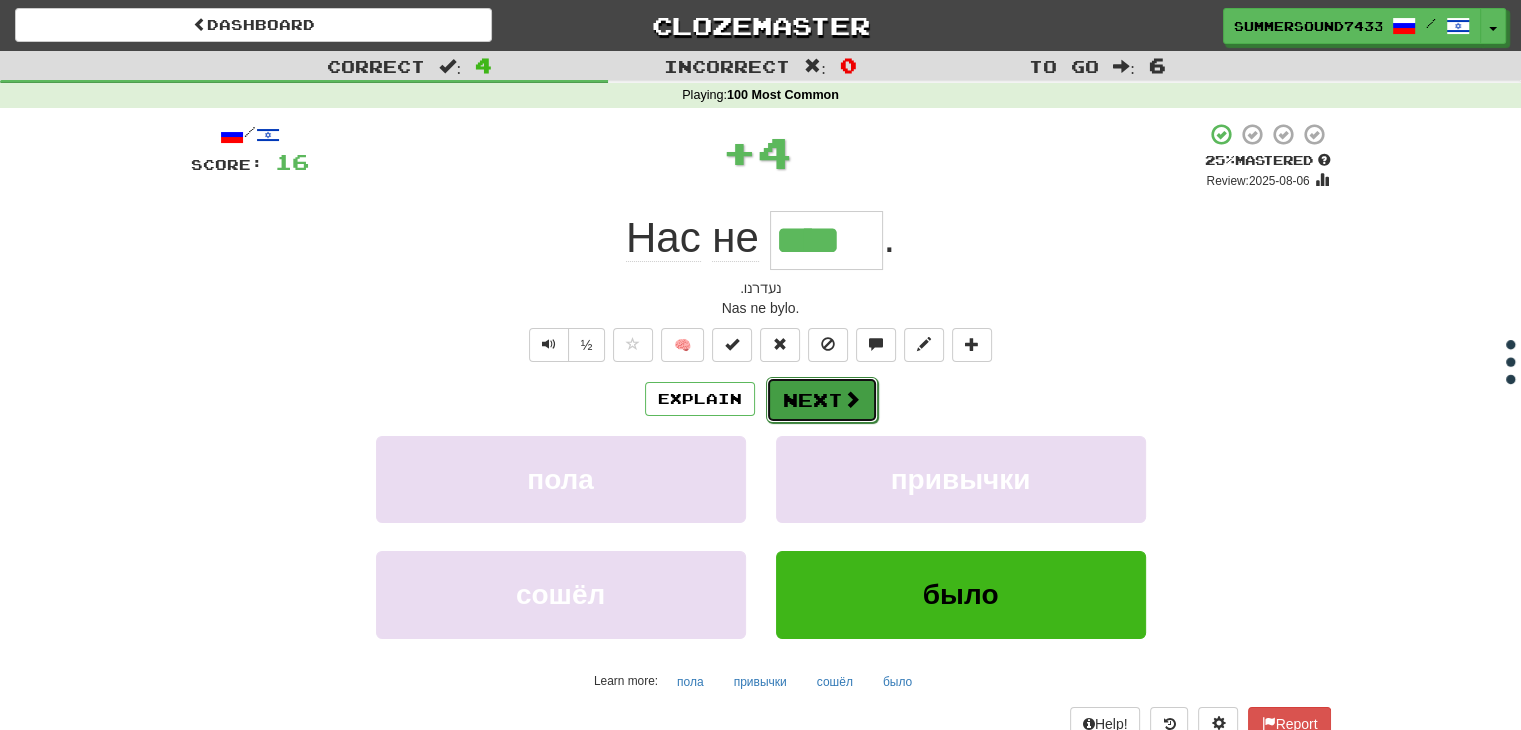 click on "Next" at bounding box center (822, 400) 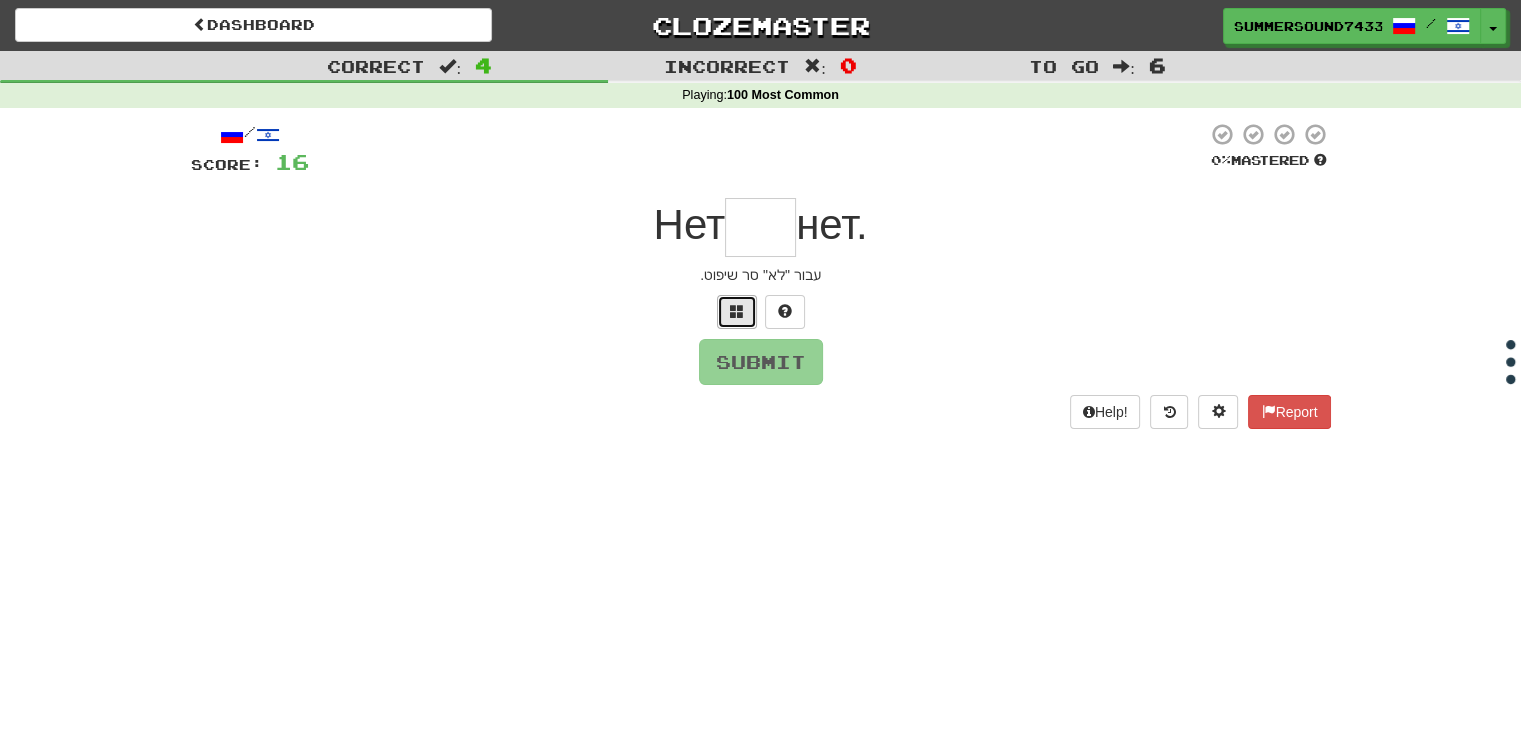 click at bounding box center [737, 311] 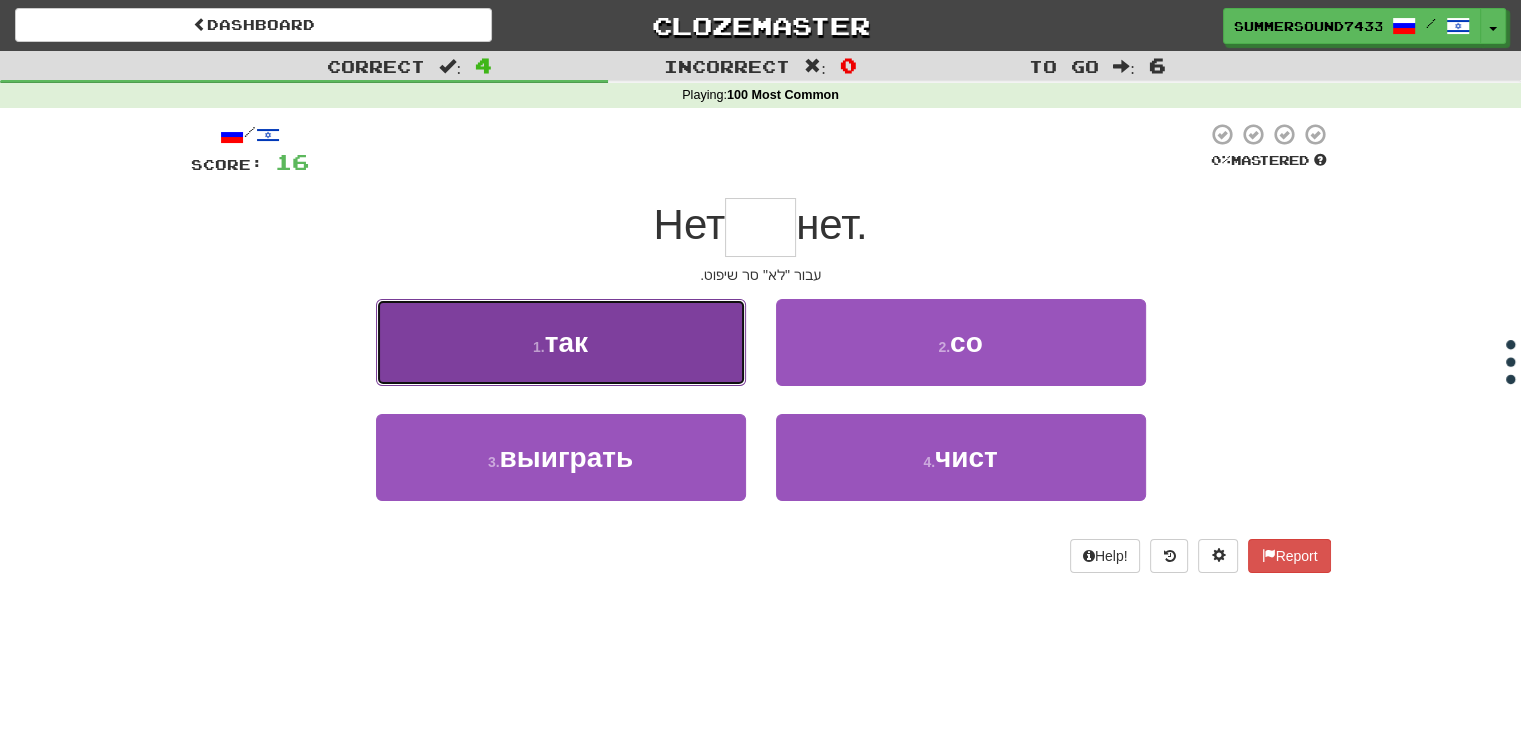 click on "1 .  так" at bounding box center (561, 342) 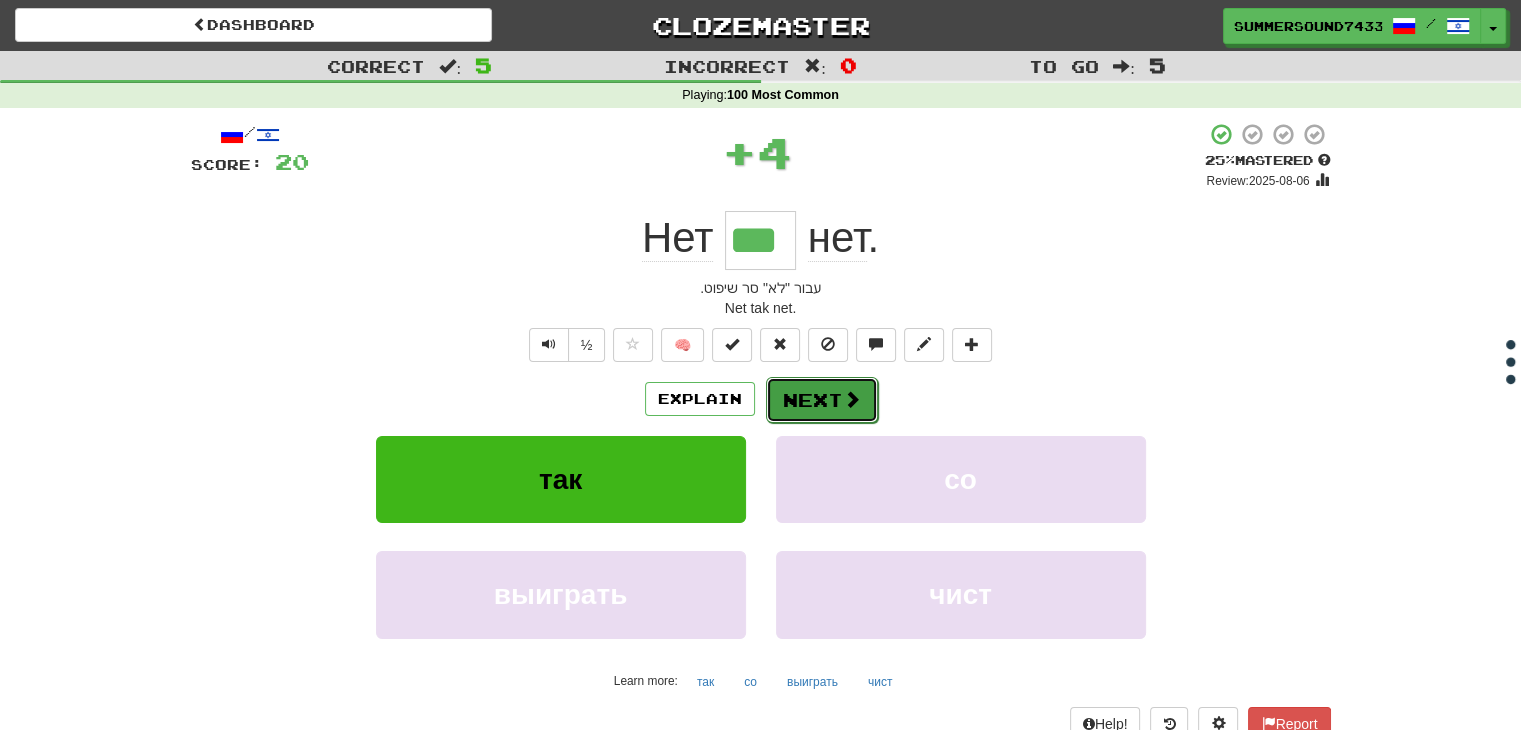 click on "Next" at bounding box center [822, 400] 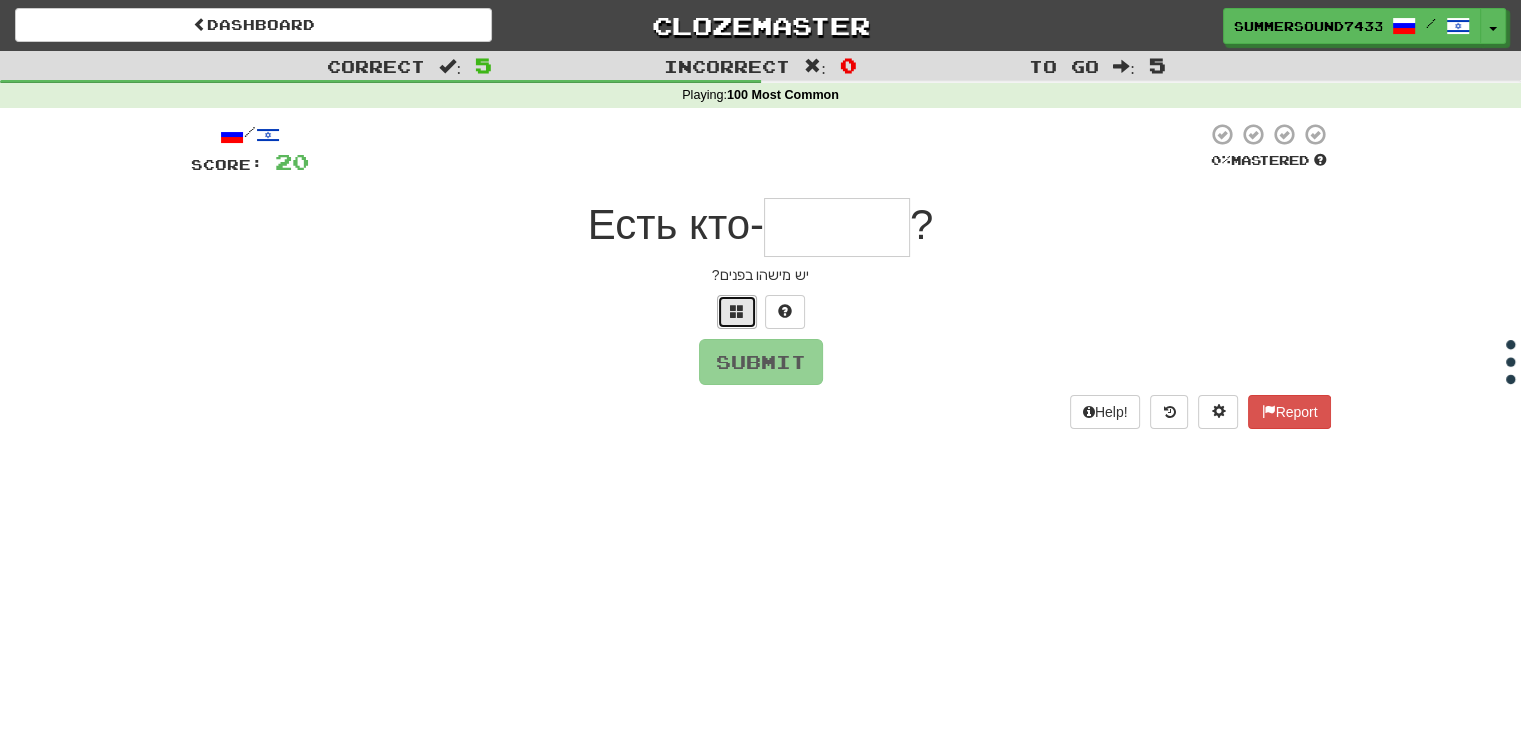 click at bounding box center (737, 312) 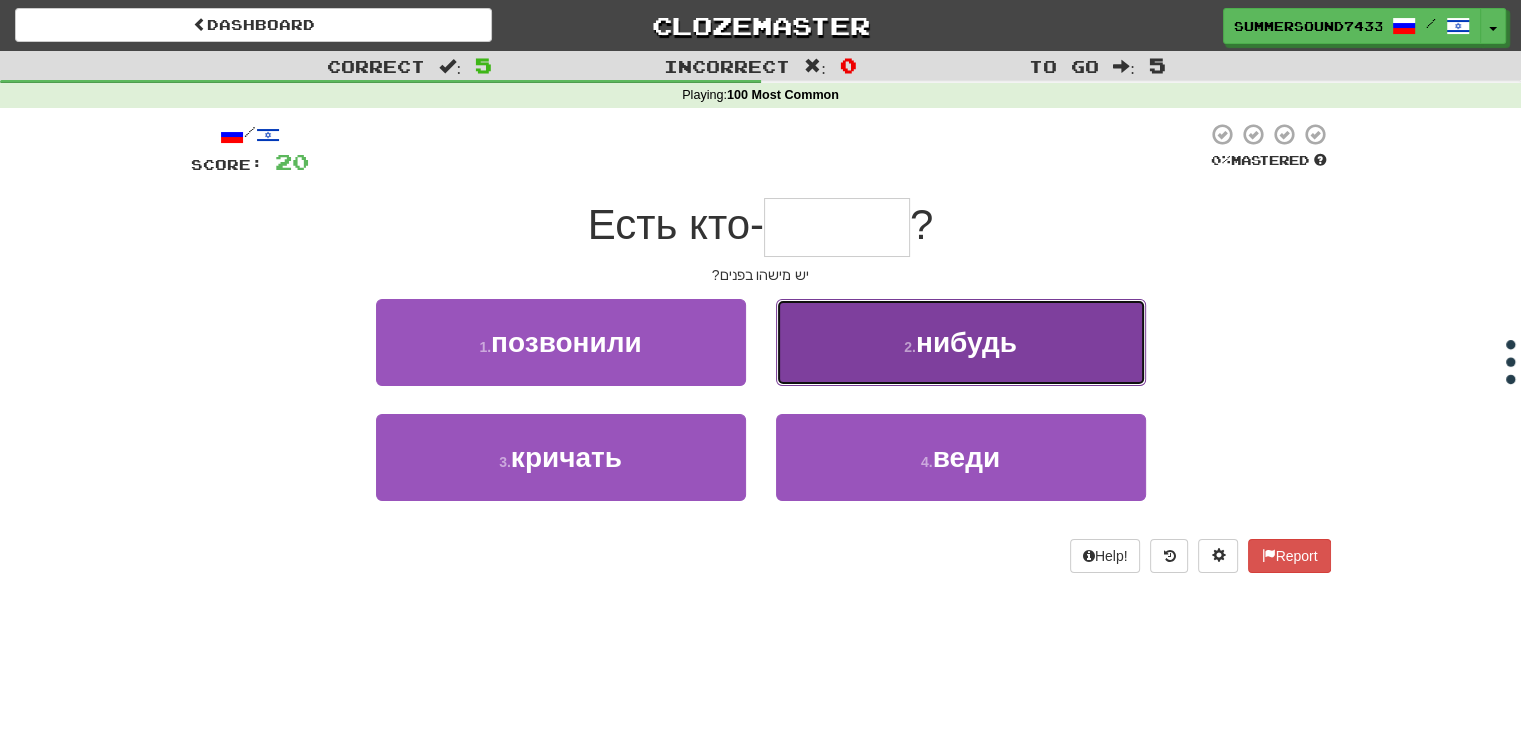 click on "2 .  нибудь" at bounding box center [961, 342] 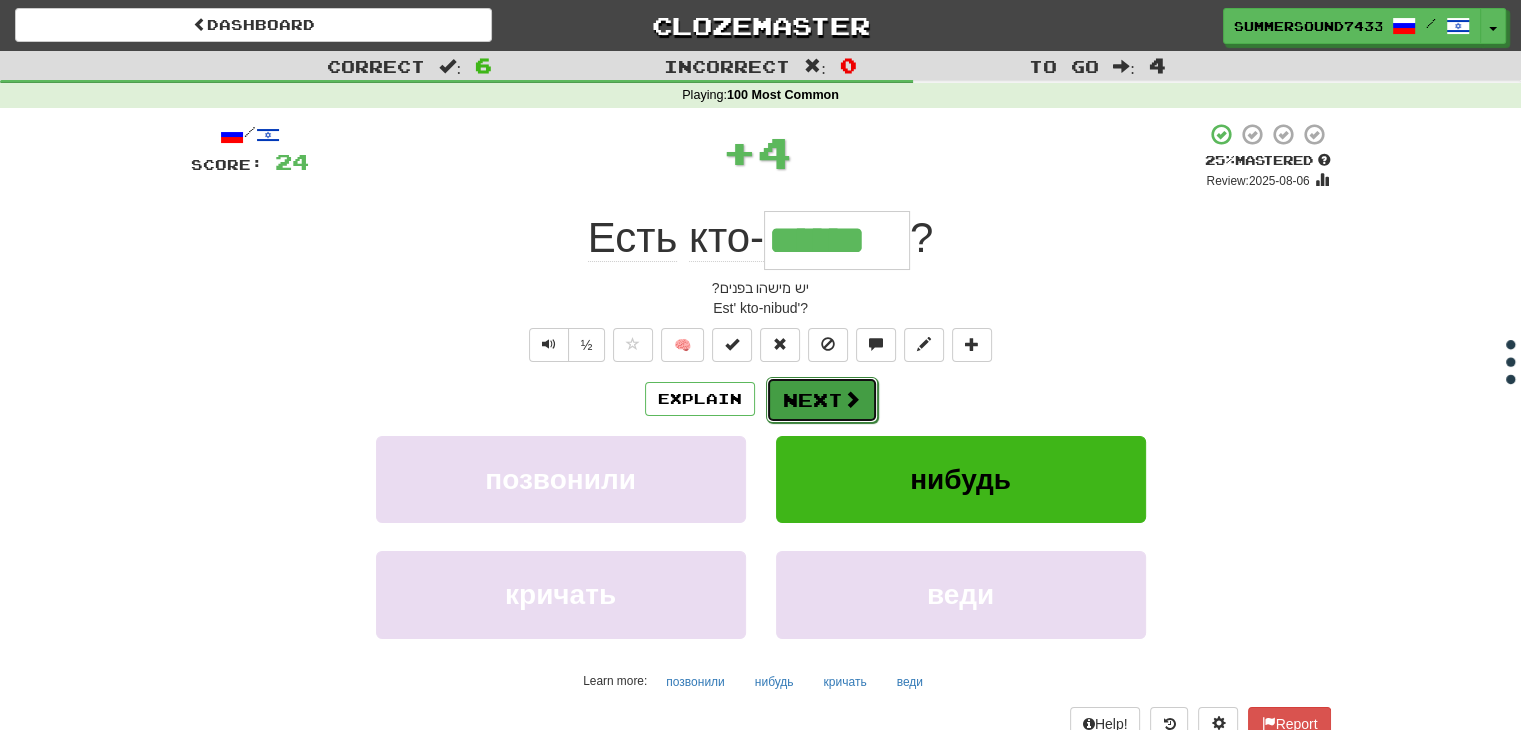 click on "Next" at bounding box center (822, 400) 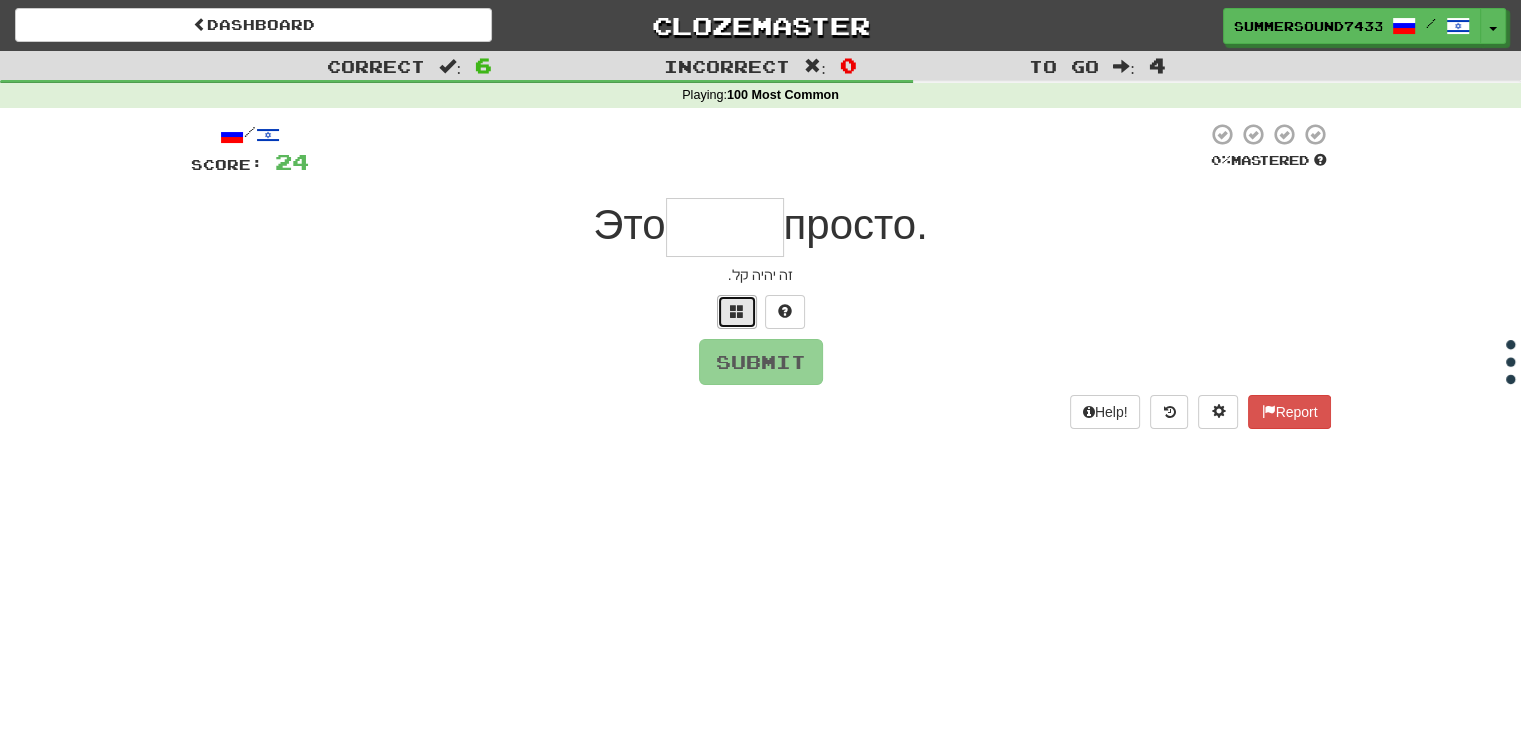 click at bounding box center (737, 312) 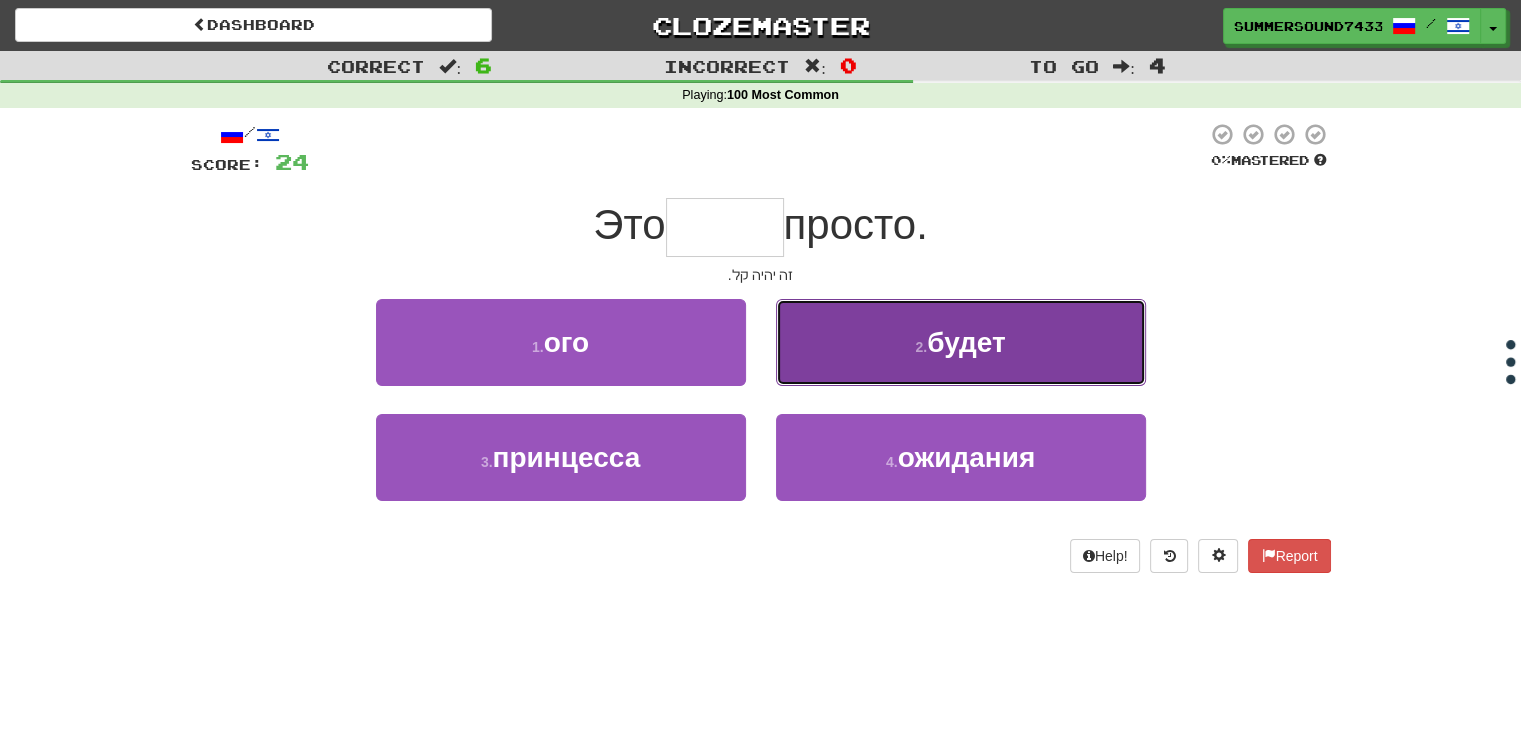 click on "2 .  будет" at bounding box center (961, 342) 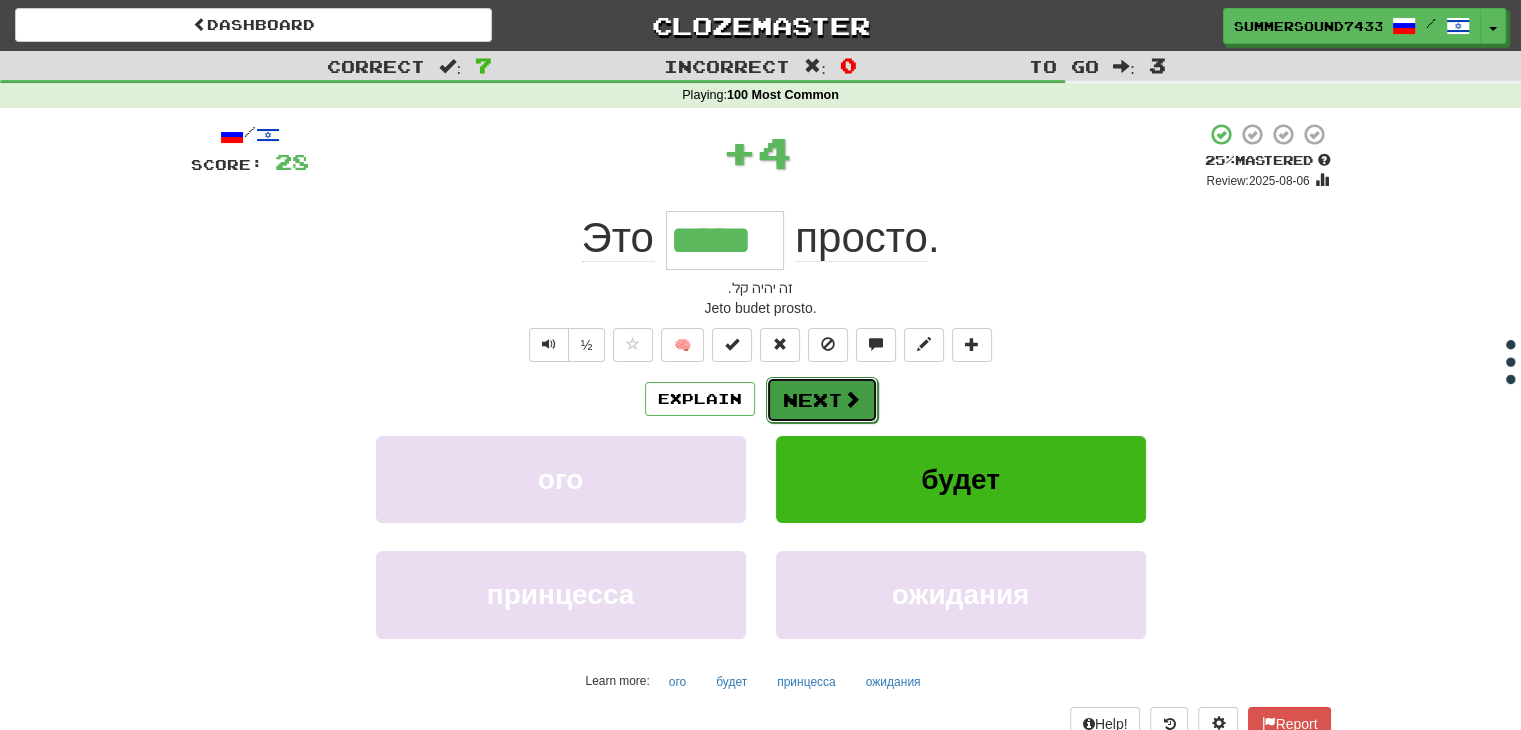 click on "Next" at bounding box center (822, 400) 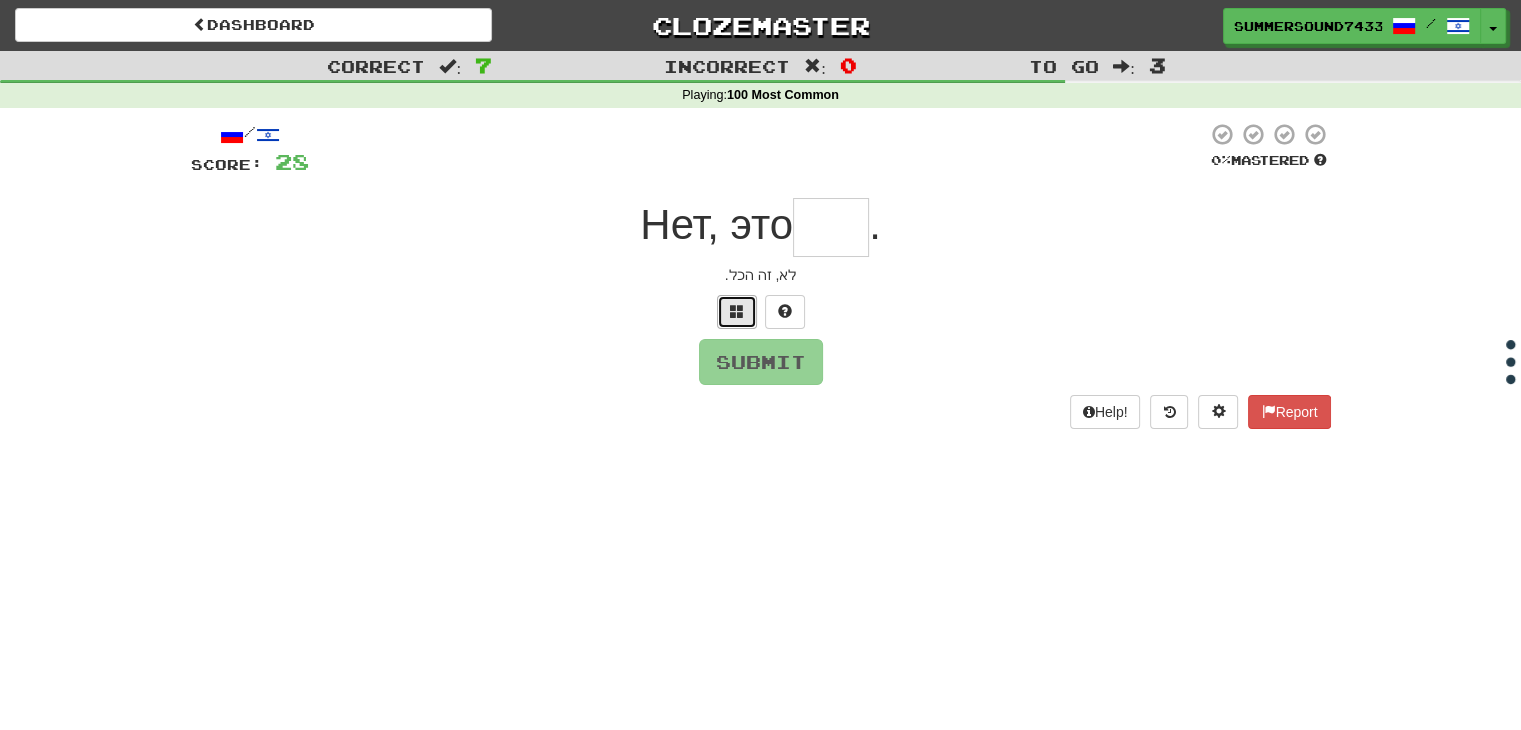 click at bounding box center (737, 312) 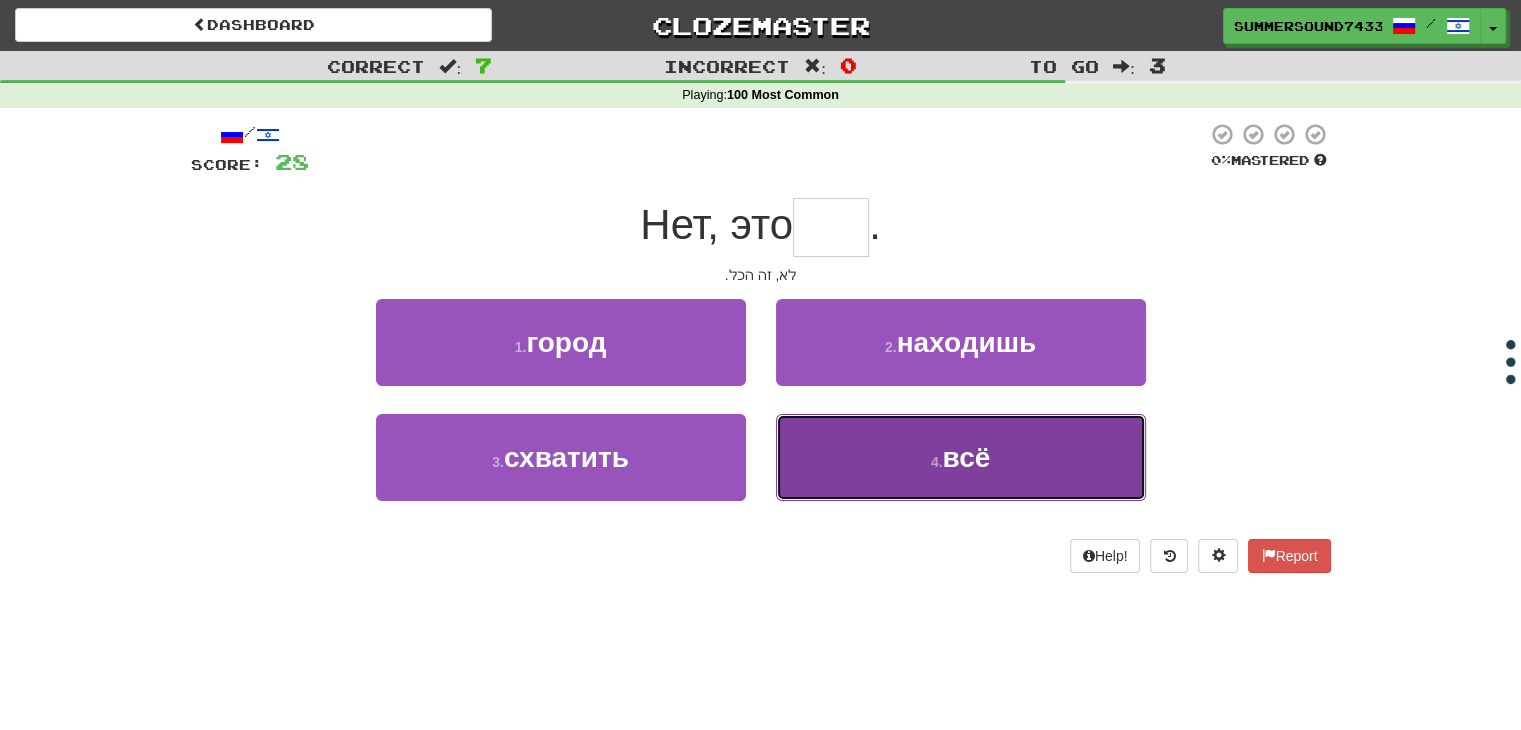 click on "4 .  всё" at bounding box center (961, 457) 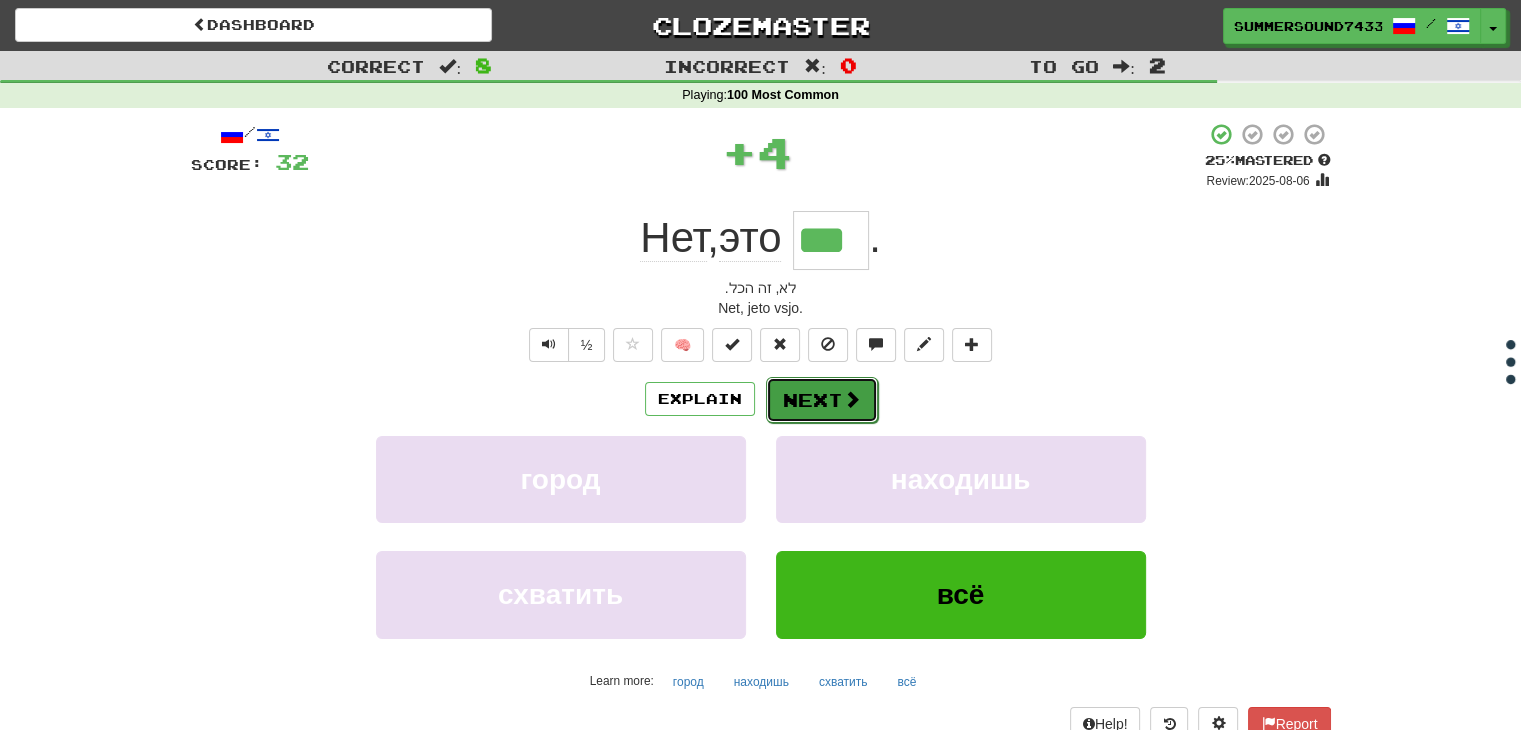 click on "Next" at bounding box center (822, 400) 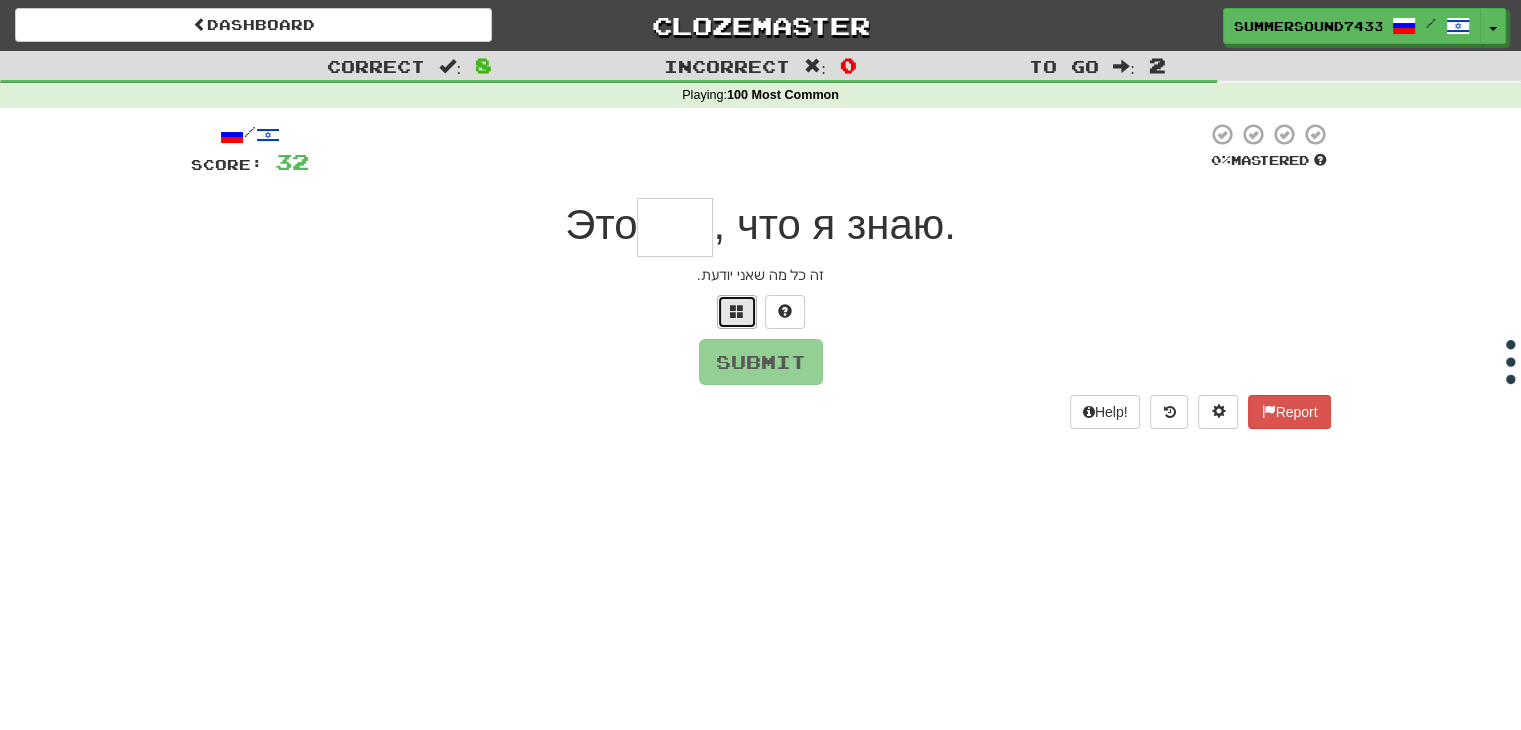 click at bounding box center [737, 312] 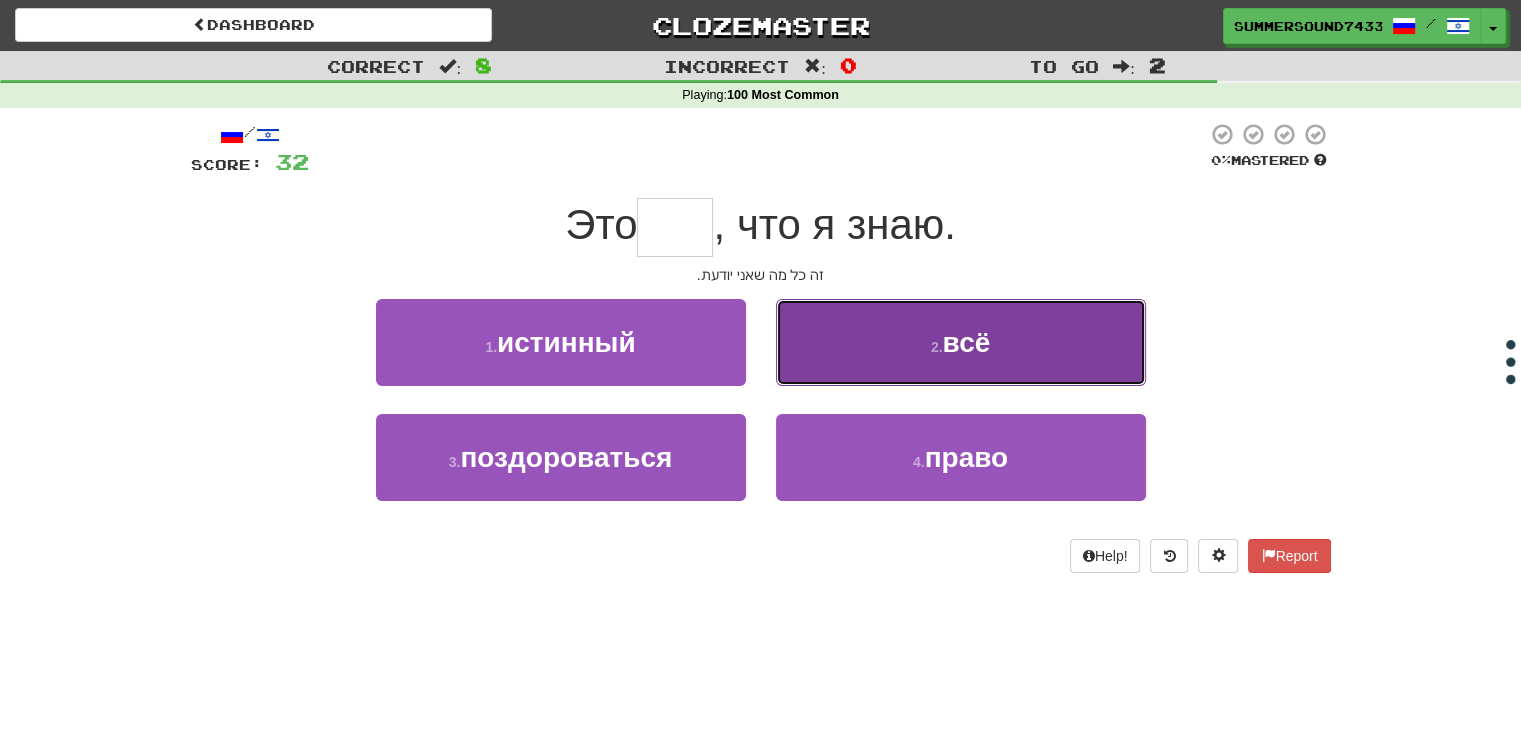 click on "2 .  всё" at bounding box center [961, 342] 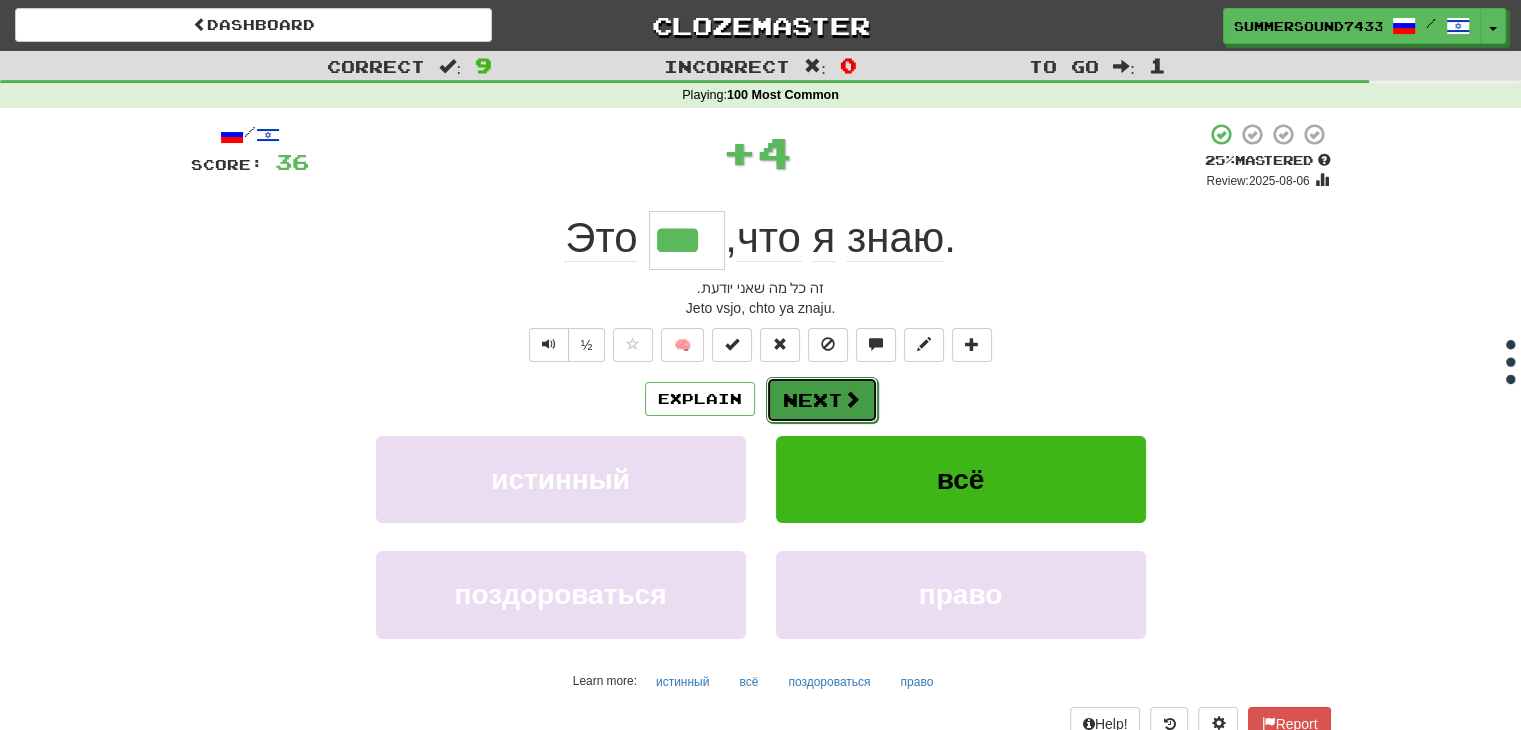 click on "Next" at bounding box center (822, 400) 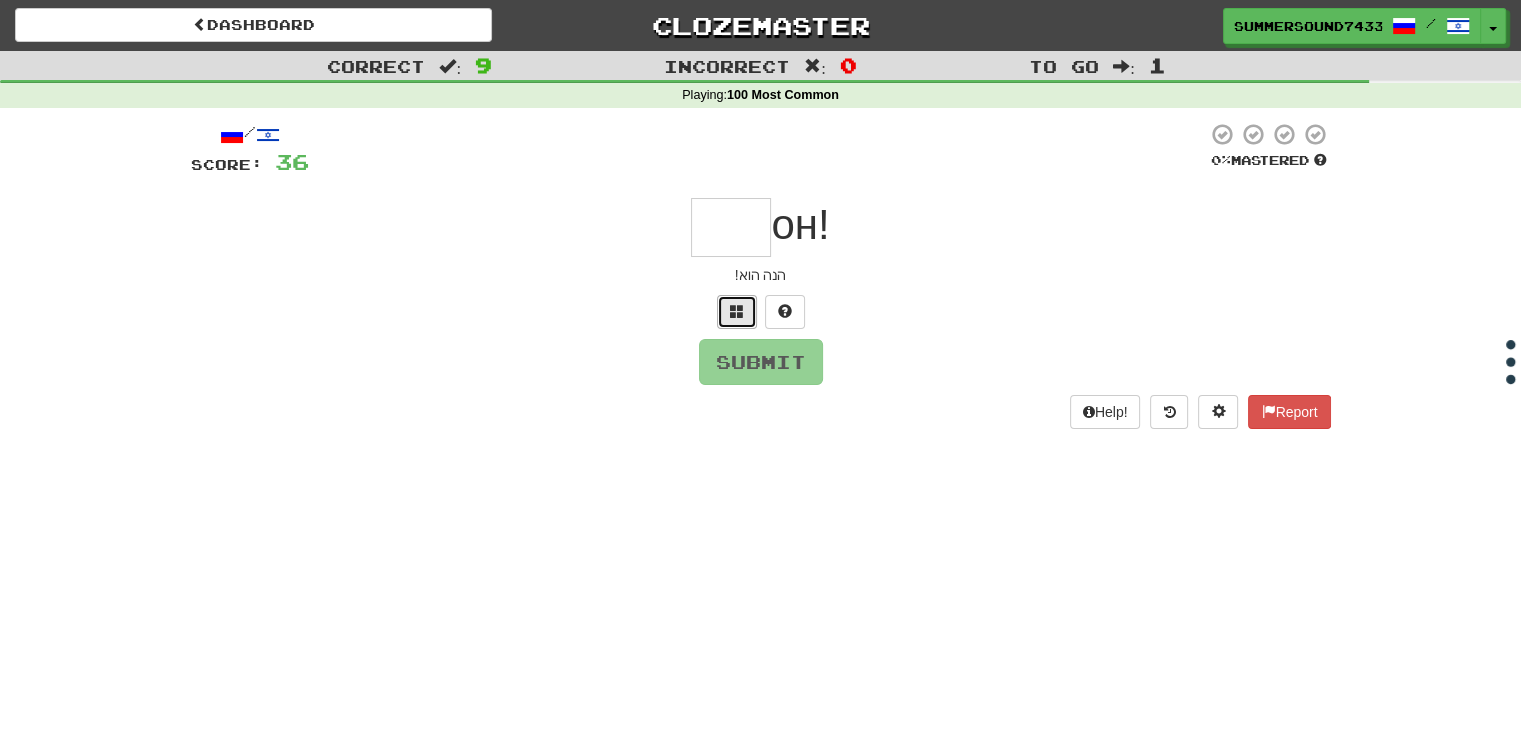 click at bounding box center [737, 312] 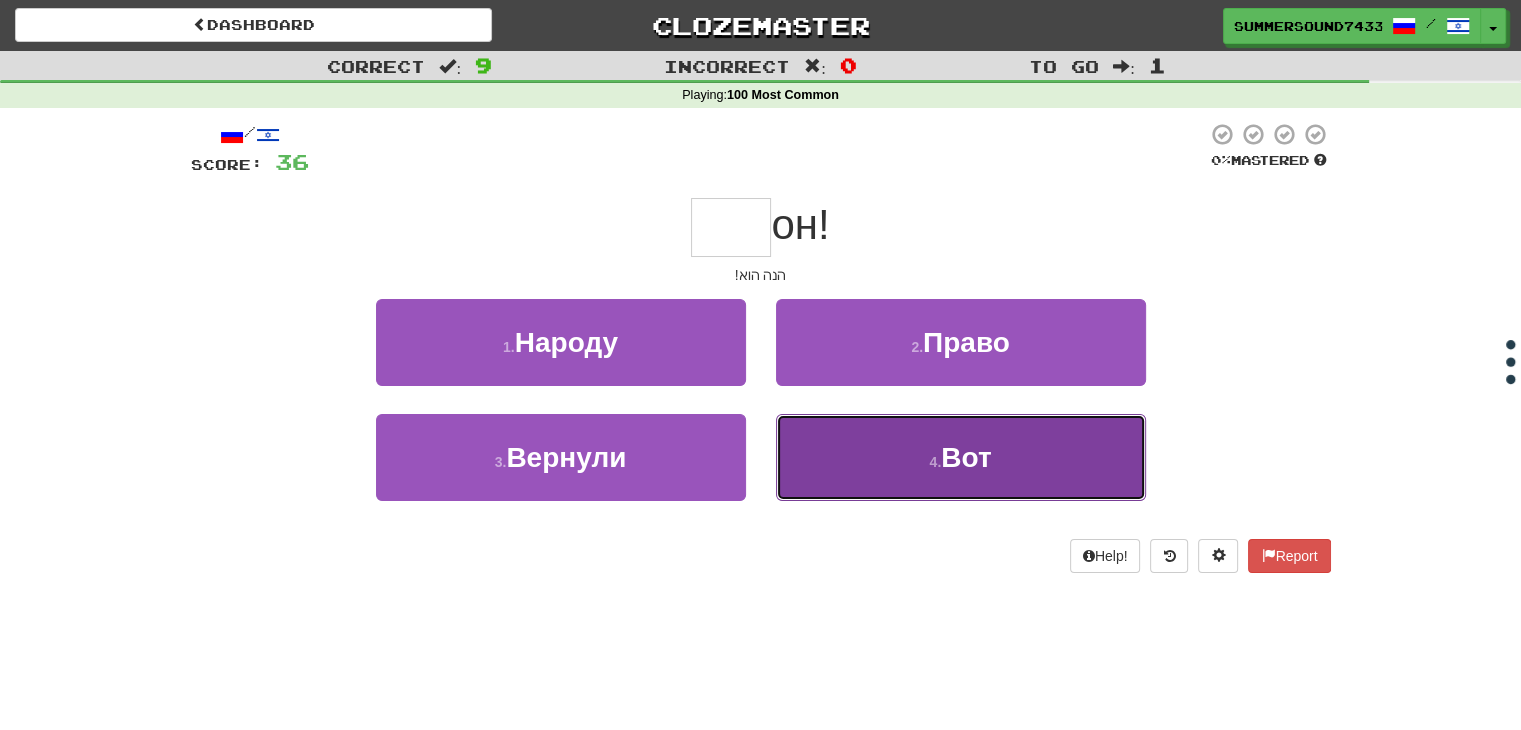 click on "4 .  Вот" at bounding box center (961, 457) 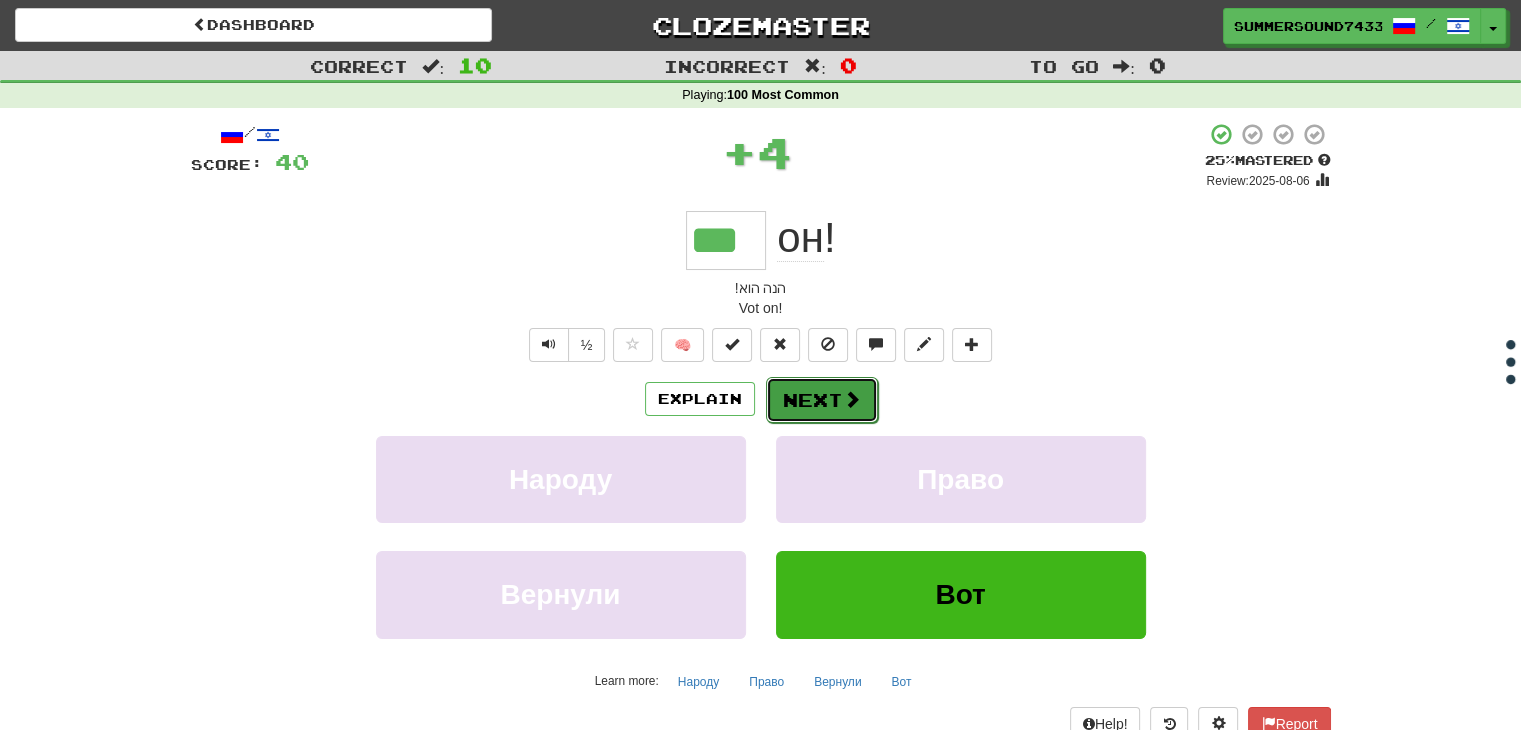 click on "Next" at bounding box center (822, 400) 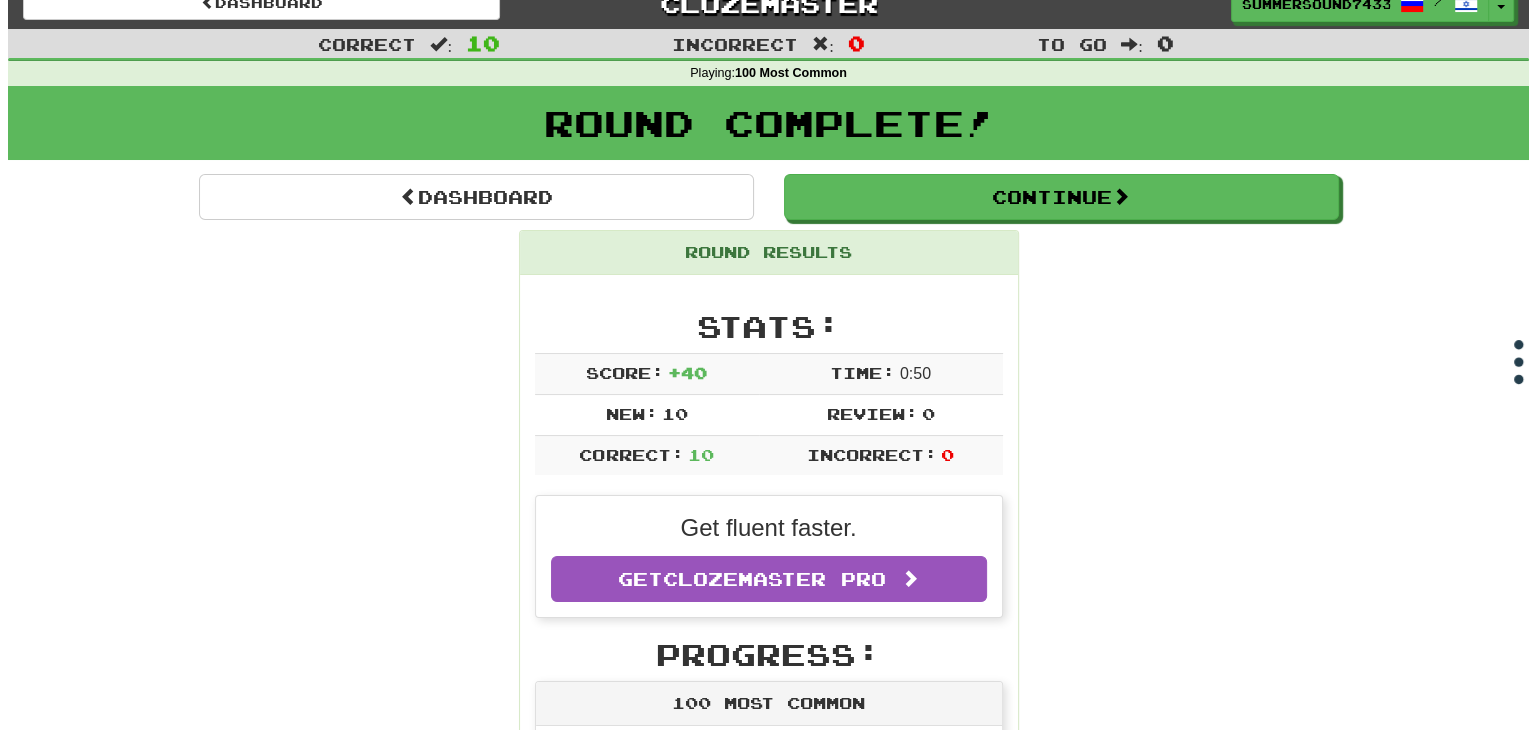 scroll, scrollTop: 23, scrollLeft: 0, axis: vertical 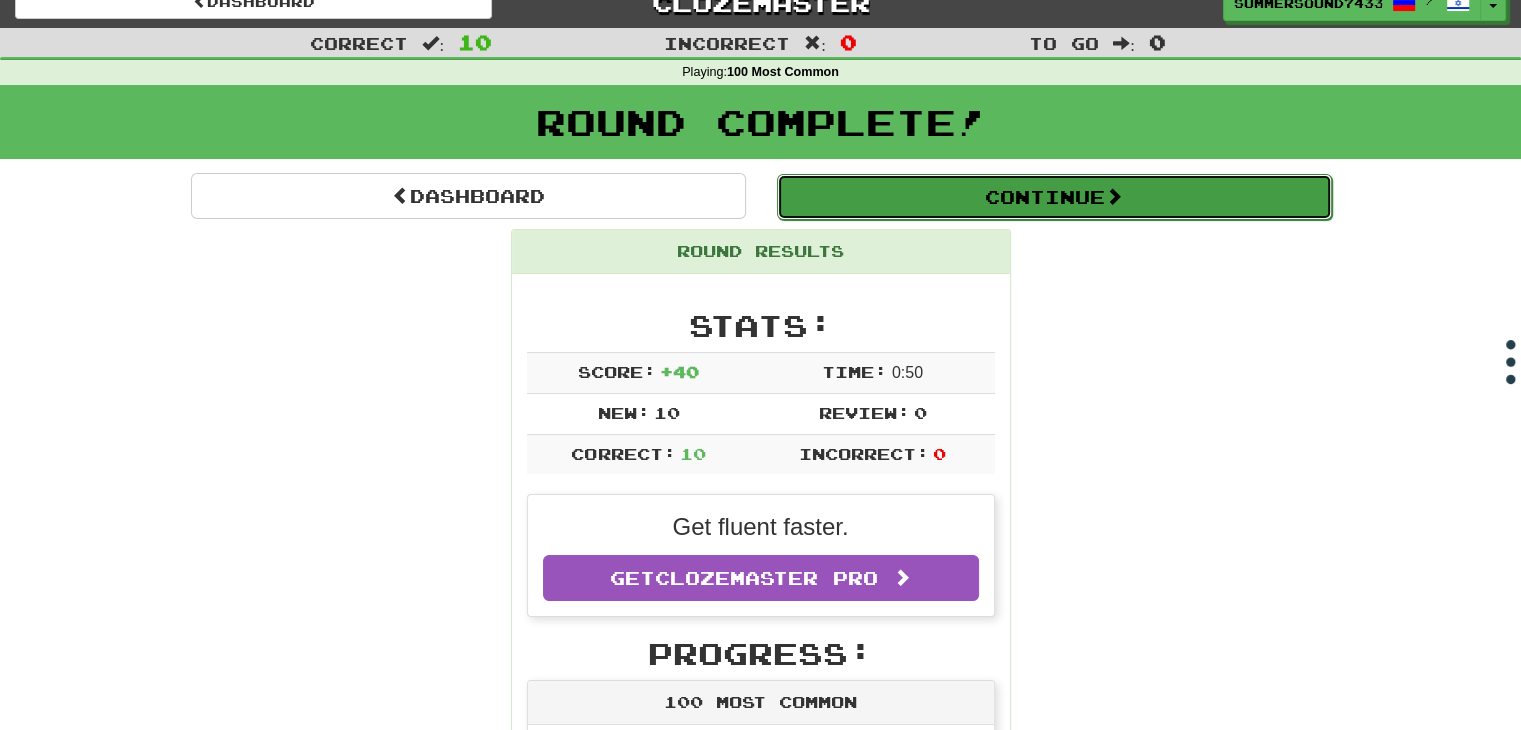 click on "Continue" at bounding box center (1054, 197) 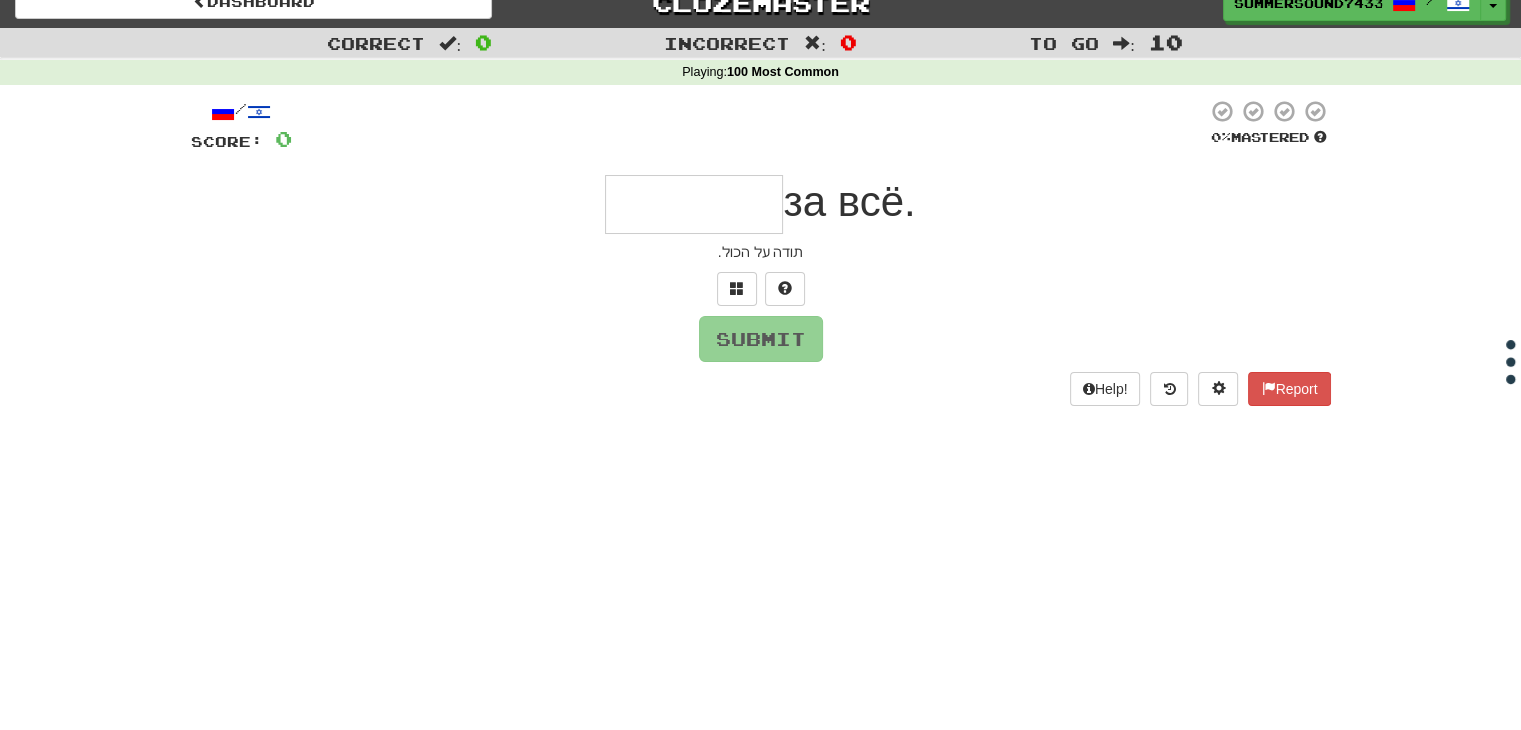 click at bounding box center (694, 204) 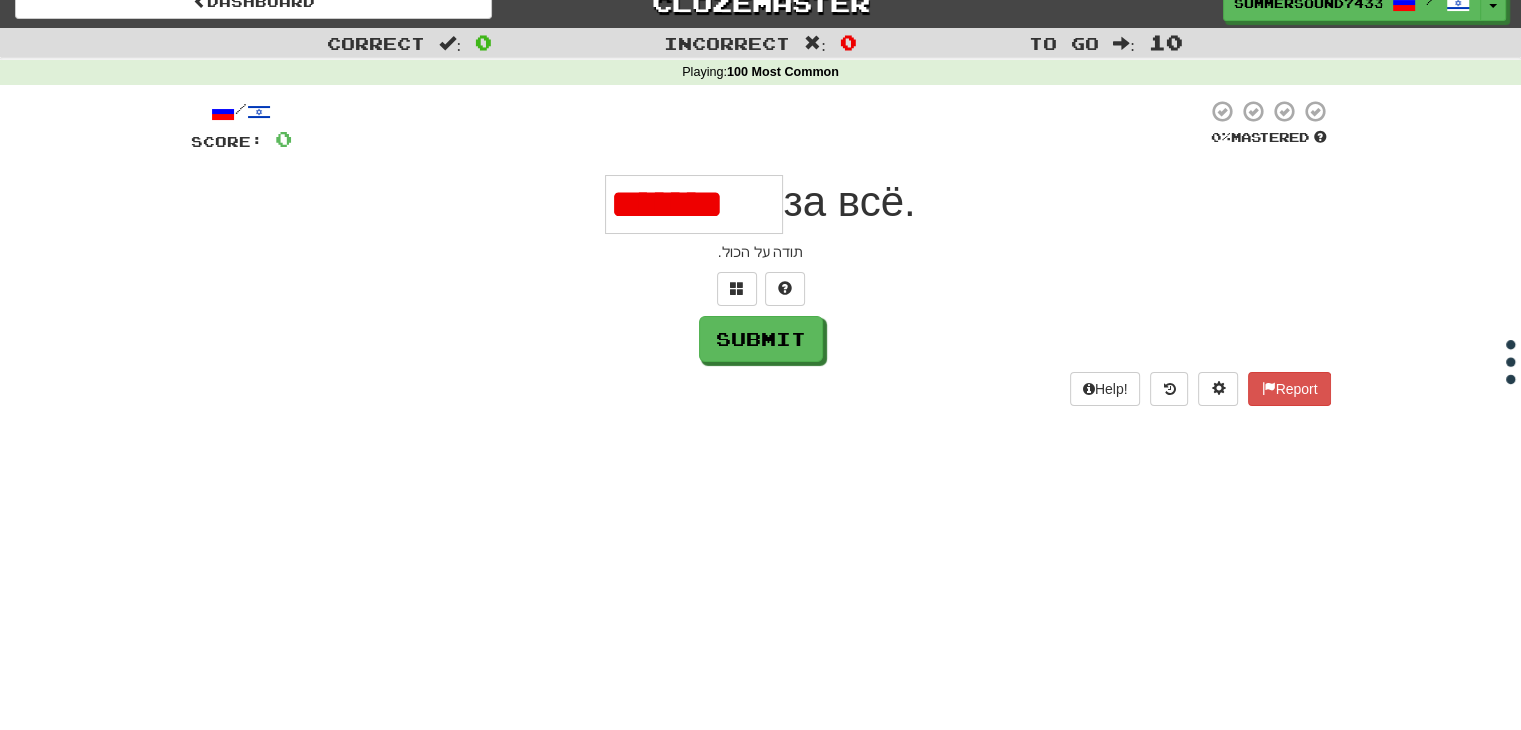 type on "*******" 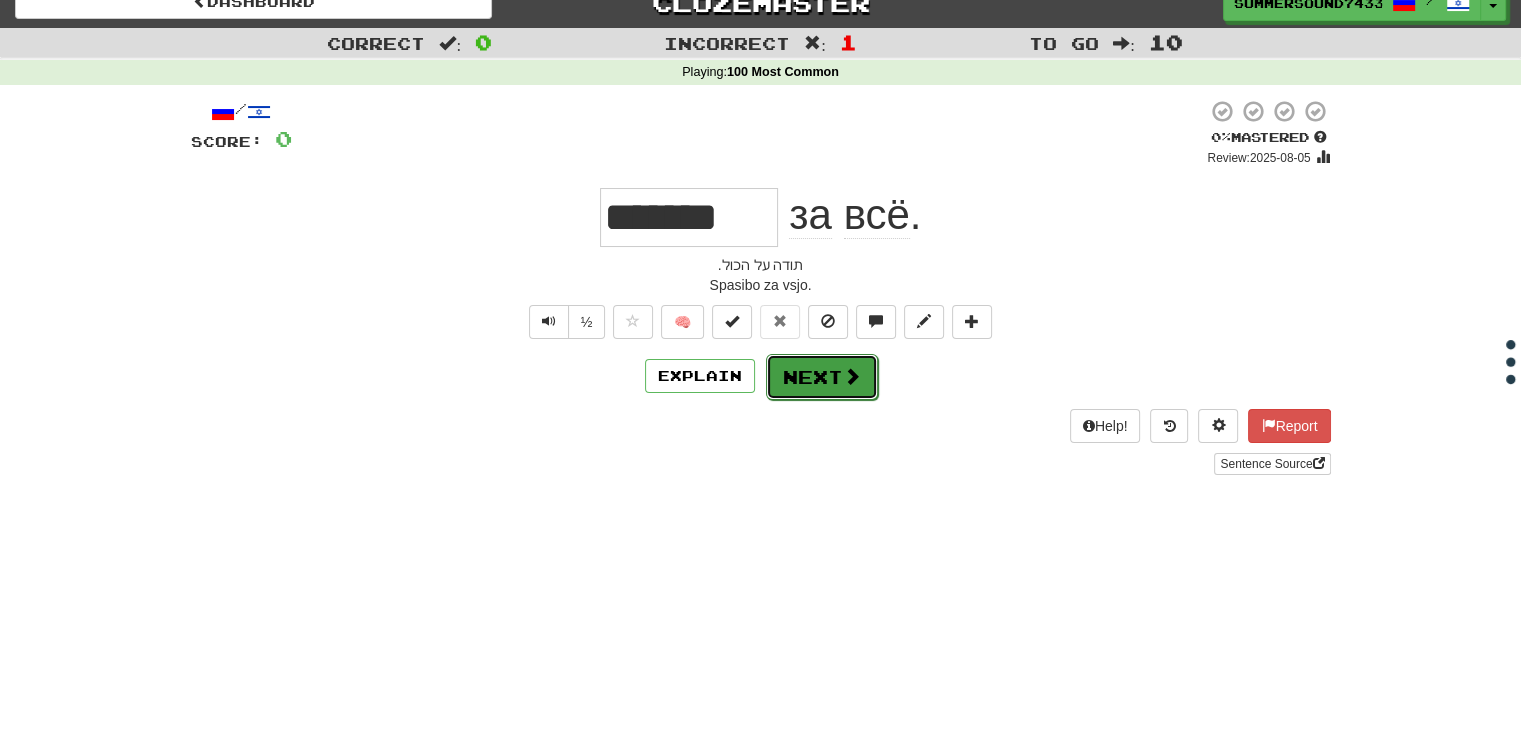 click on "Next" at bounding box center [822, 377] 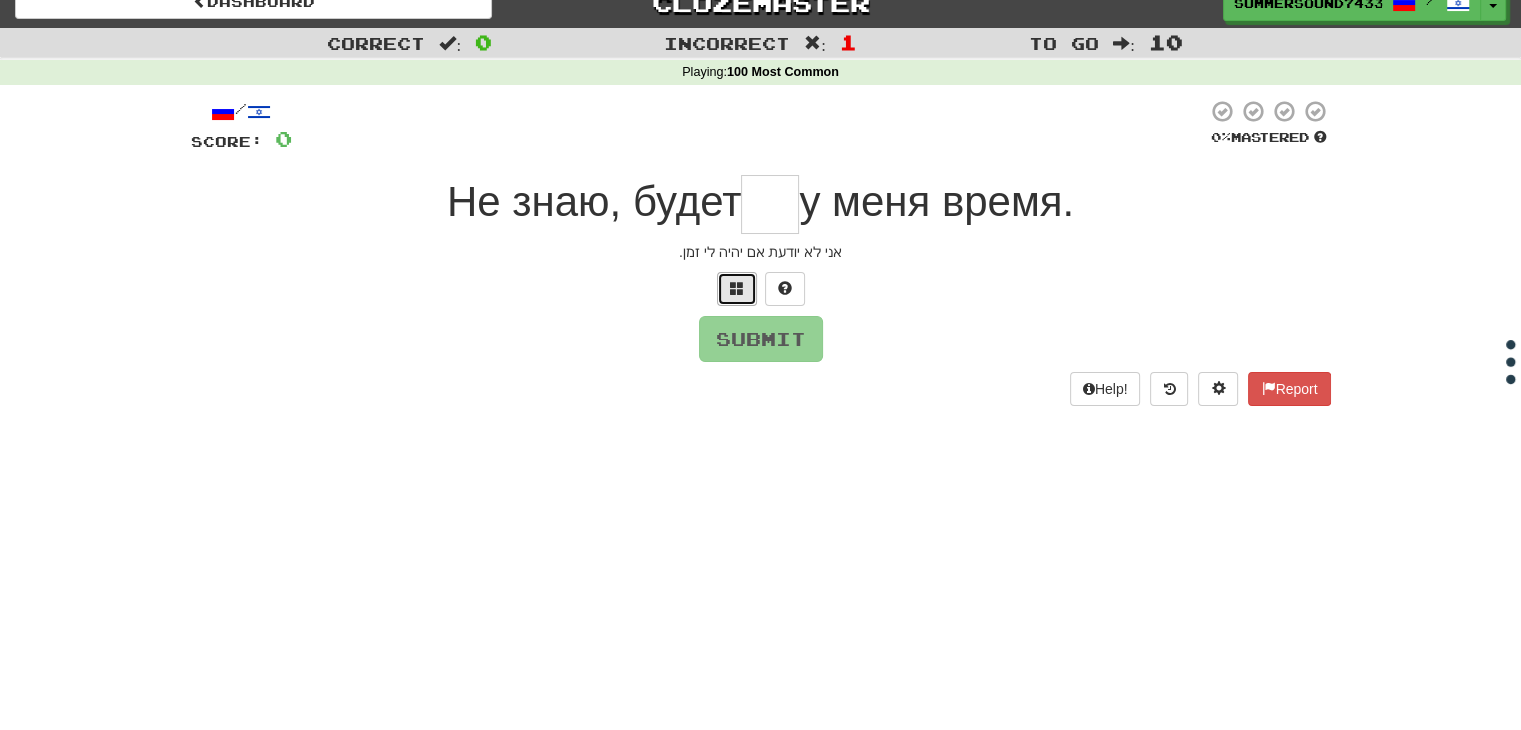 click at bounding box center [737, 289] 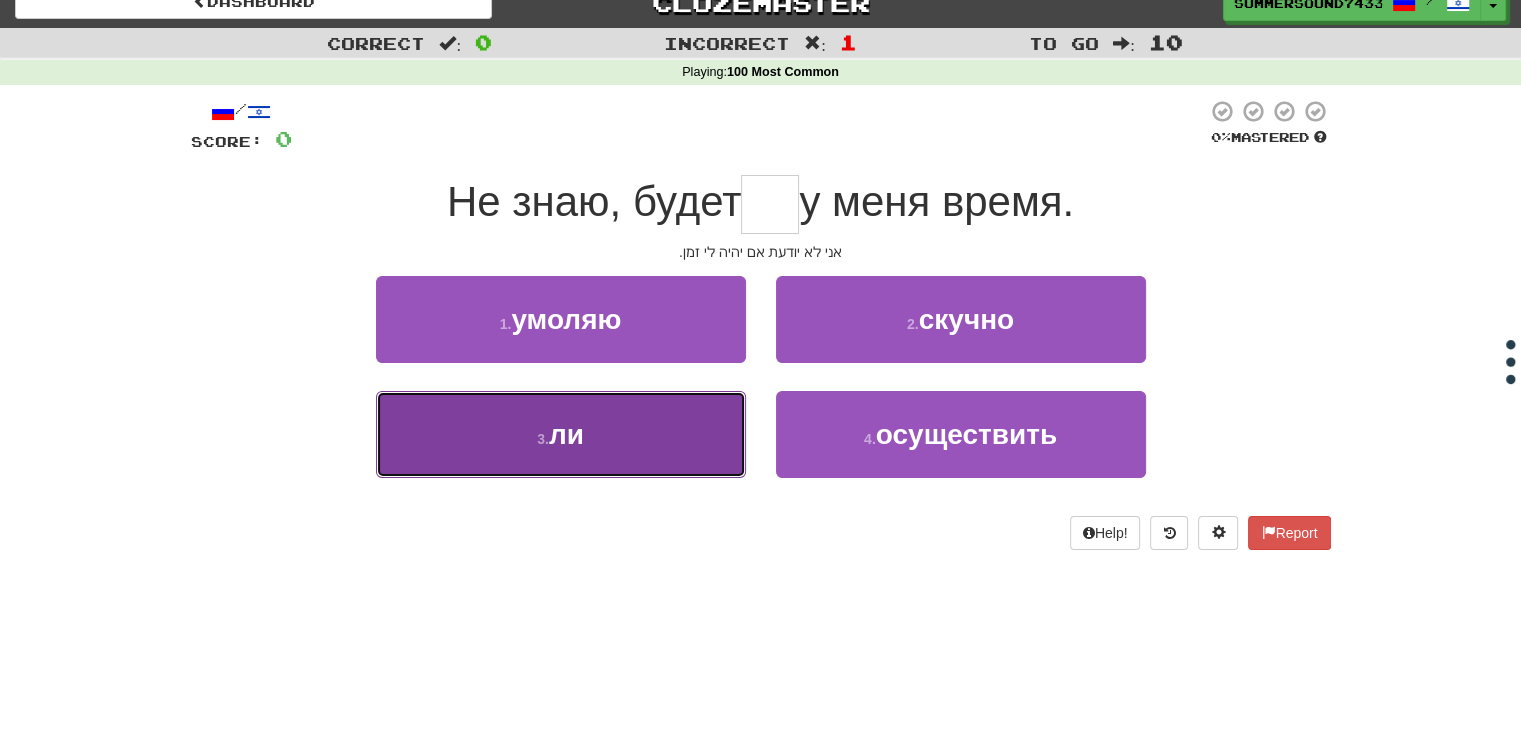 click on "3 .  ли" at bounding box center [561, 434] 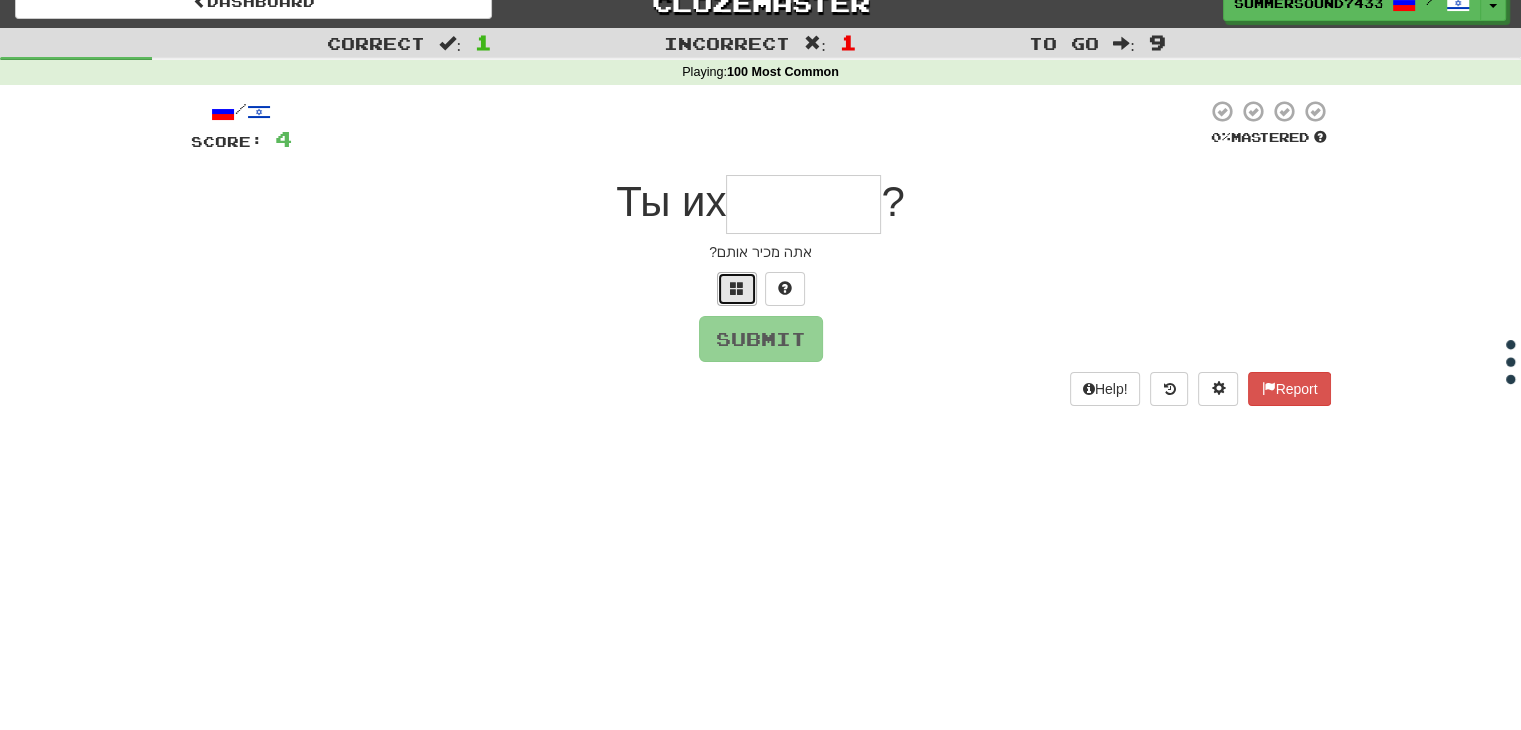 click at bounding box center (737, 289) 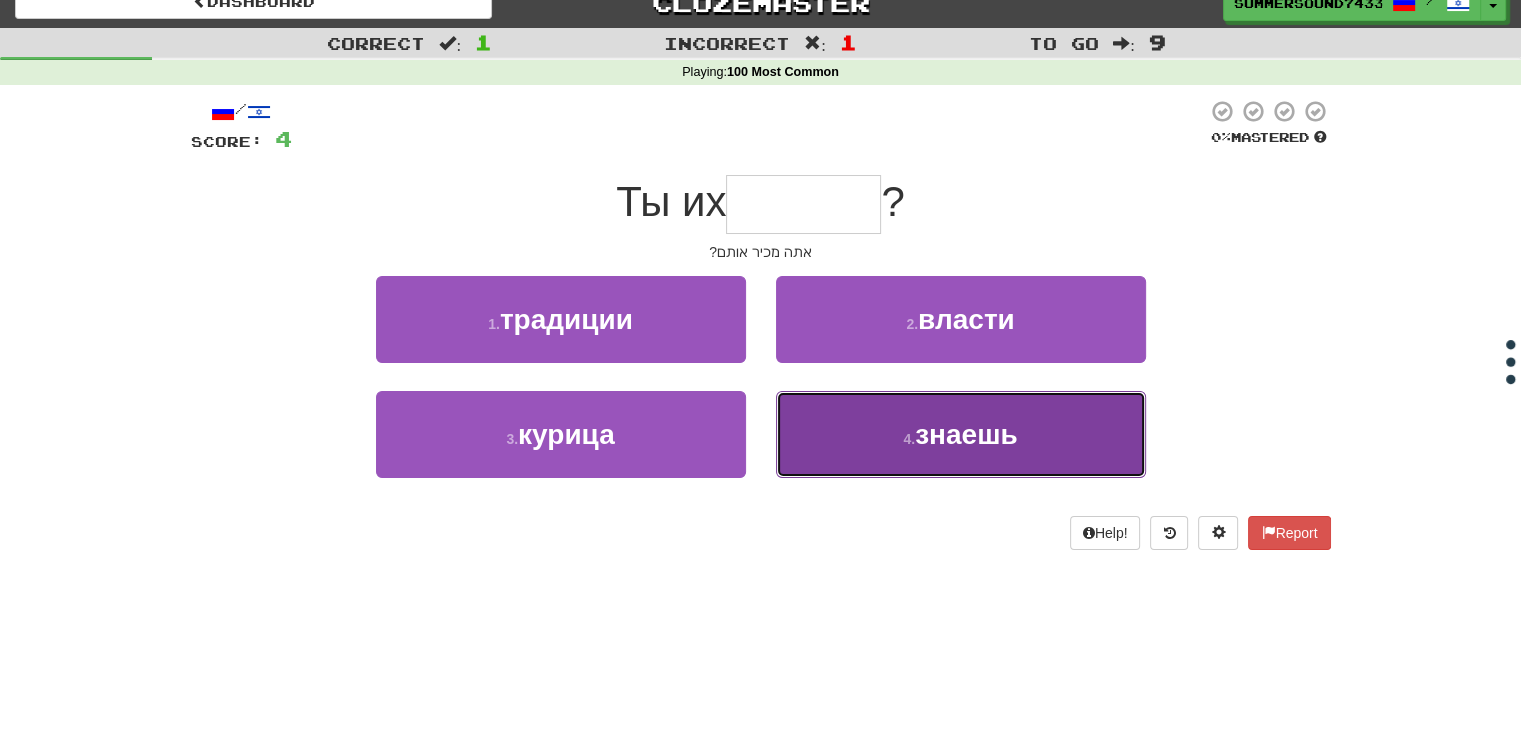 click on "4 ." at bounding box center [909, 439] 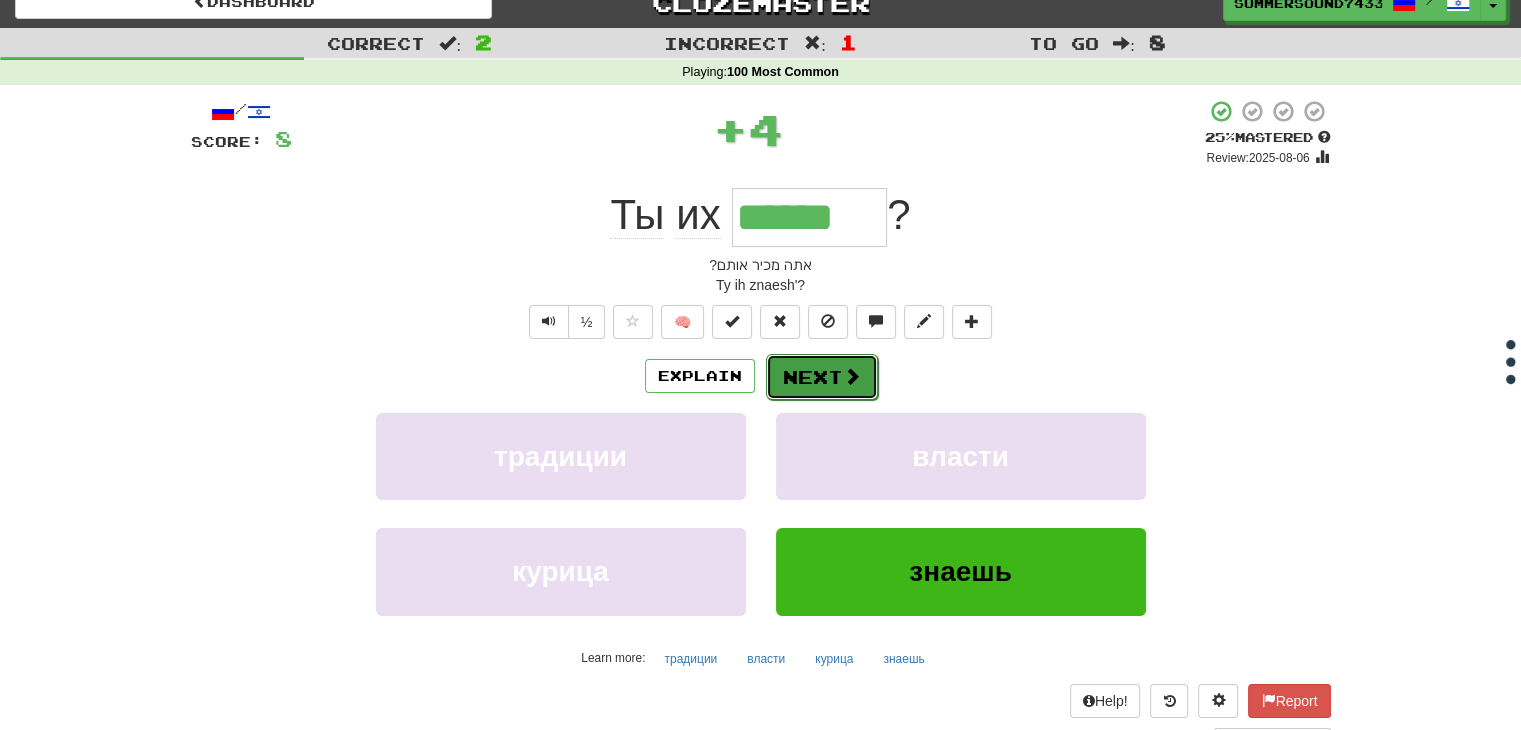 click on "Next" at bounding box center [822, 377] 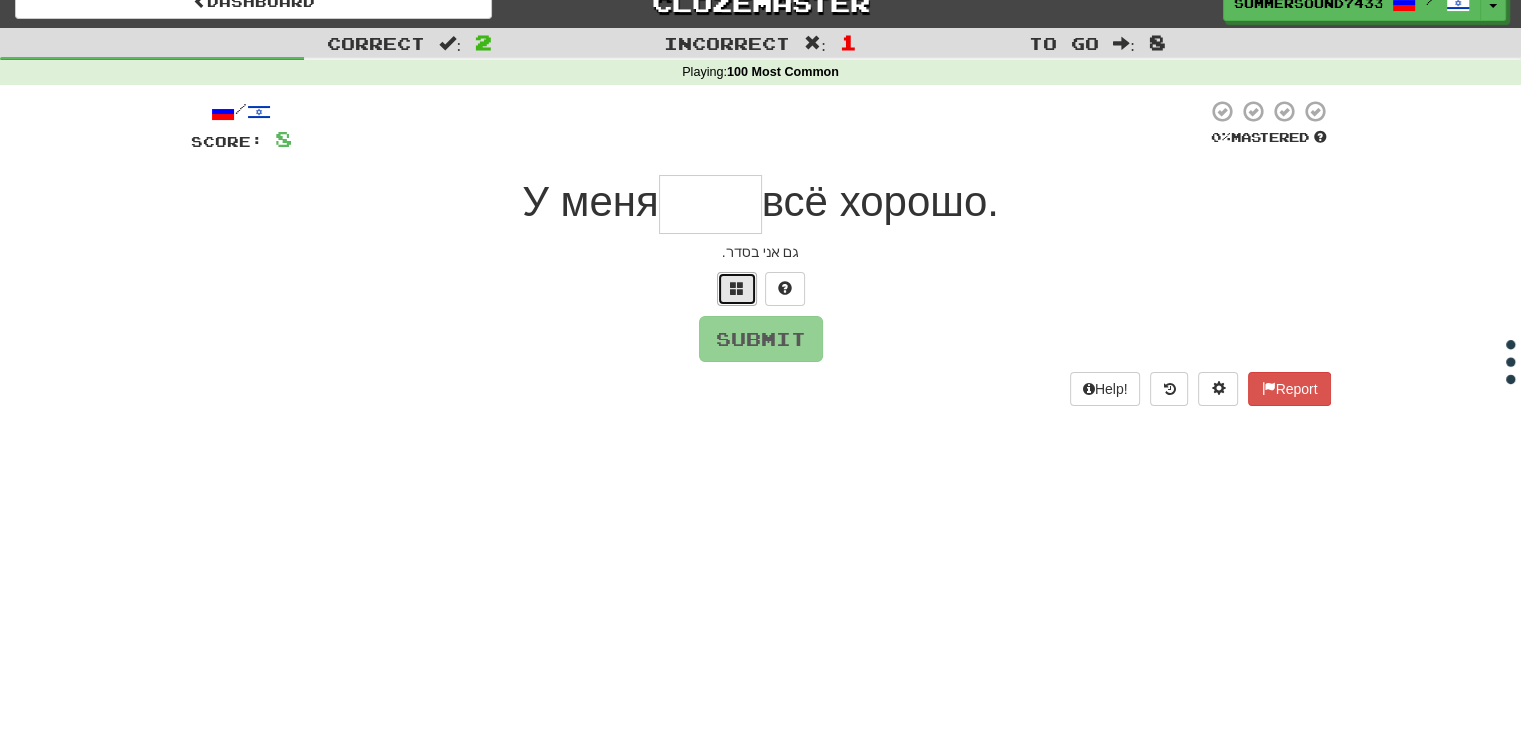 click at bounding box center [737, 288] 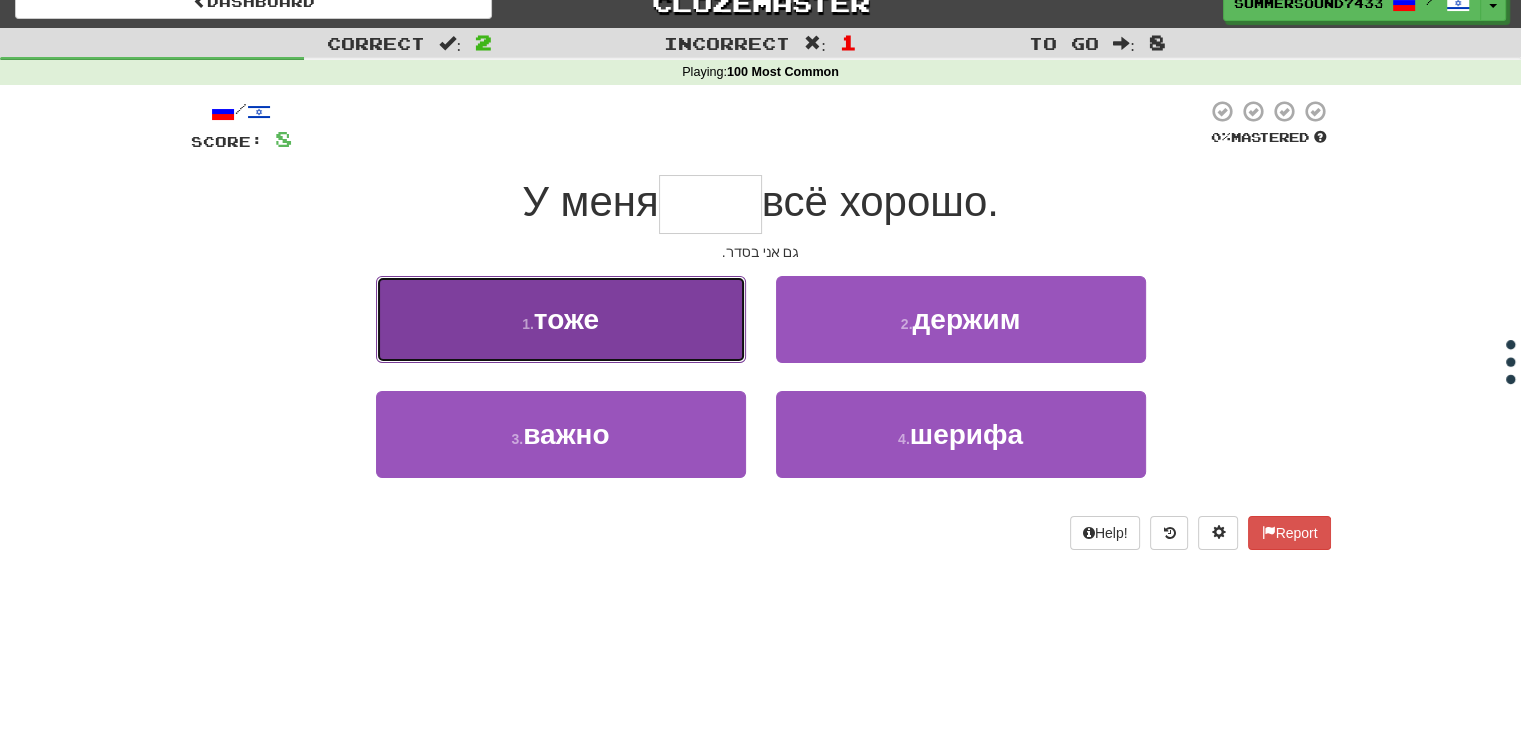 click on "1 .  тоже" at bounding box center (561, 319) 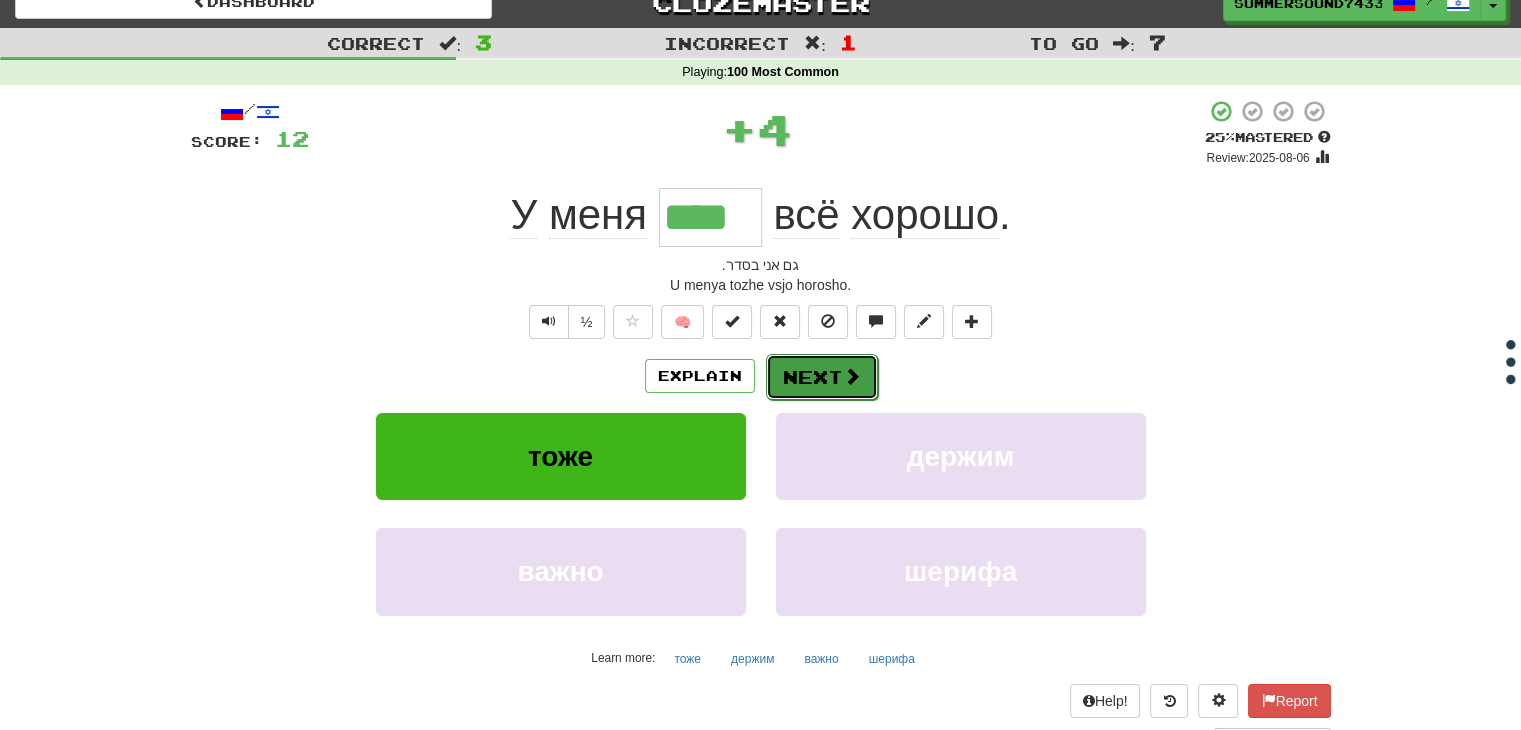 click on "Next" at bounding box center (822, 377) 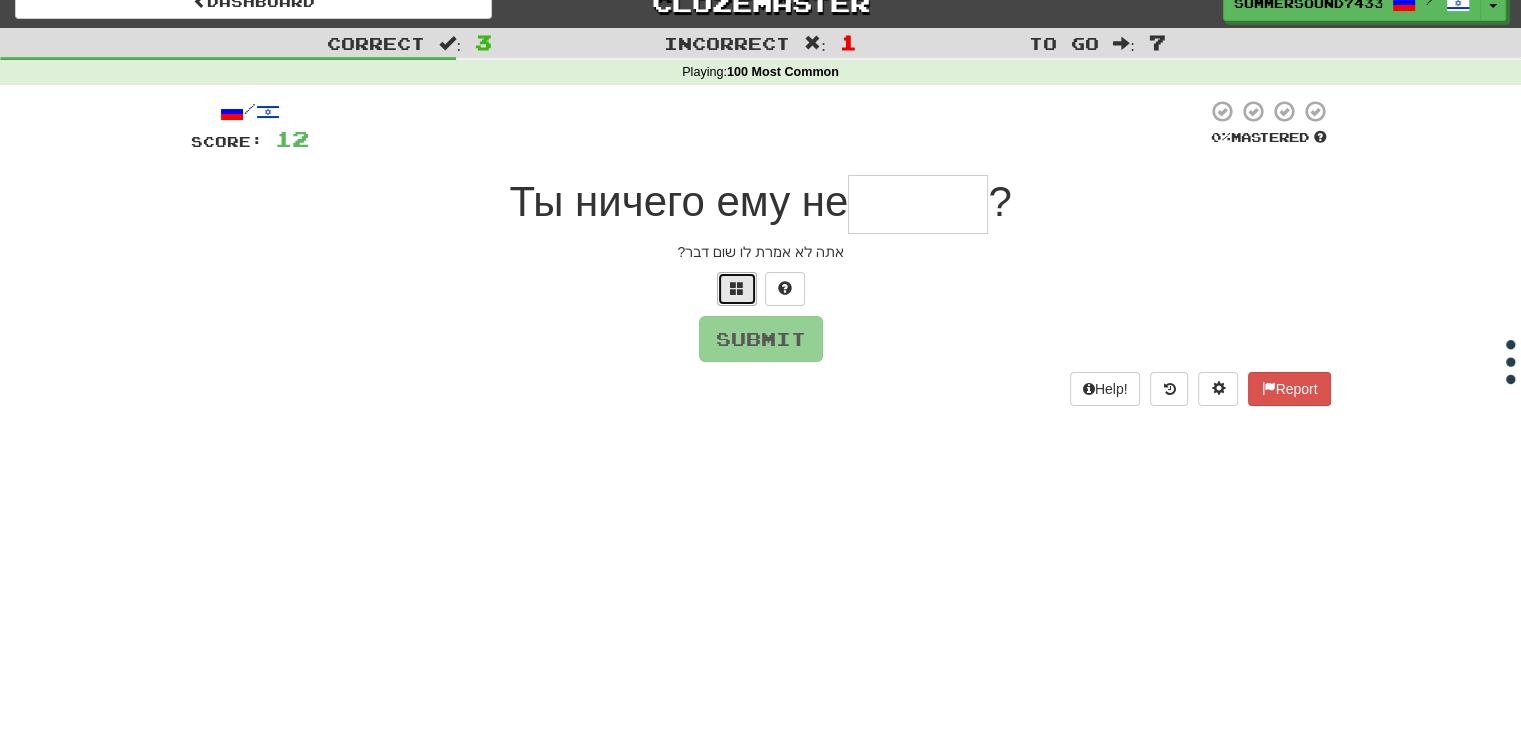 click at bounding box center [737, 288] 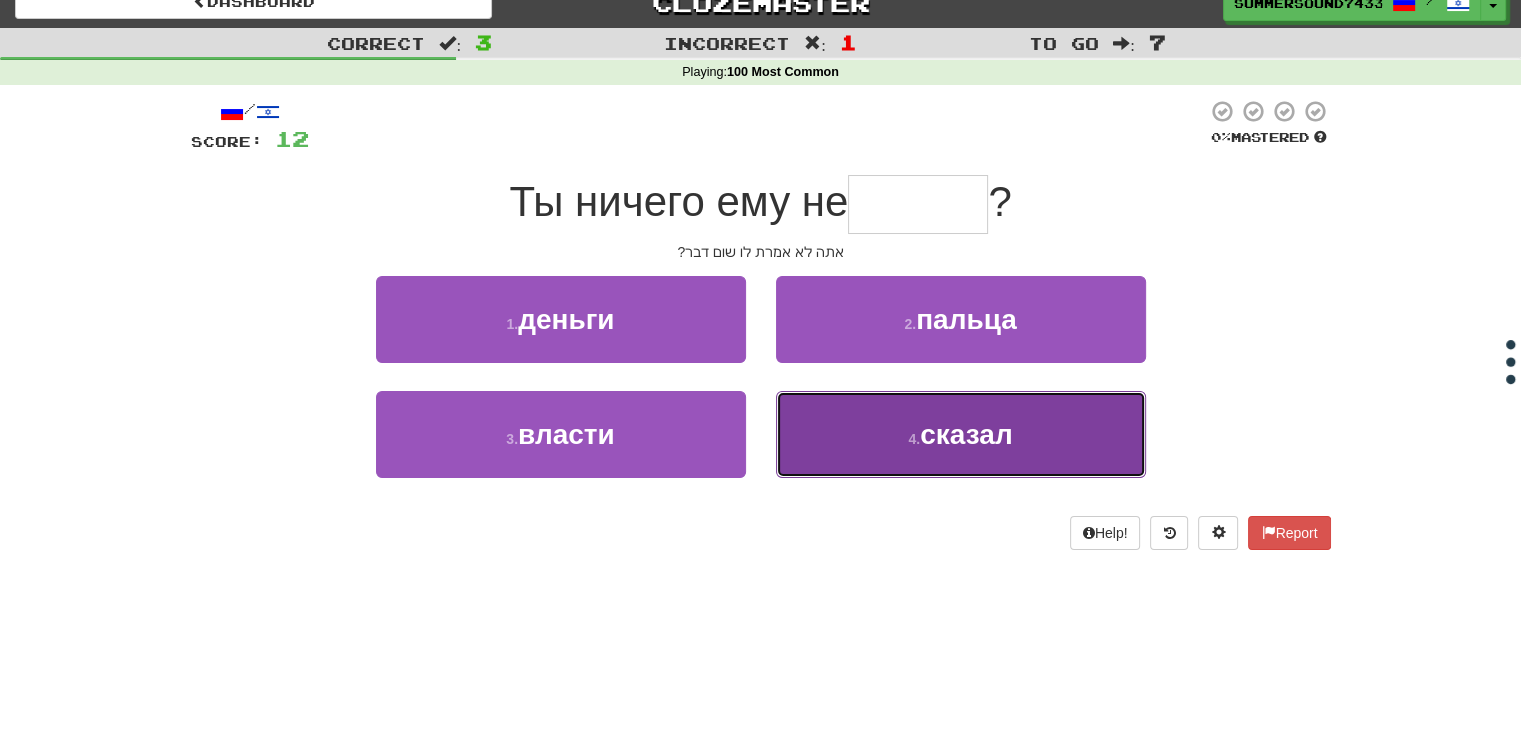 click on "4 .  сказал" at bounding box center (961, 434) 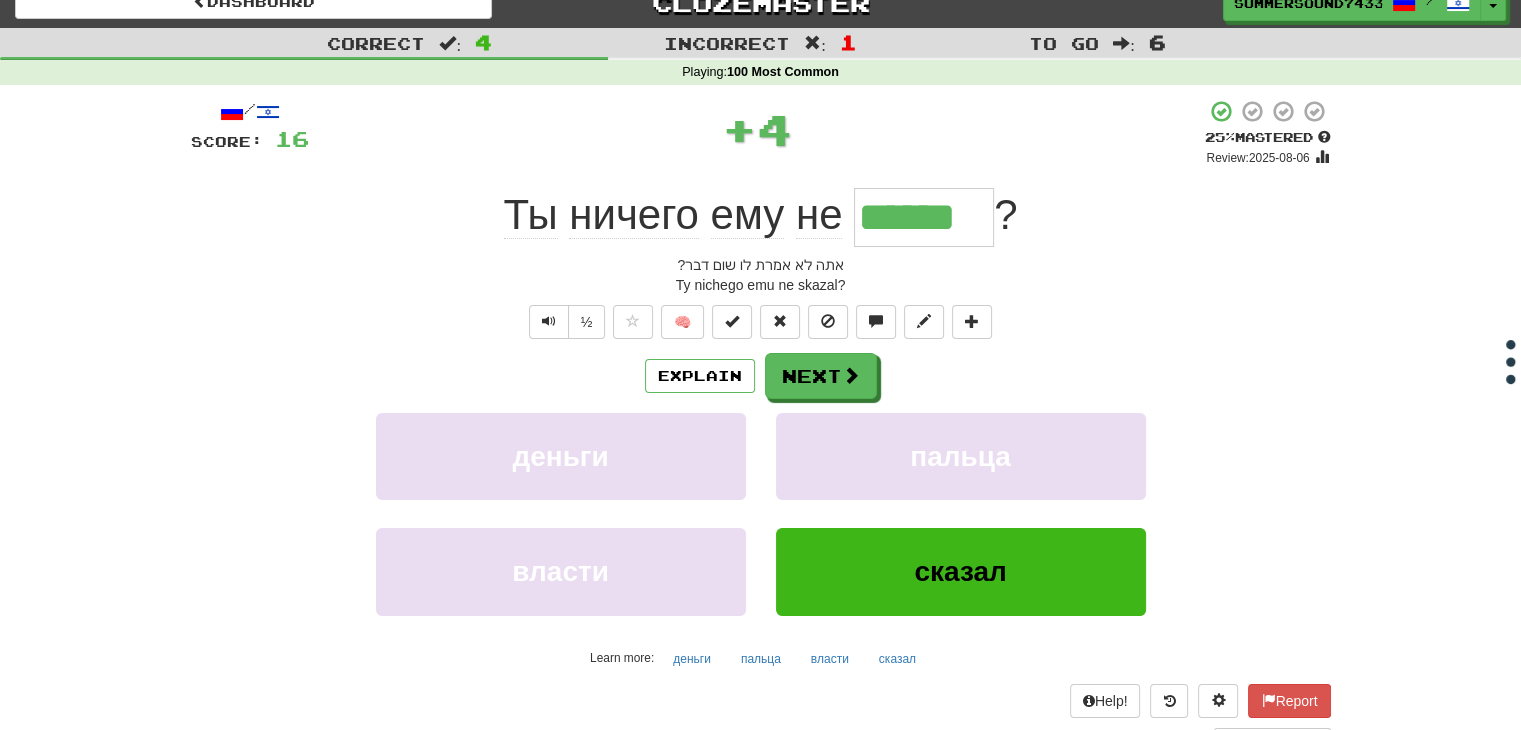 click on "/  Score:   16 + 4 25 %  Mastered Review:  2025-08-06 Ты   ничего   ему   не   ****** ? אתה לא אמרת לו שום דבר? Ty nichego emu ne skazal? ½ 🧠 Explain Next деньги пальца власти сказал Learn more: деньги пальца власти сказал  Help!  Report Sentence Source" at bounding box center (761, 424) 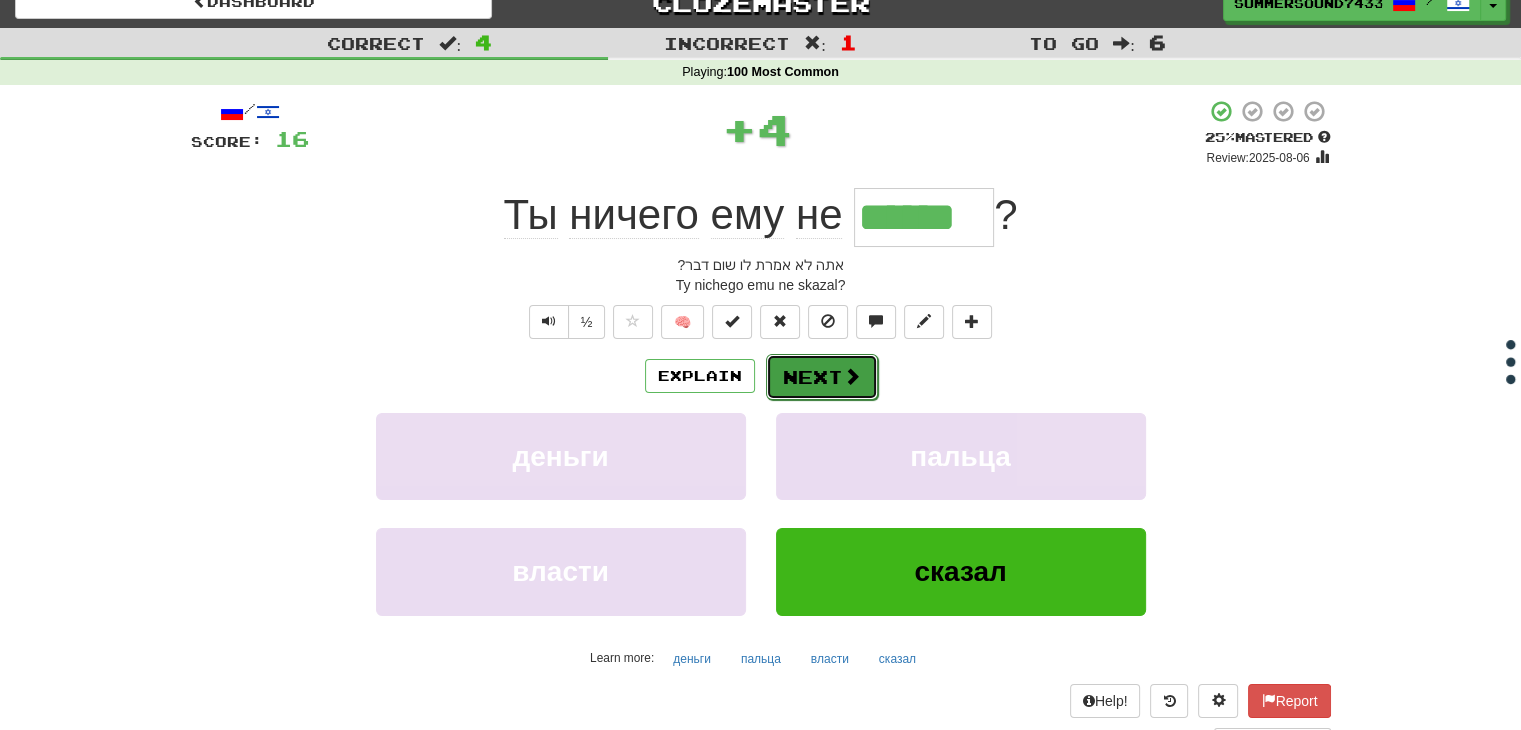 click on "Next" at bounding box center [822, 377] 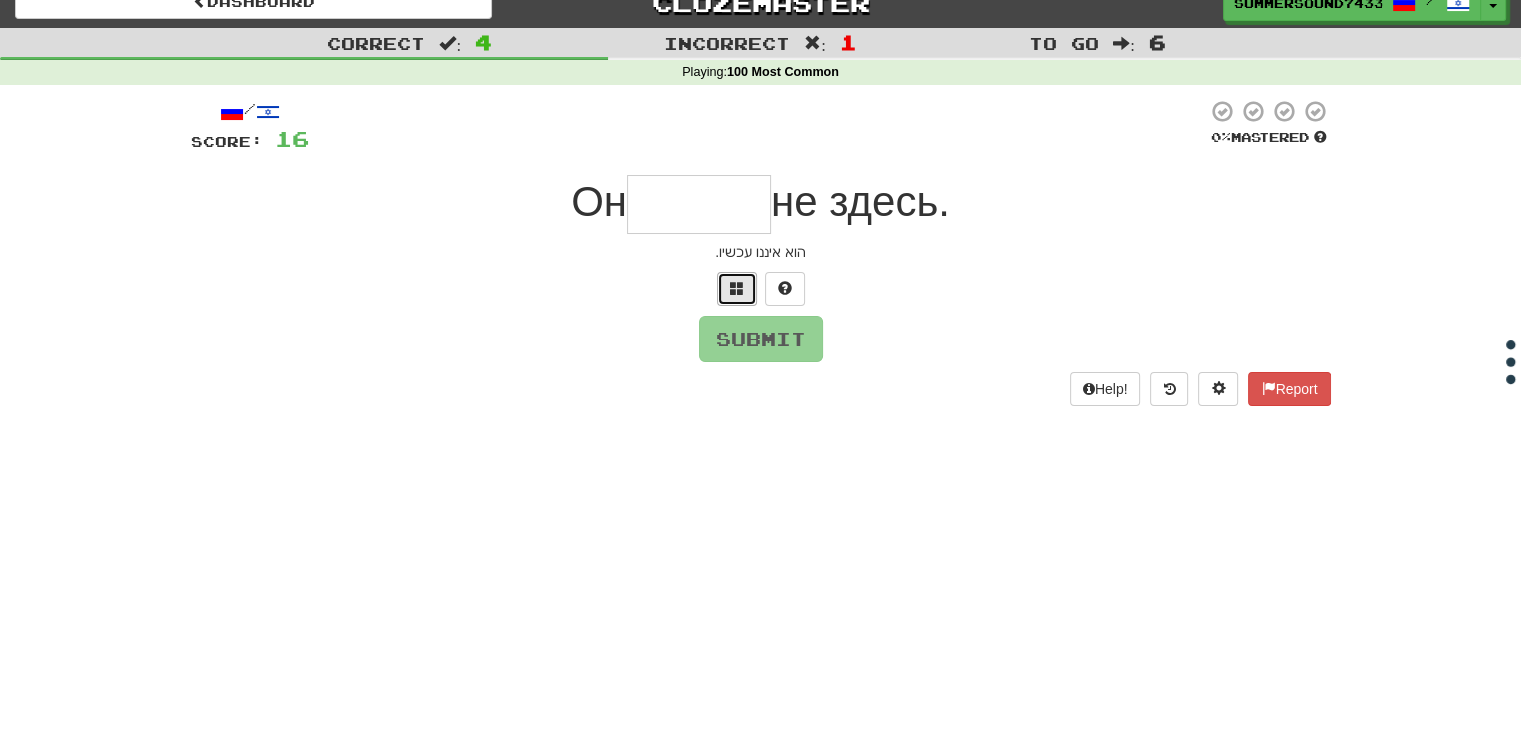 click at bounding box center [737, 288] 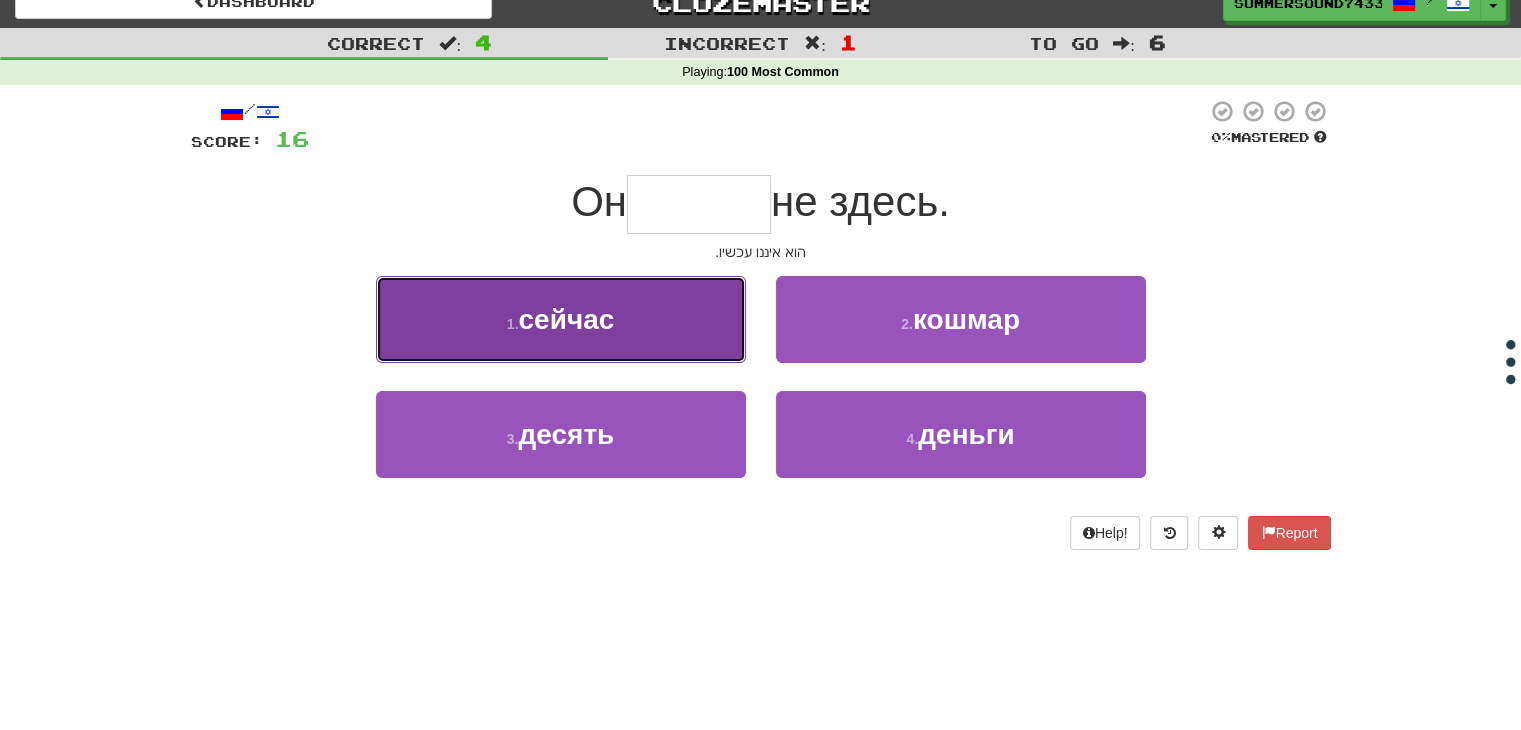 click on "1 .  сейчас" at bounding box center (561, 319) 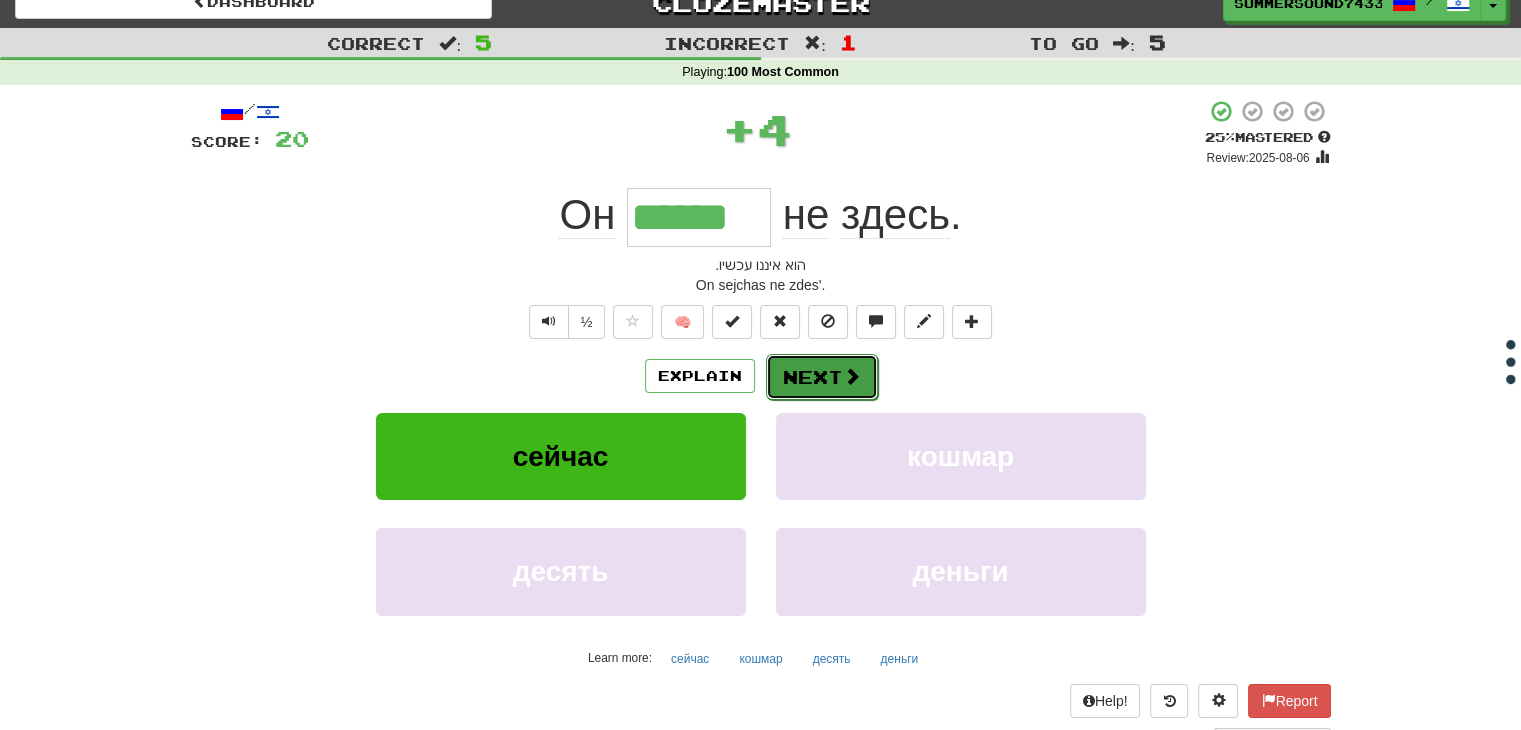 click on "Next" at bounding box center (822, 377) 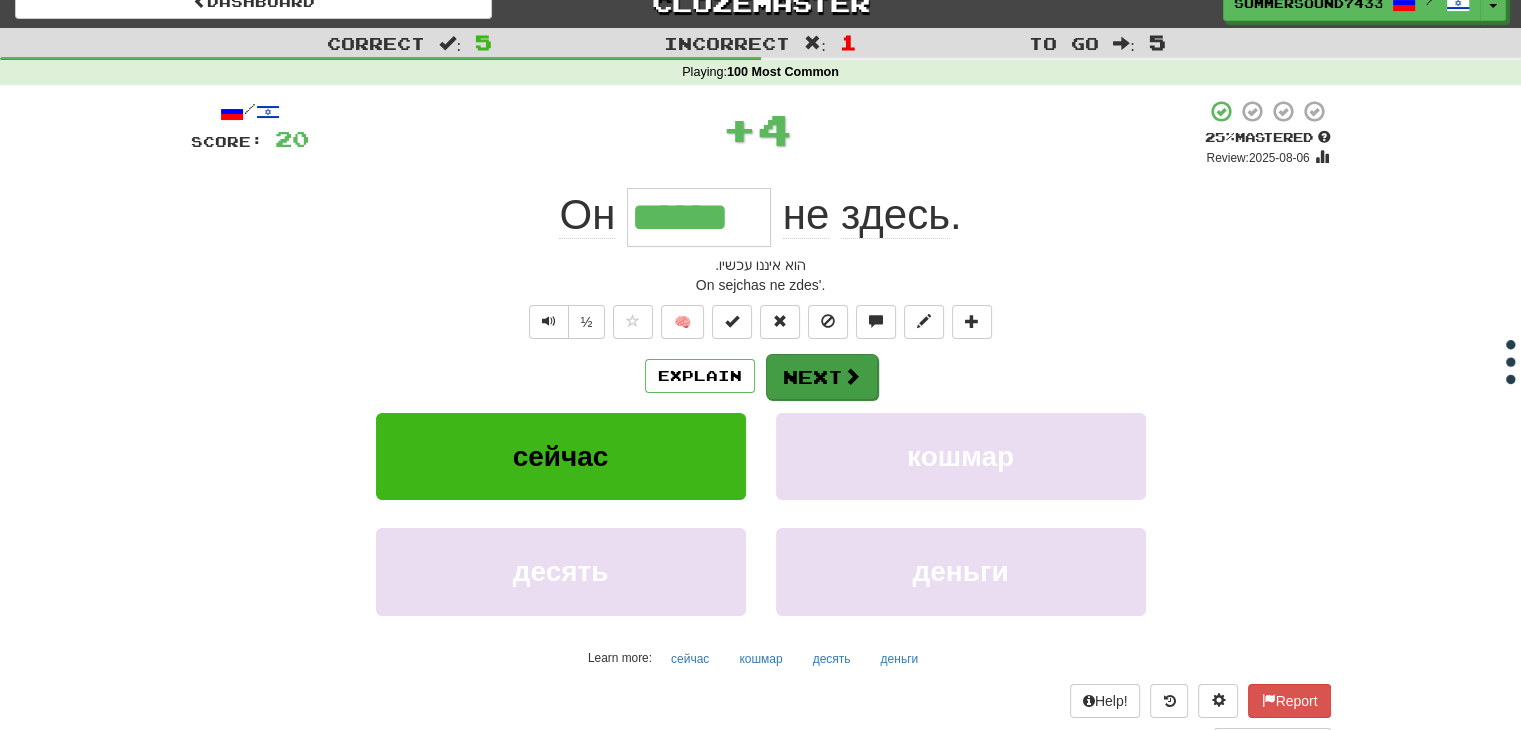 type 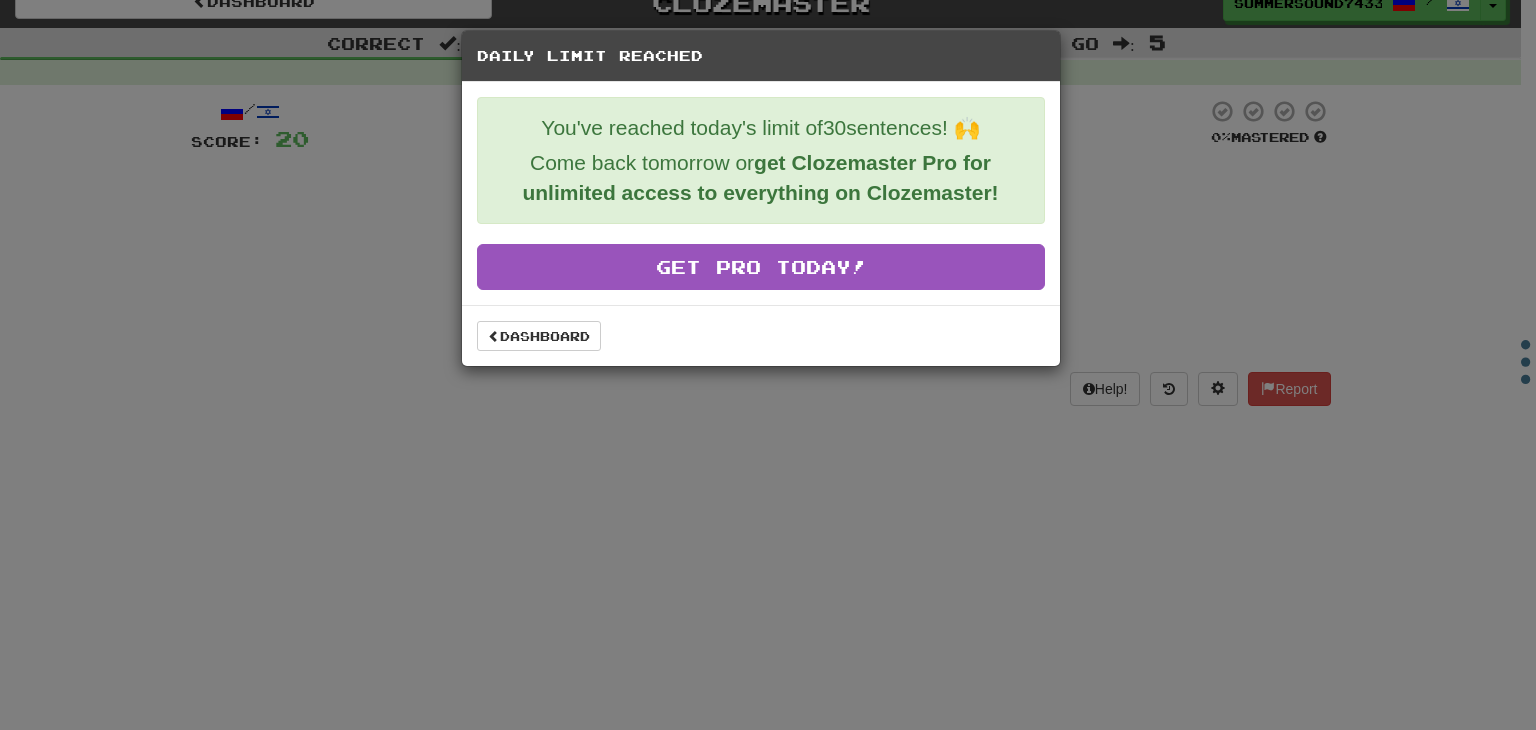 click on "Daily Limit Reached You've reached today's limit of  30  sentences! 🙌  Come back tomorrow or  get Clozemaster Pro for unlimited access to everything on Clozemaster! Get Pro Today! Dashboard" at bounding box center (768, 365) 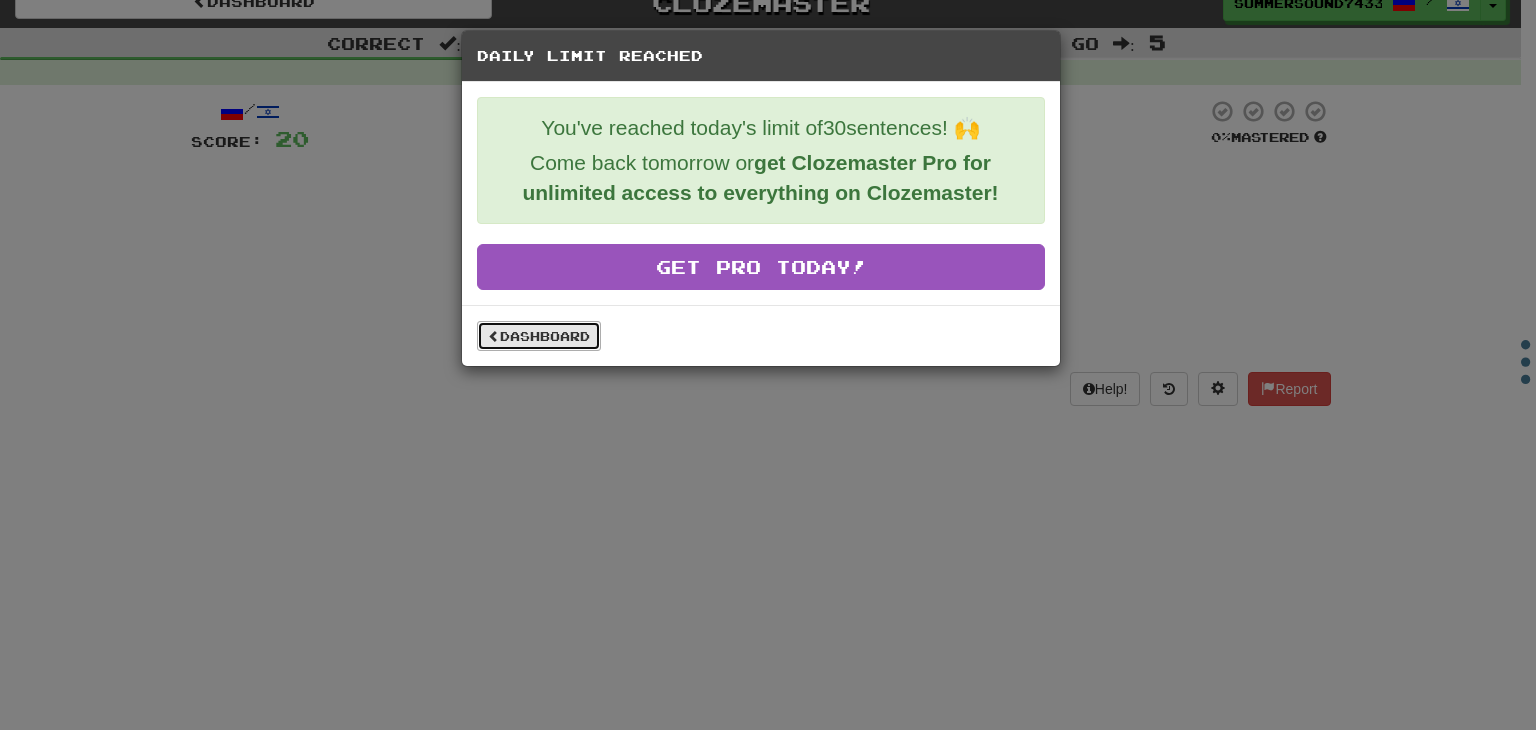 click on "Dashboard" at bounding box center [539, 336] 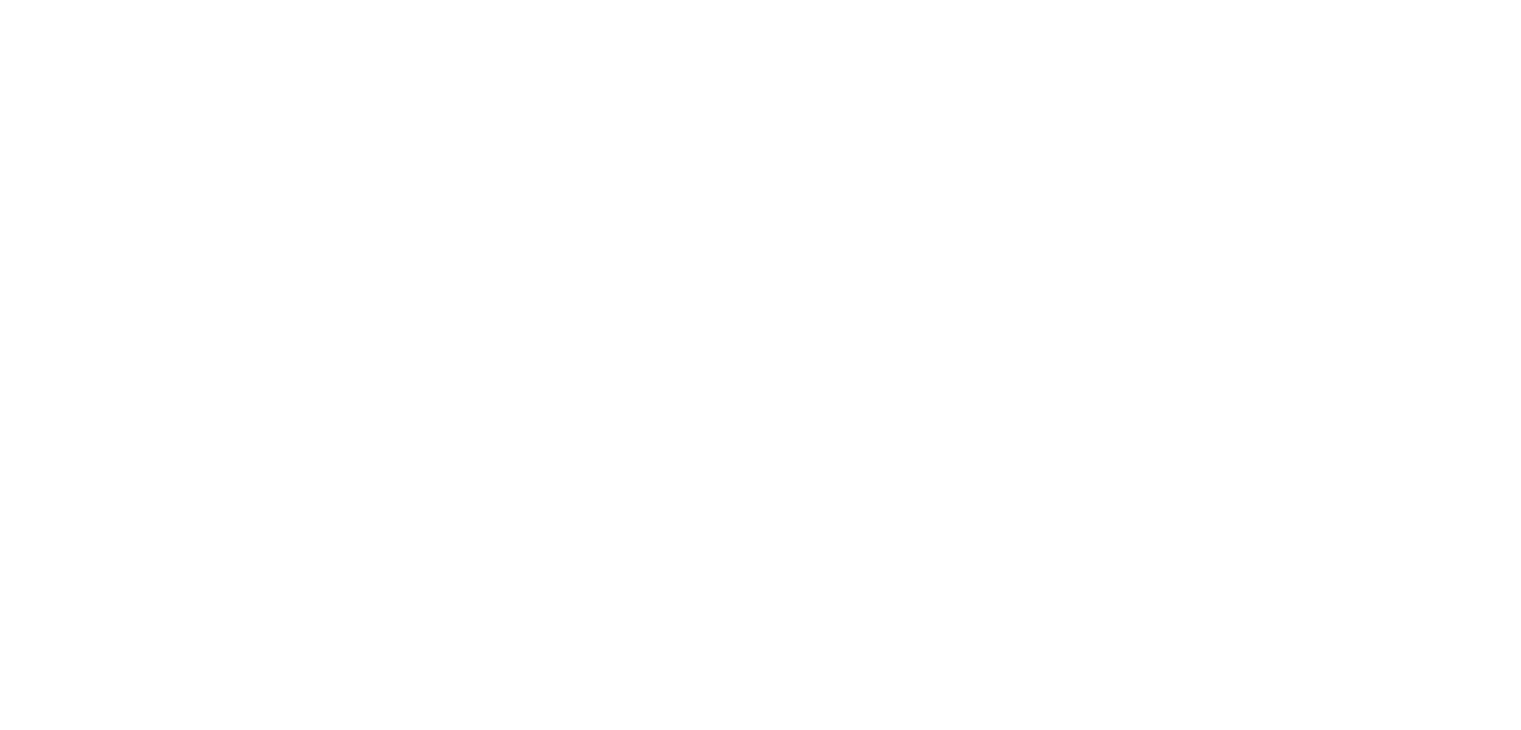 scroll, scrollTop: 0, scrollLeft: 0, axis: both 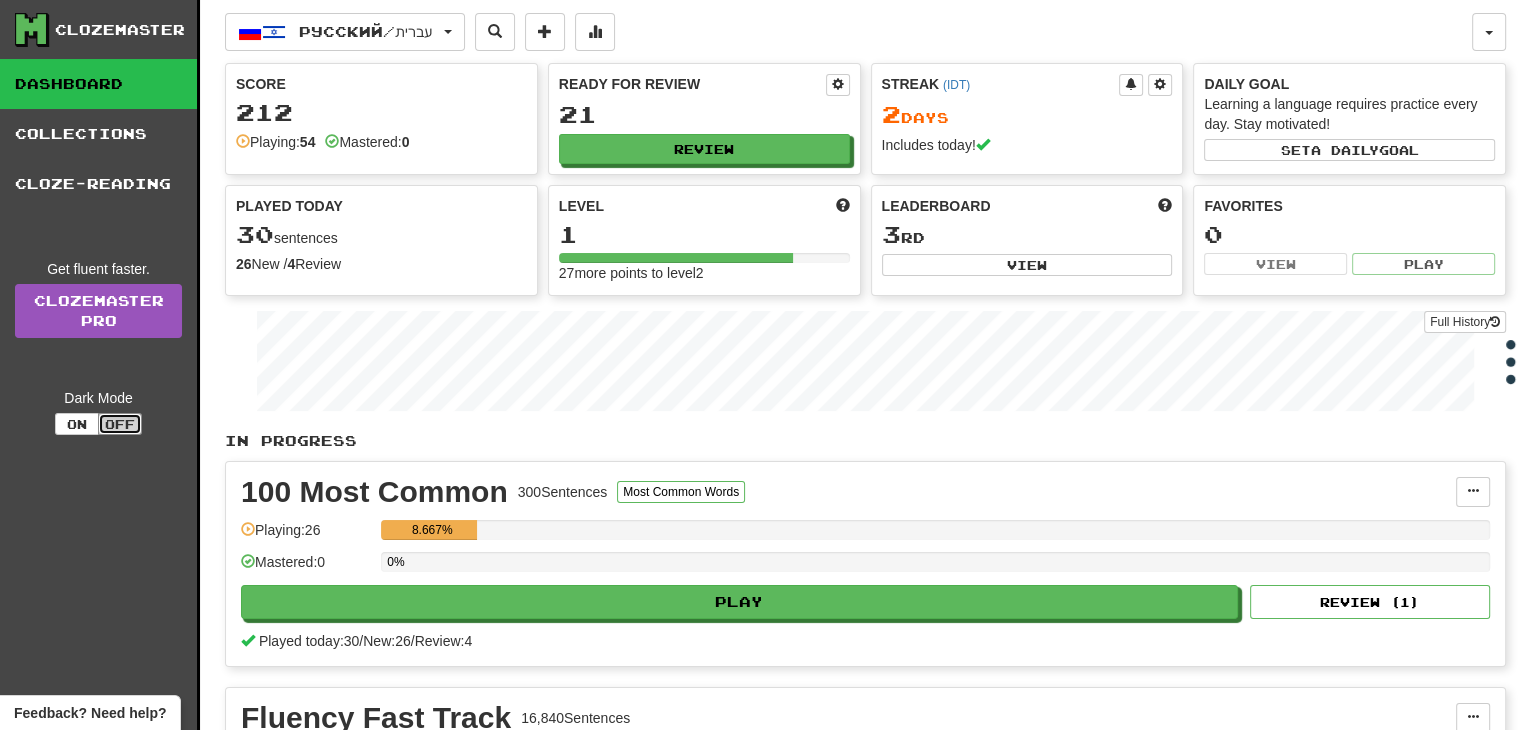 click on "Off" at bounding box center (120, 424) 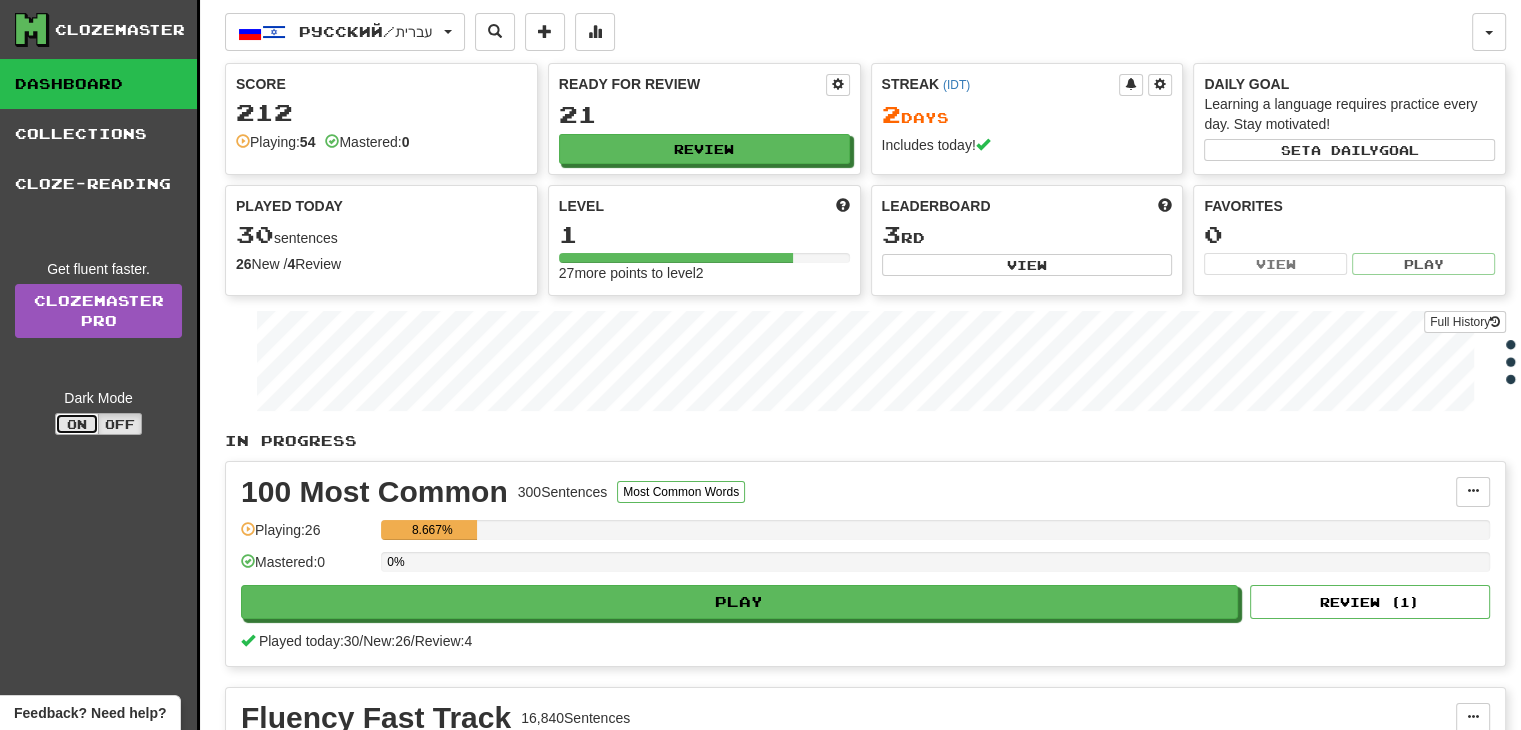 click on "On" at bounding box center (77, 424) 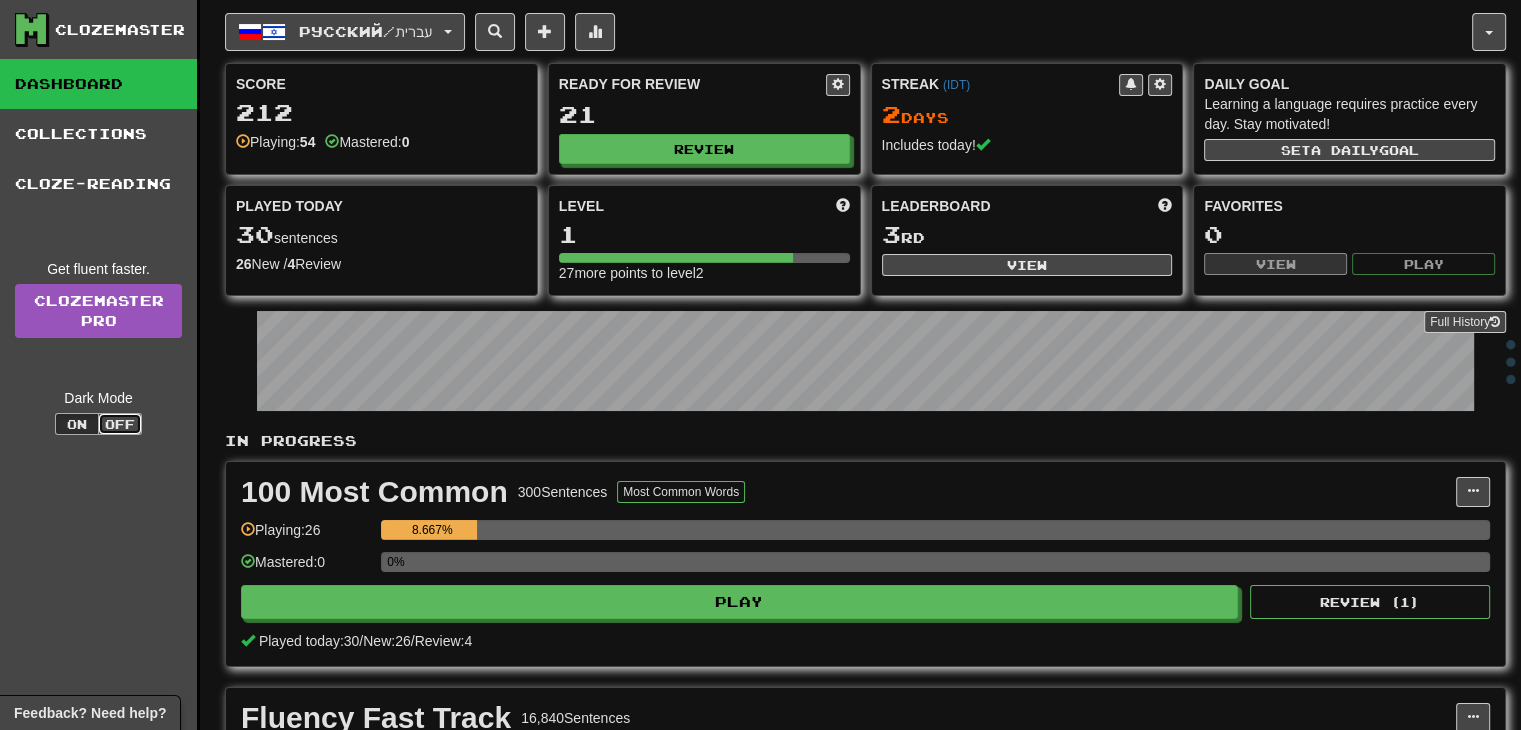 click on "Off" at bounding box center (120, 424) 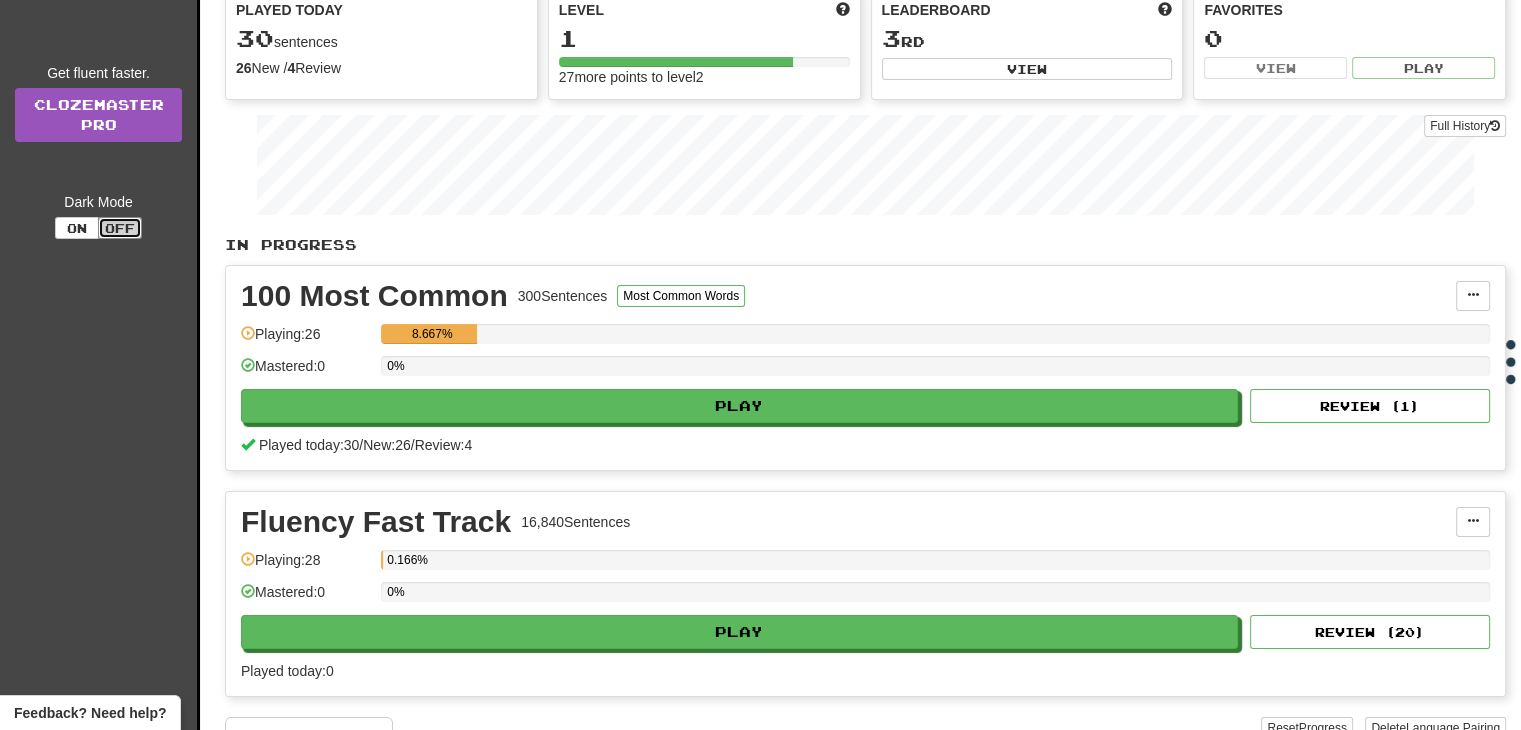 scroll, scrollTop: 0, scrollLeft: 0, axis: both 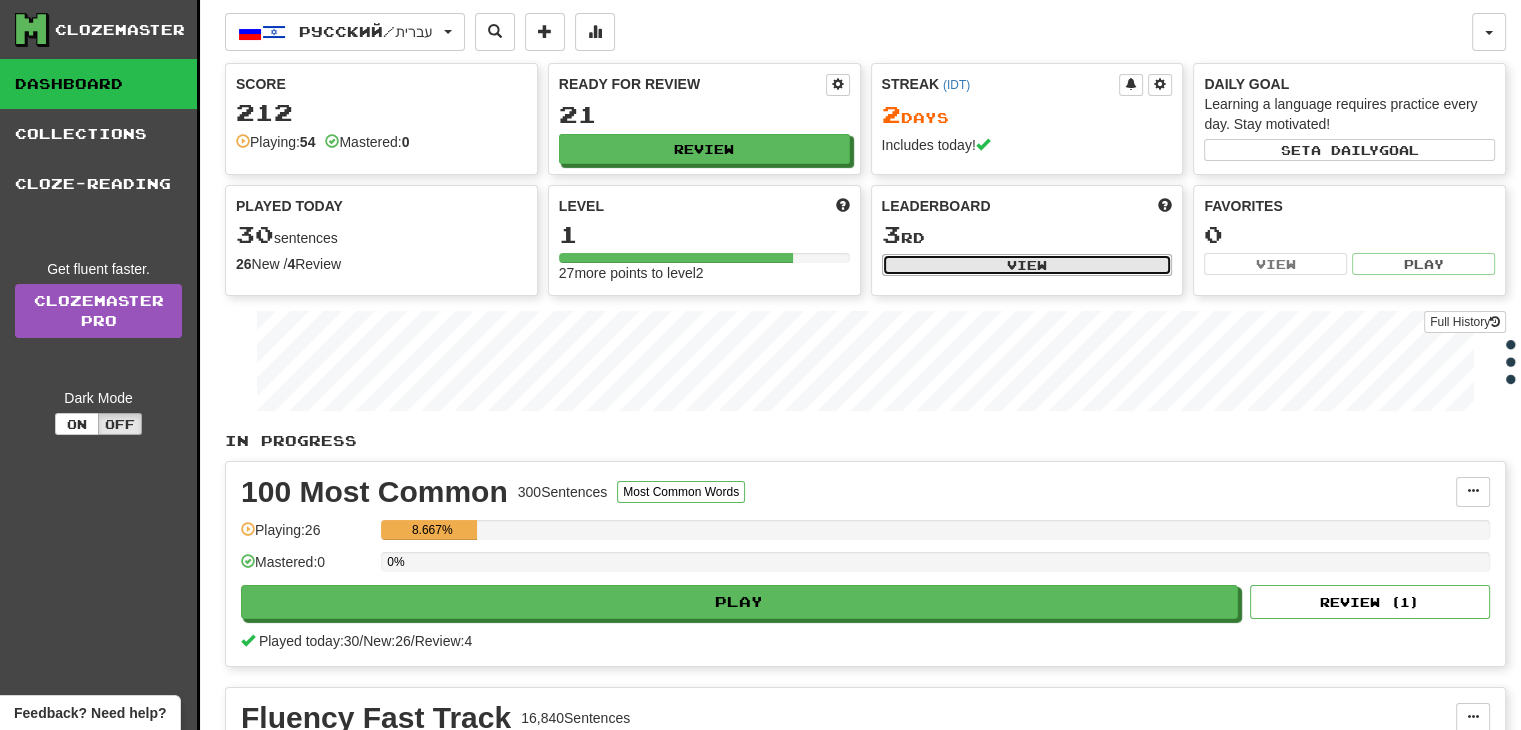 click on "View" at bounding box center (1027, 265) 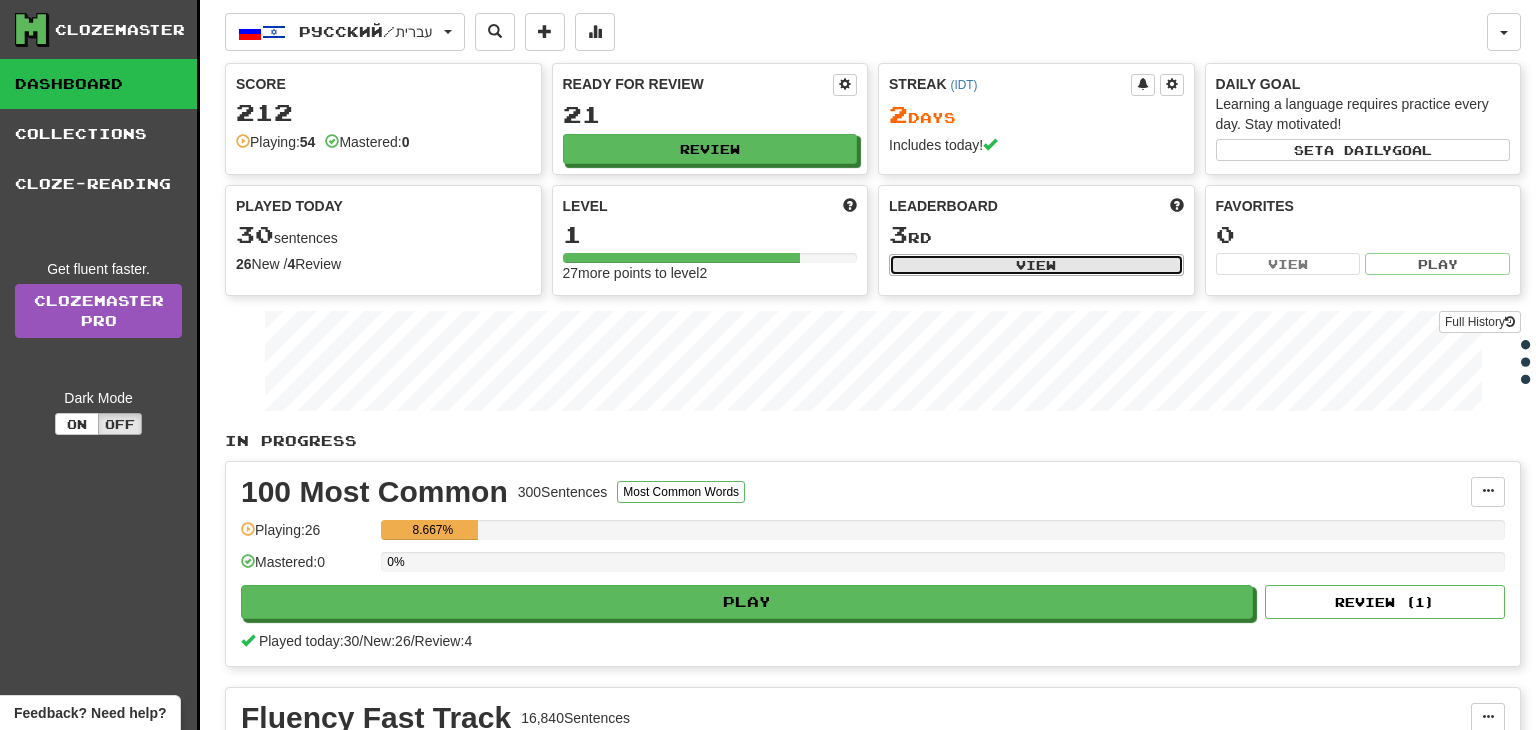 select on "**********" 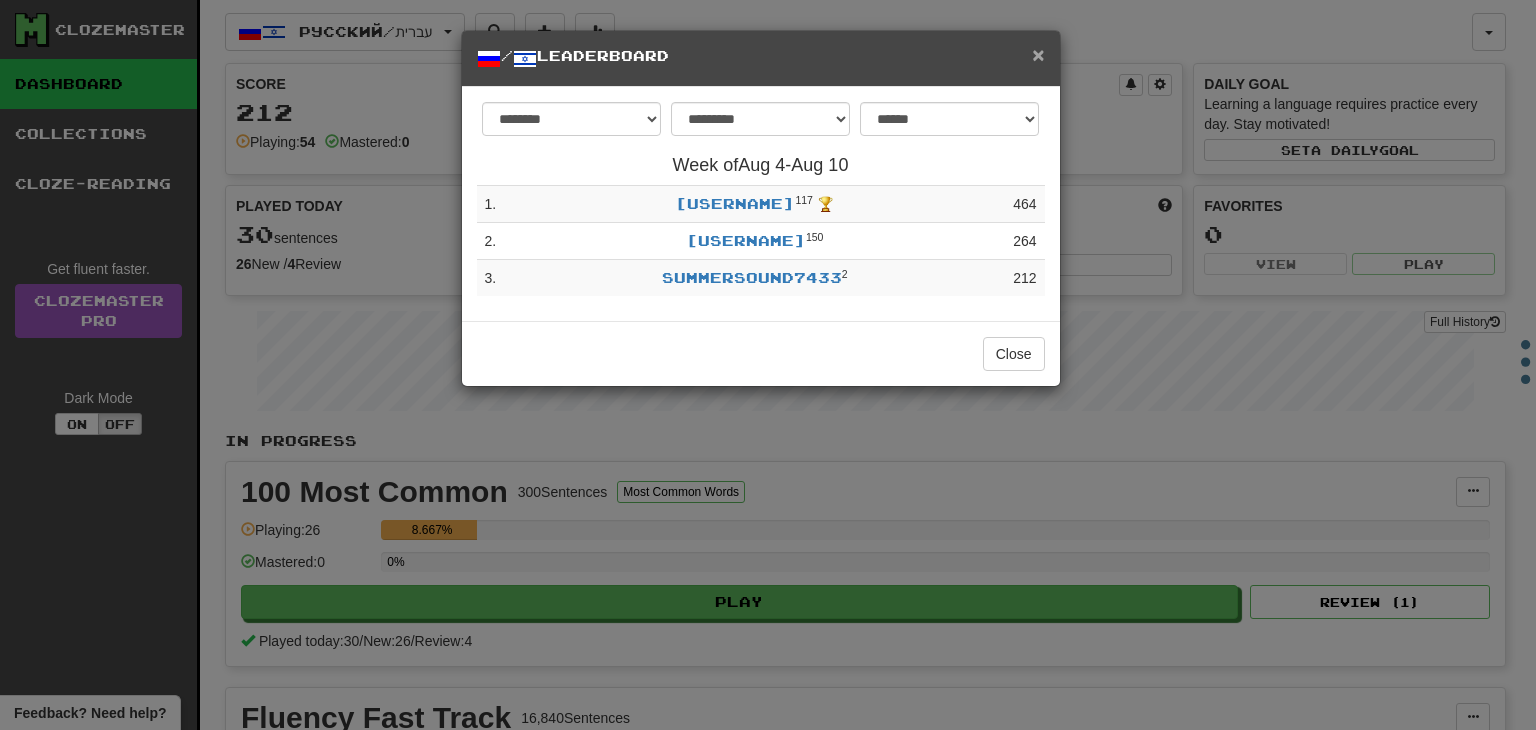 click on "×" at bounding box center [1038, 54] 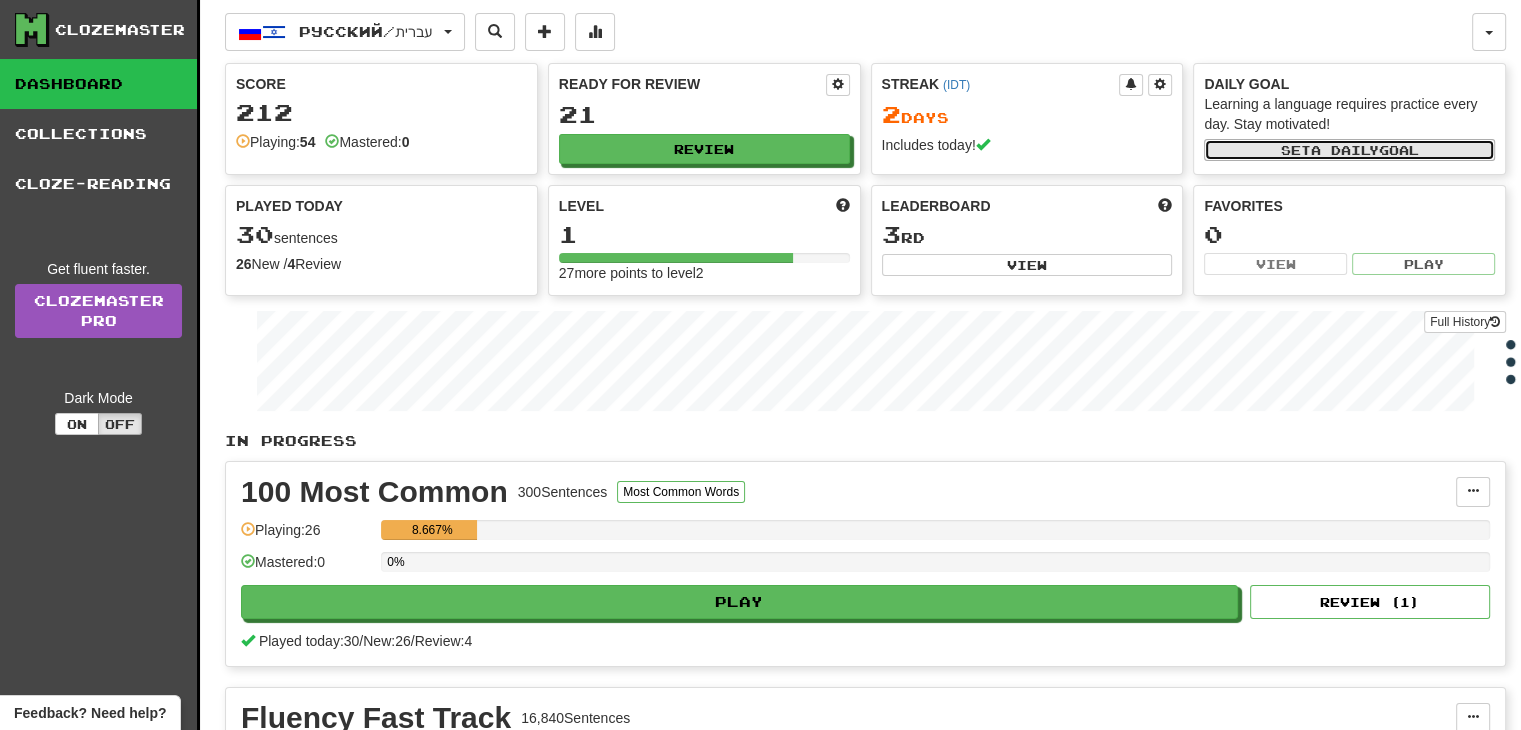click on "a daily" at bounding box center [1345, 150] 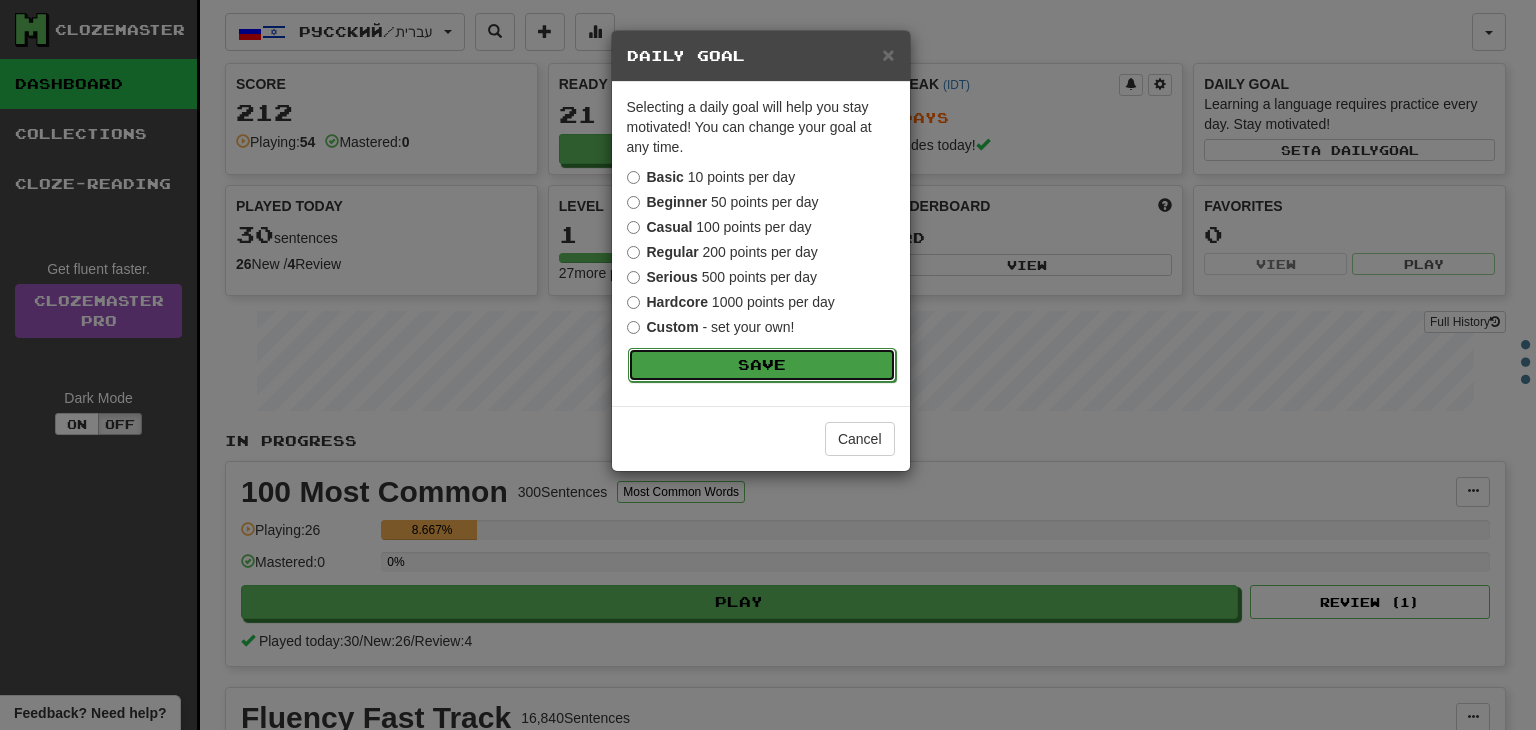 click on "Save" at bounding box center [762, 365] 